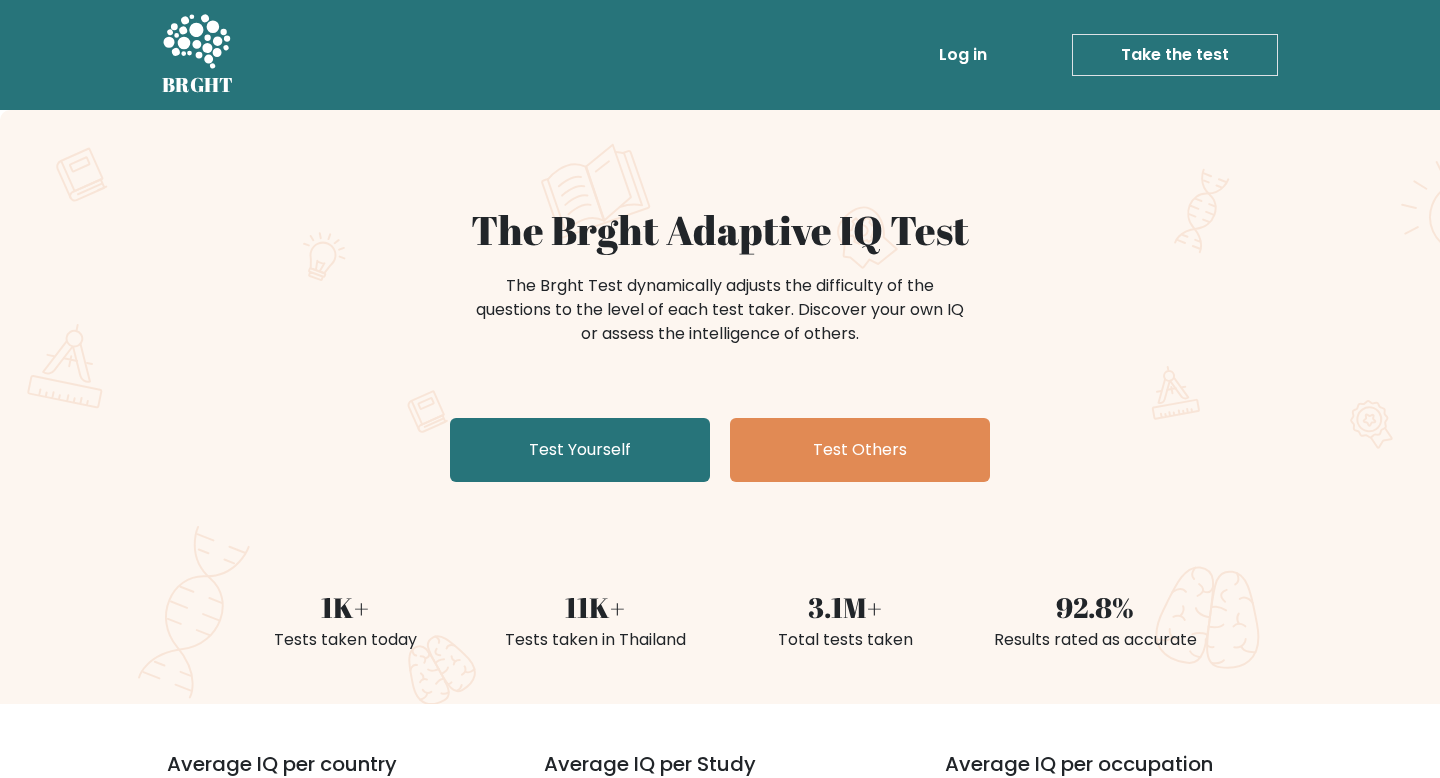 scroll, scrollTop: 0, scrollLeft: 0, axis: both 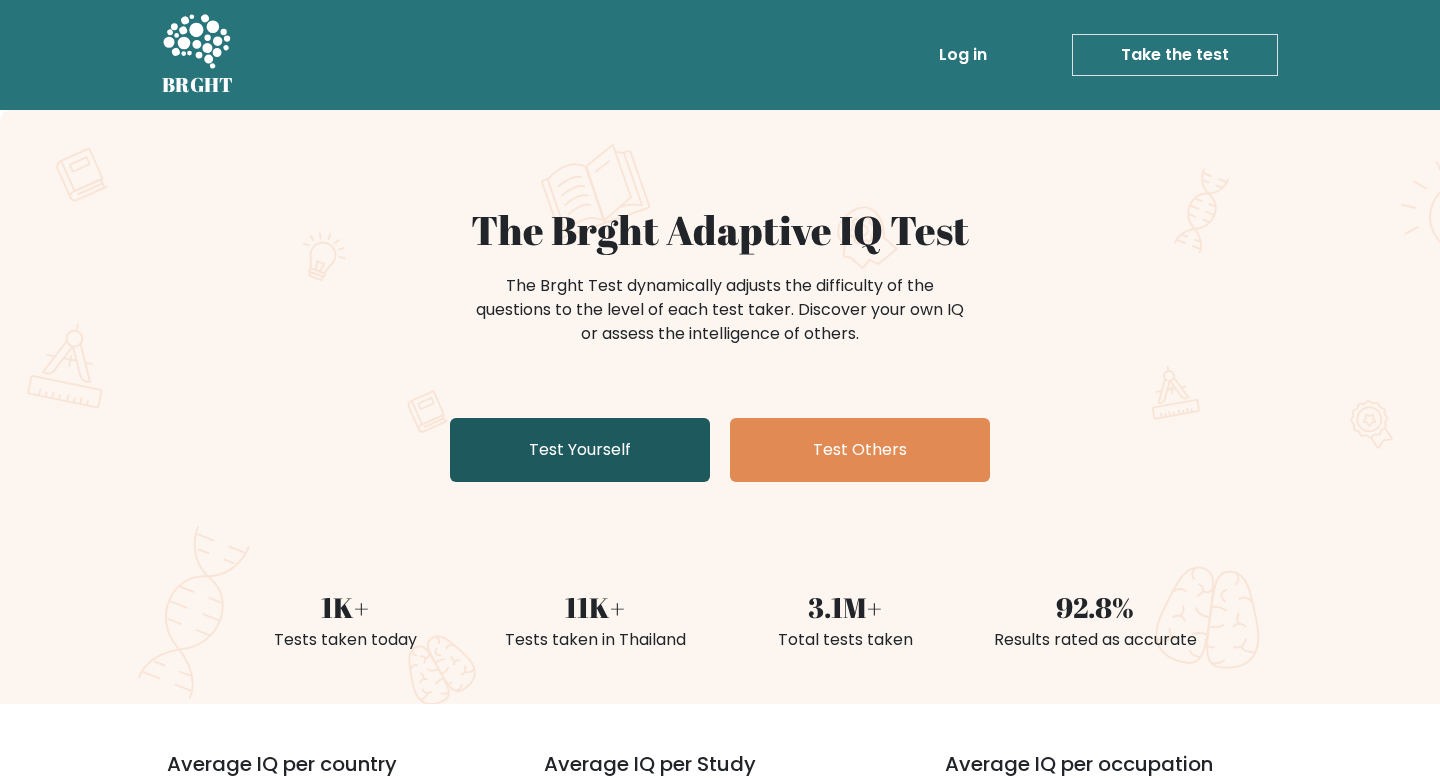 click on "Test Yourself" at bounding box center [580, 450] 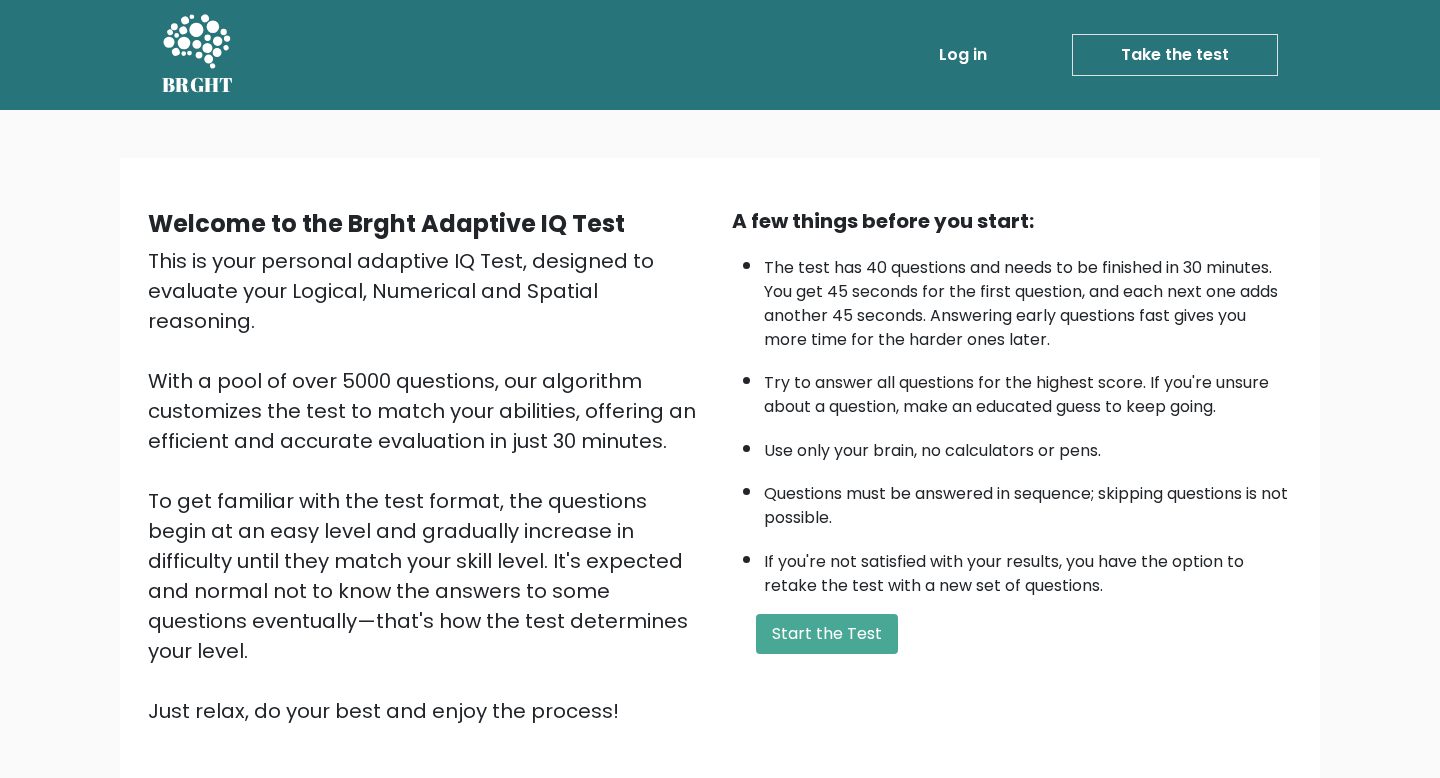 scroll, scrollTop: 0, scrollLeft: 0, axis: both 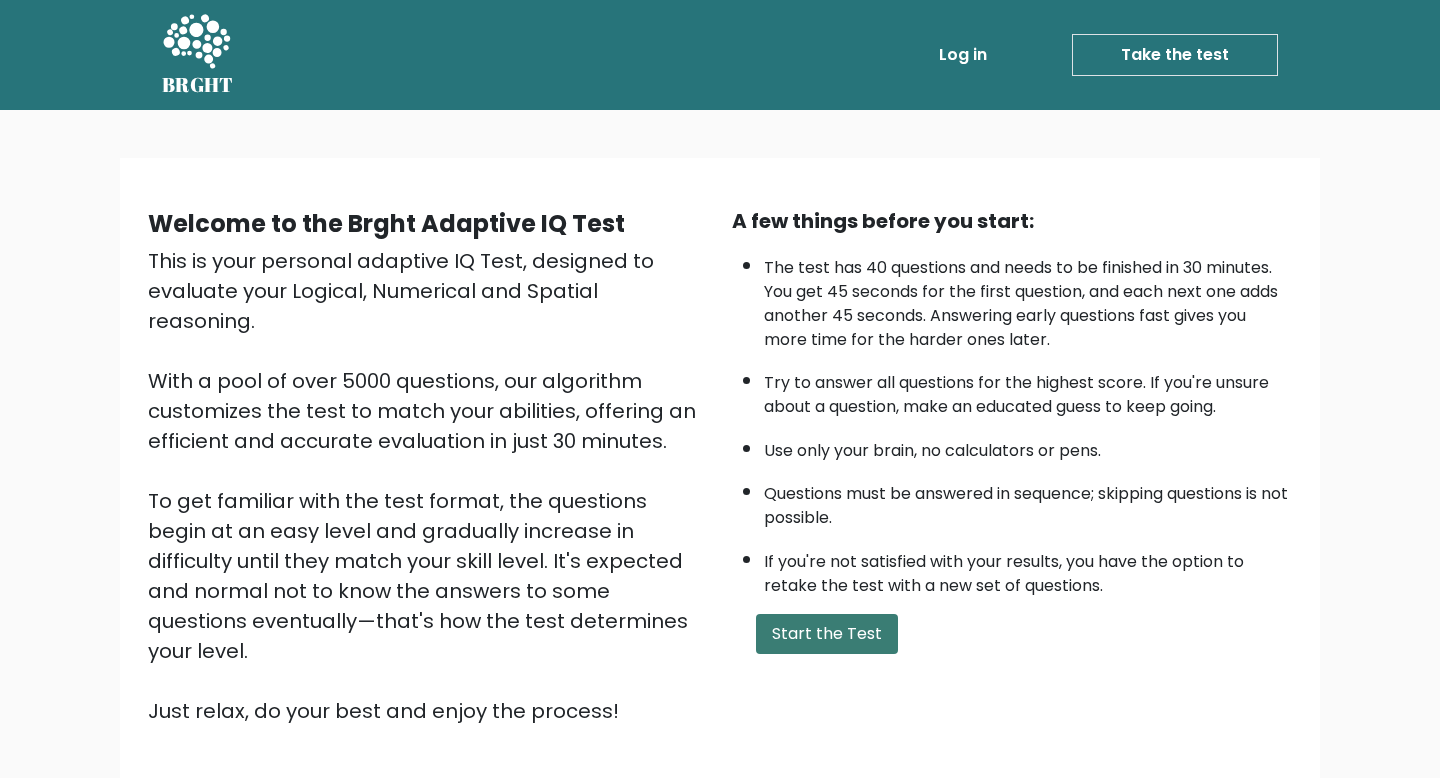 click on "Start the Test" at bounding box center (827, 634) 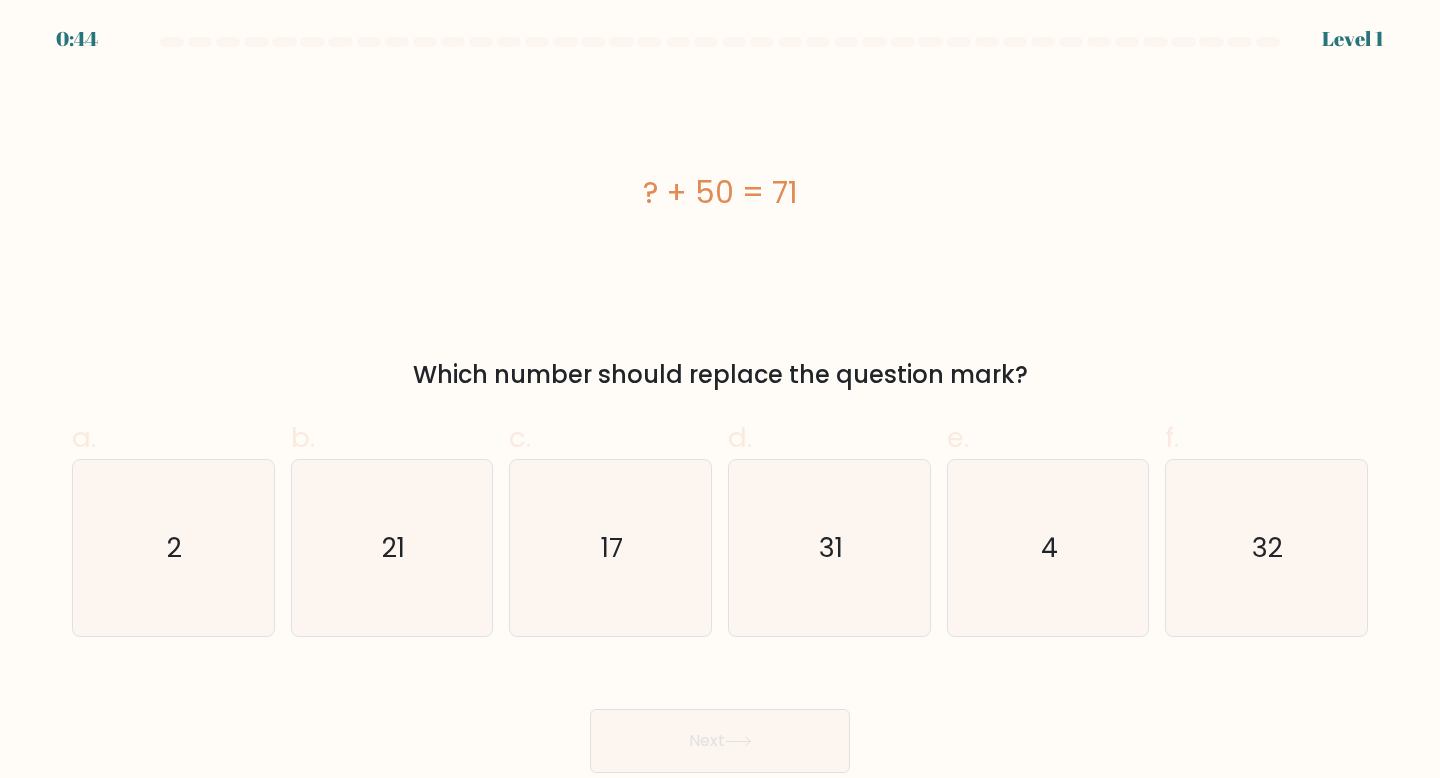 scroll, scrollTop: 0, scrollLeft: 0, axis: both 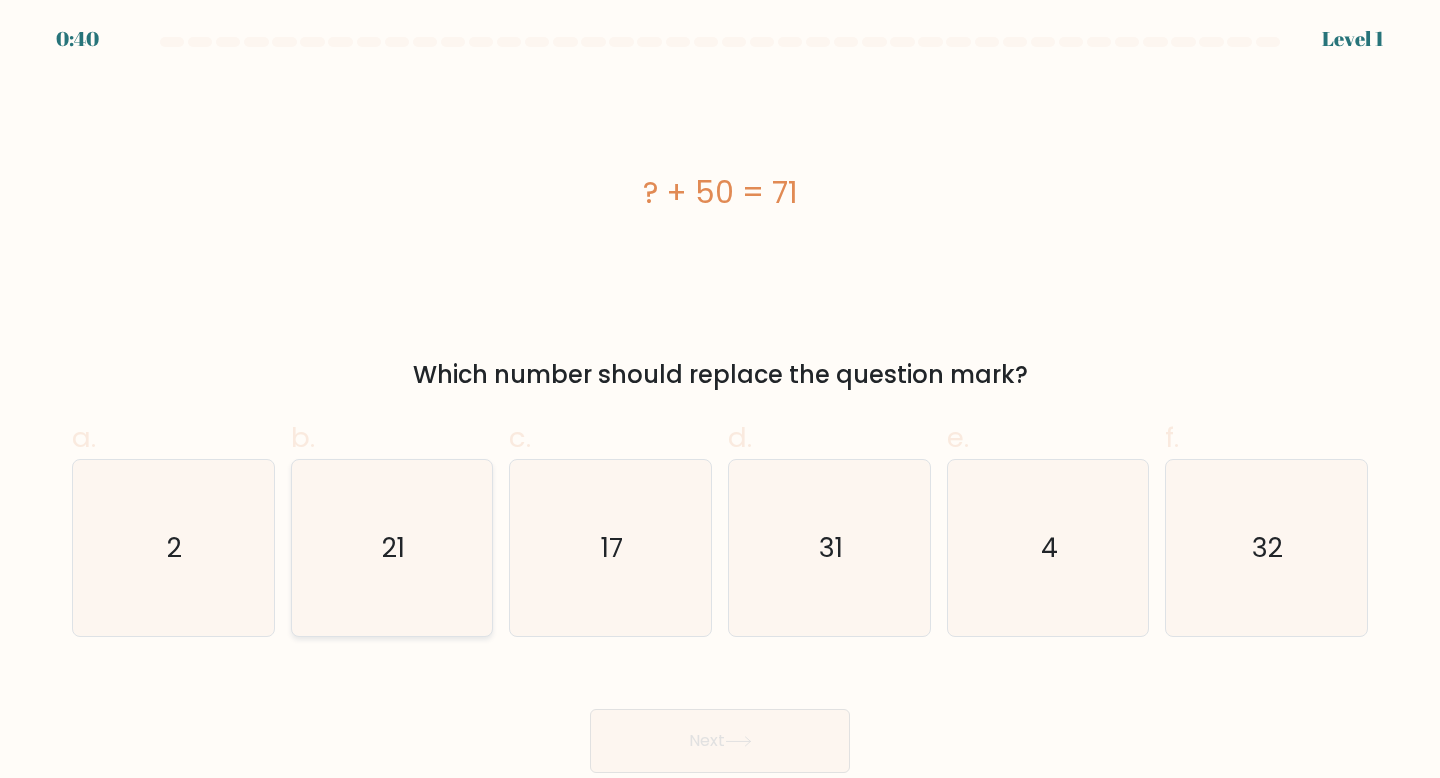 click on "21" at bounding box center [392, 548] 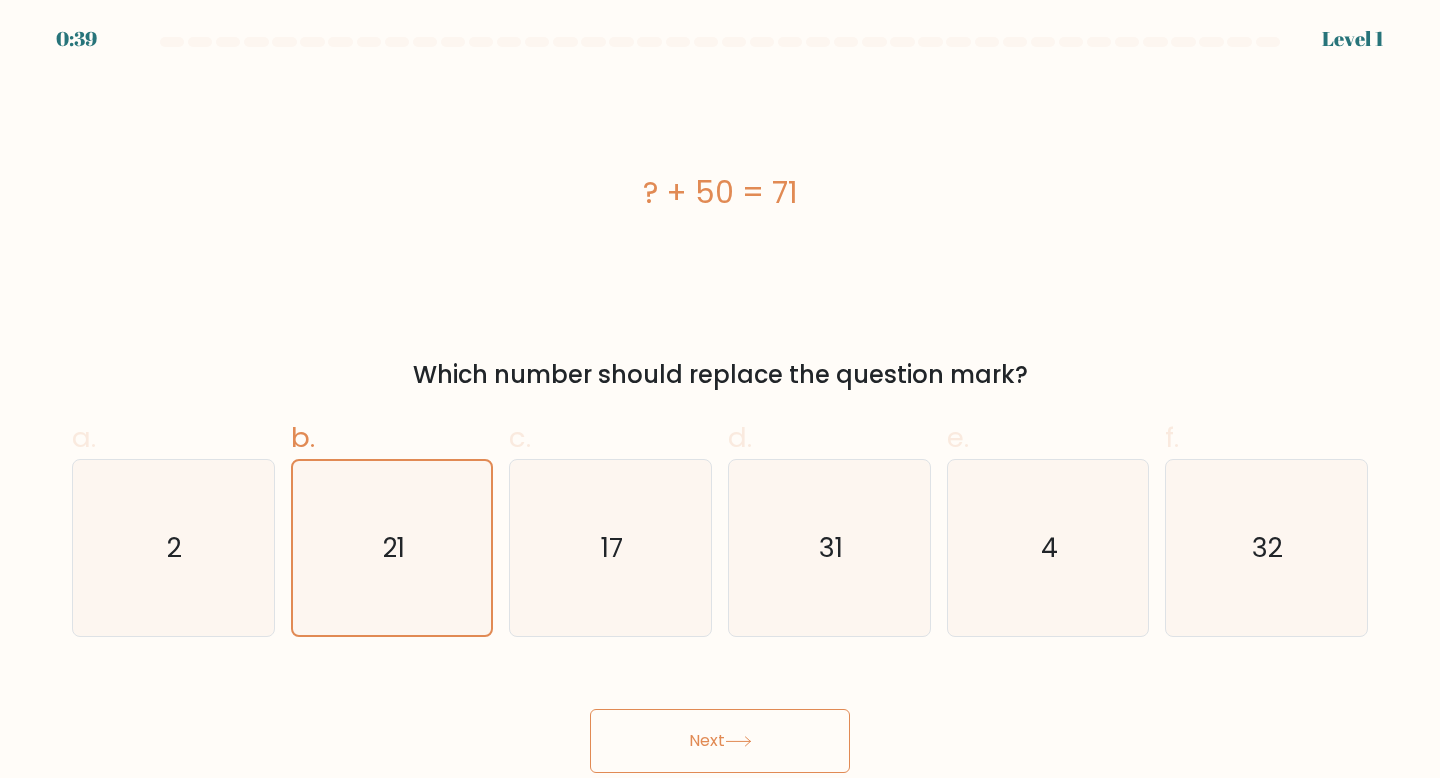 click on "Next" at bounding box center (720, 741) 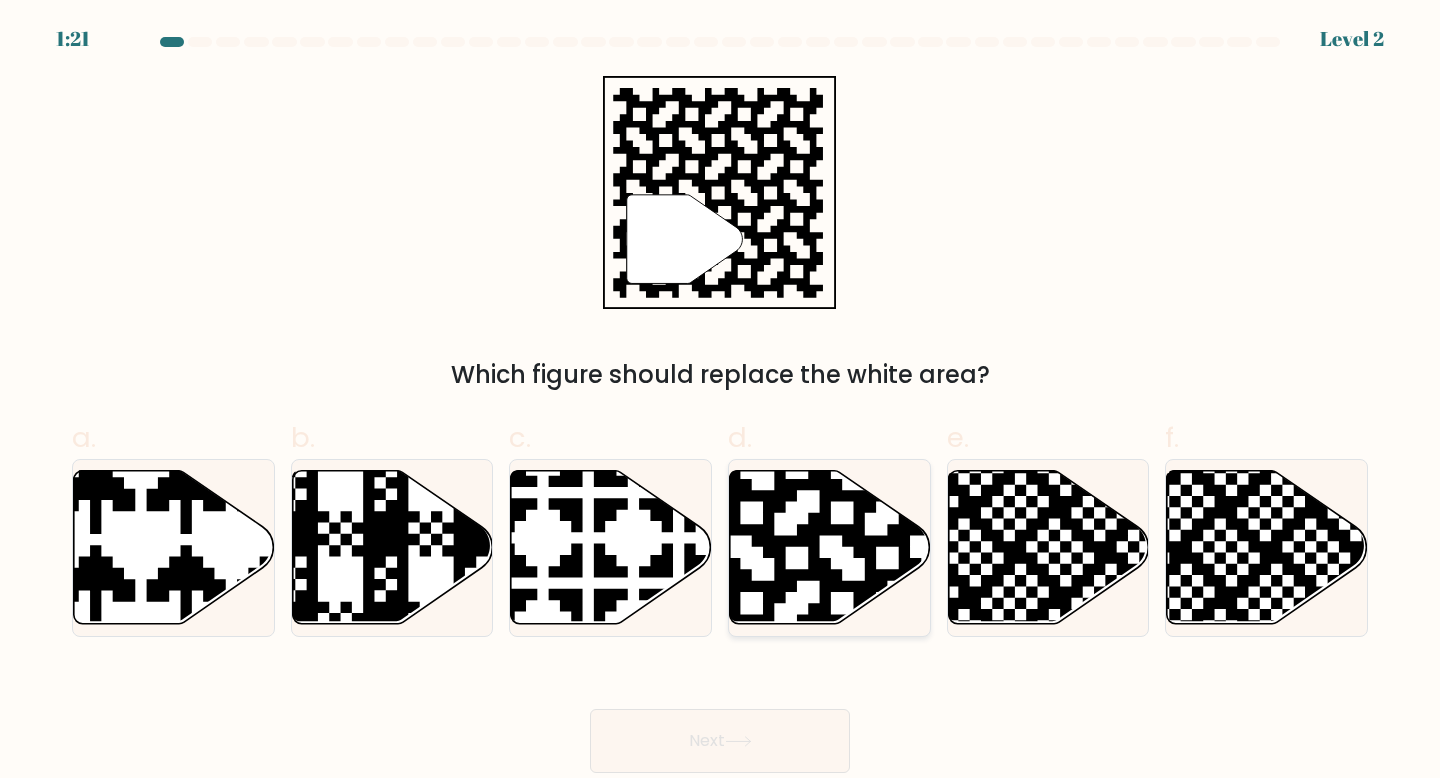 click at bounding box center (830, 547) 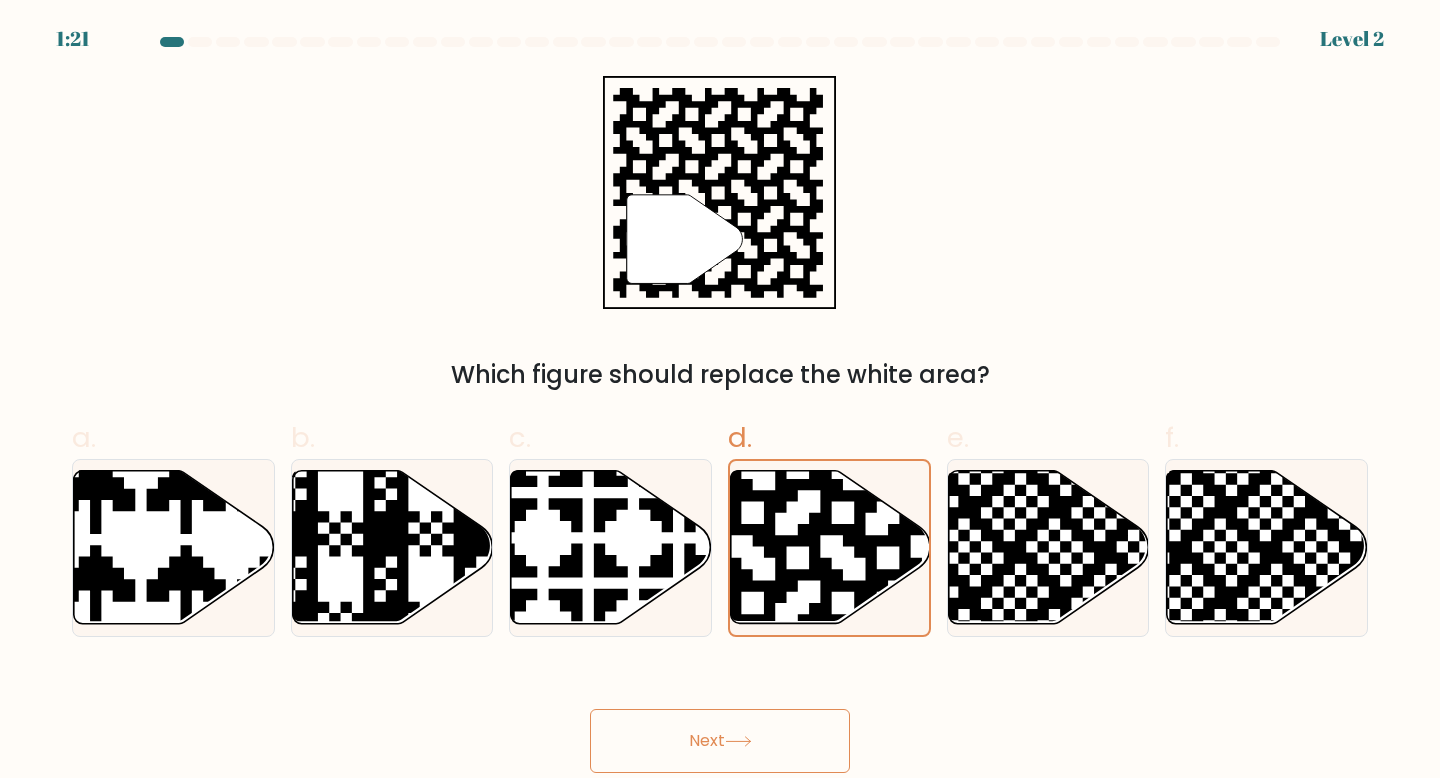click on "Next" at bounding box center [720, 717] 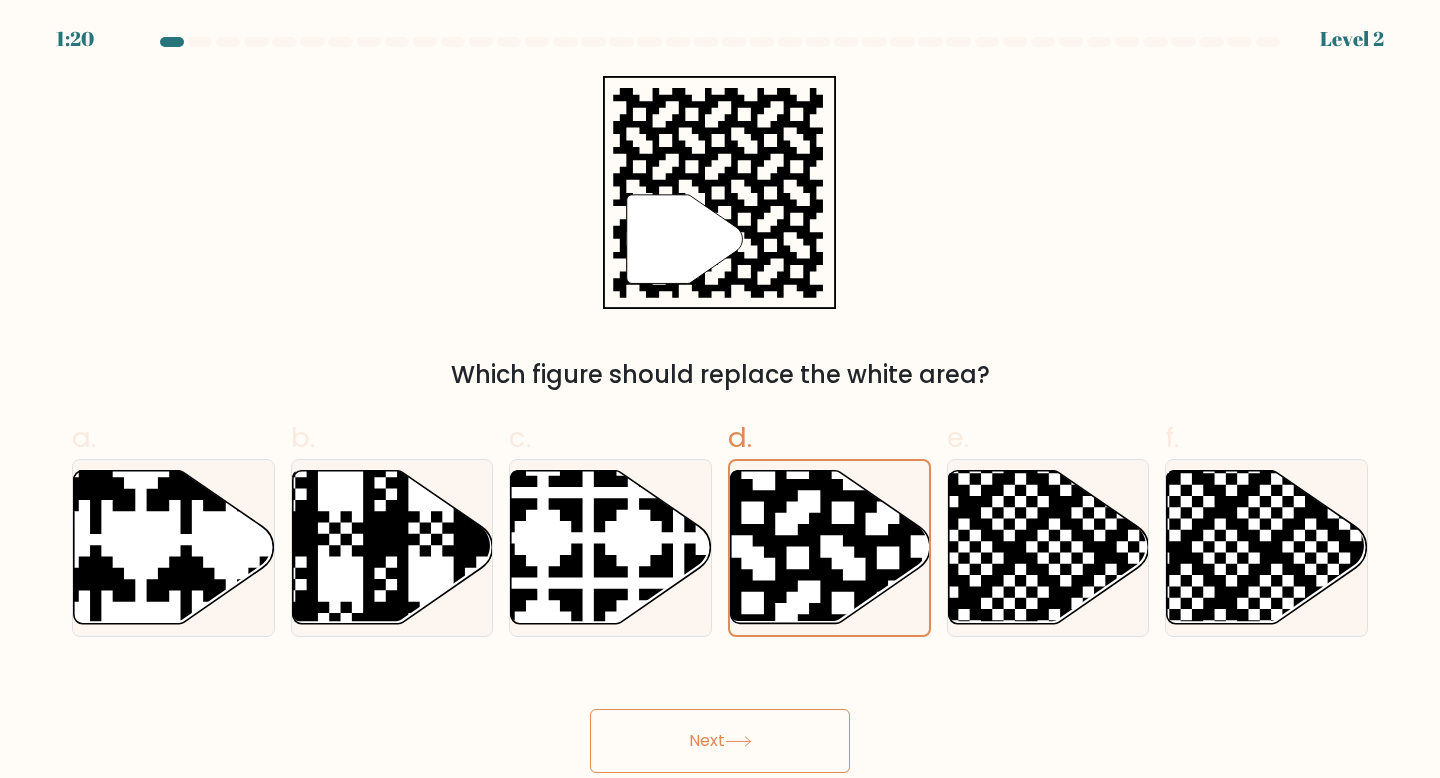 click on "Next" at bounding box center [720, 741] 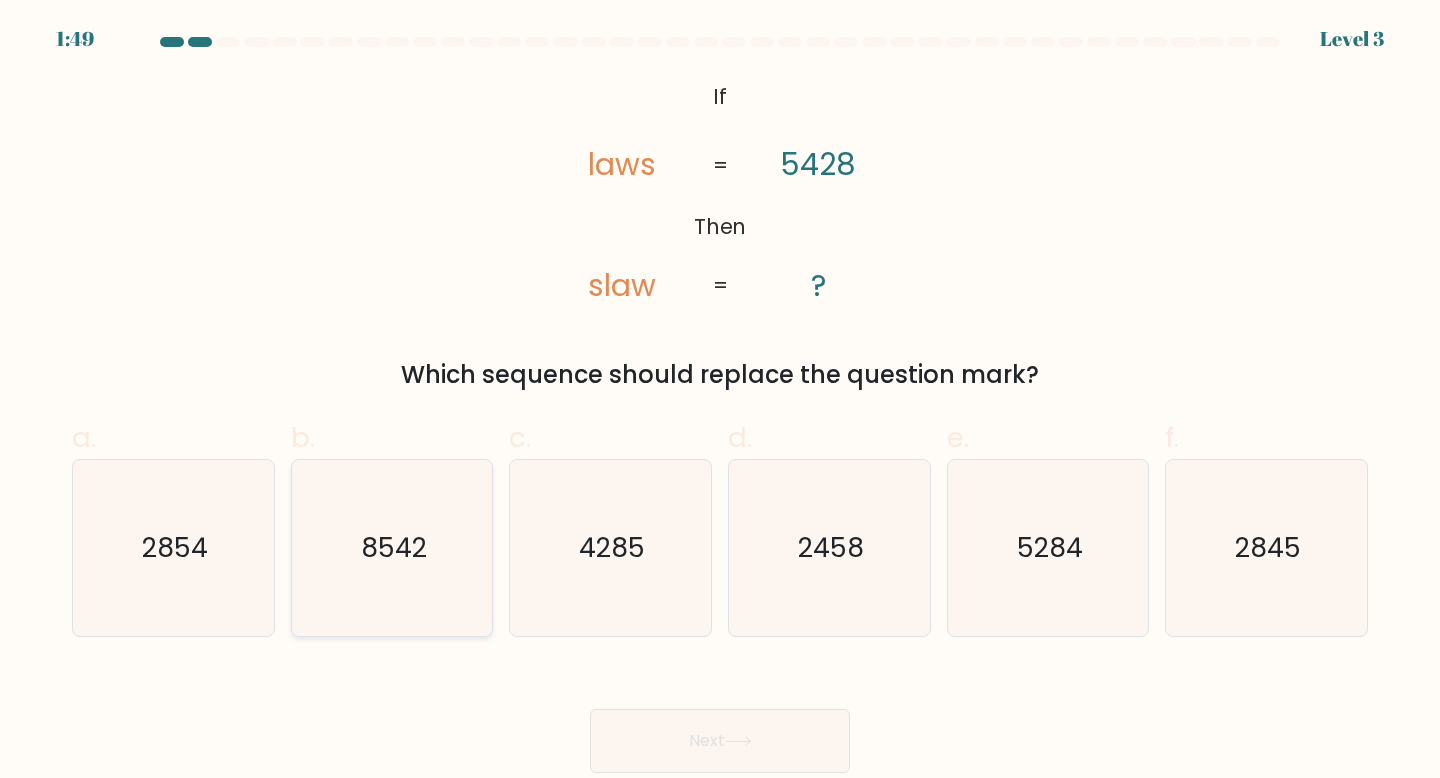 click on "8542" at bounding box center (392, 548) 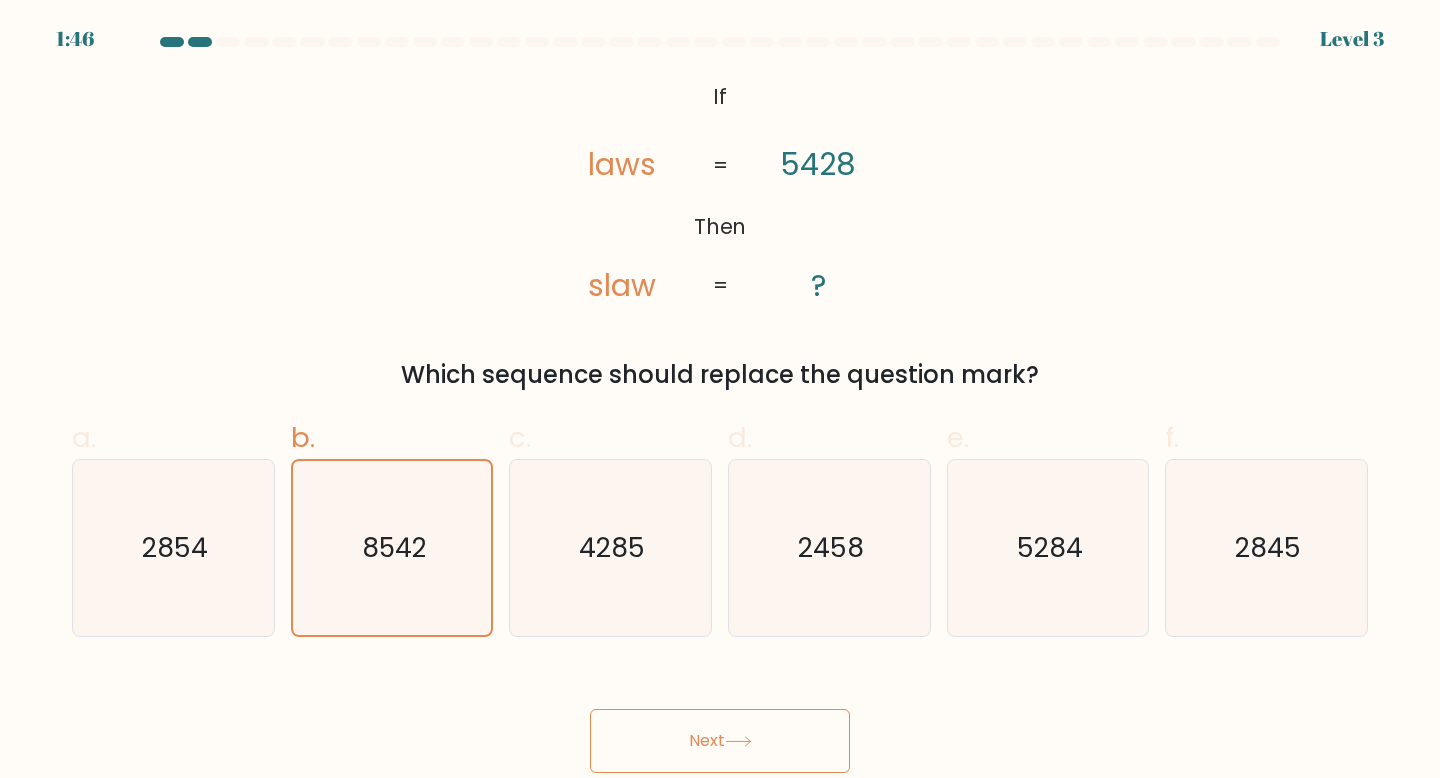 click on "Next" at bounding box center (720, 741) 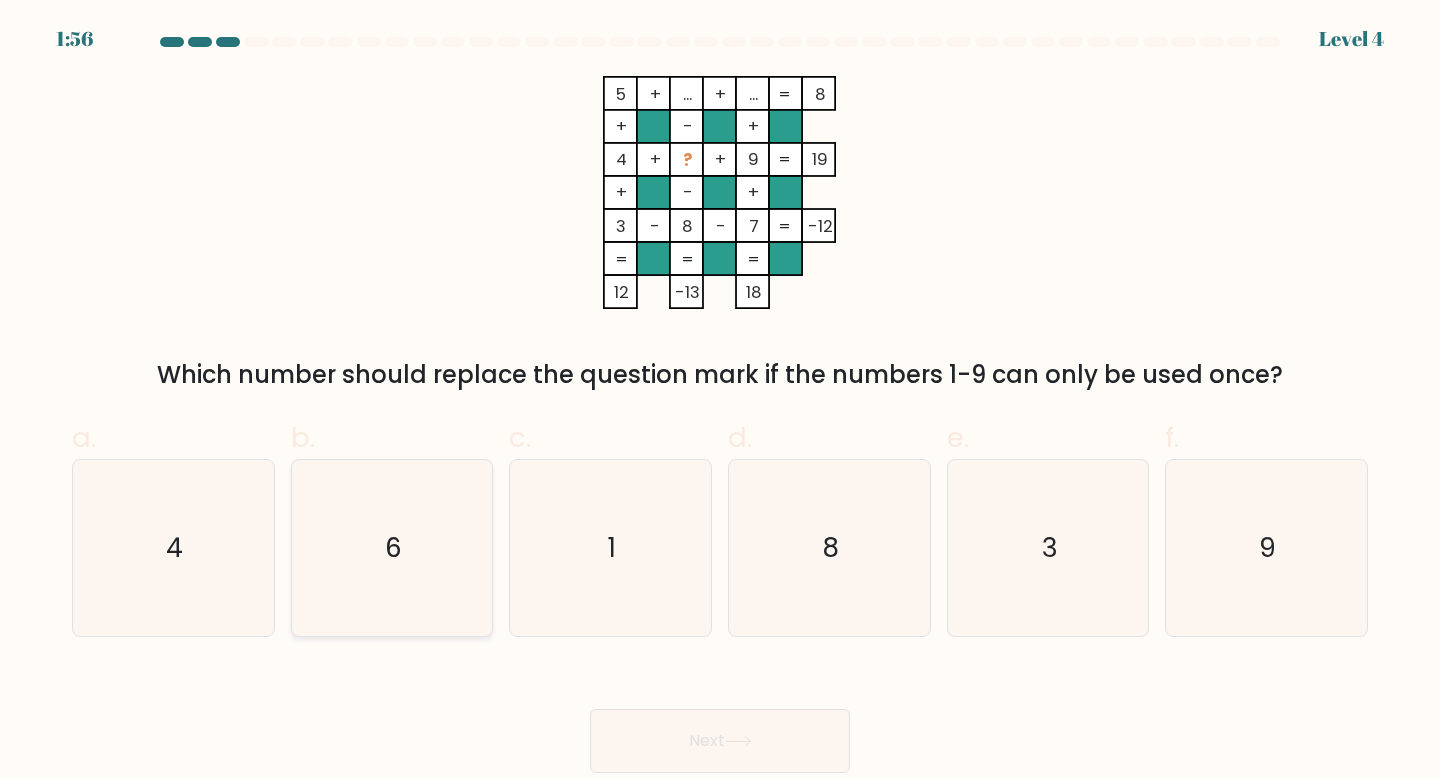 click on "6" at bounding box center [392, 548] 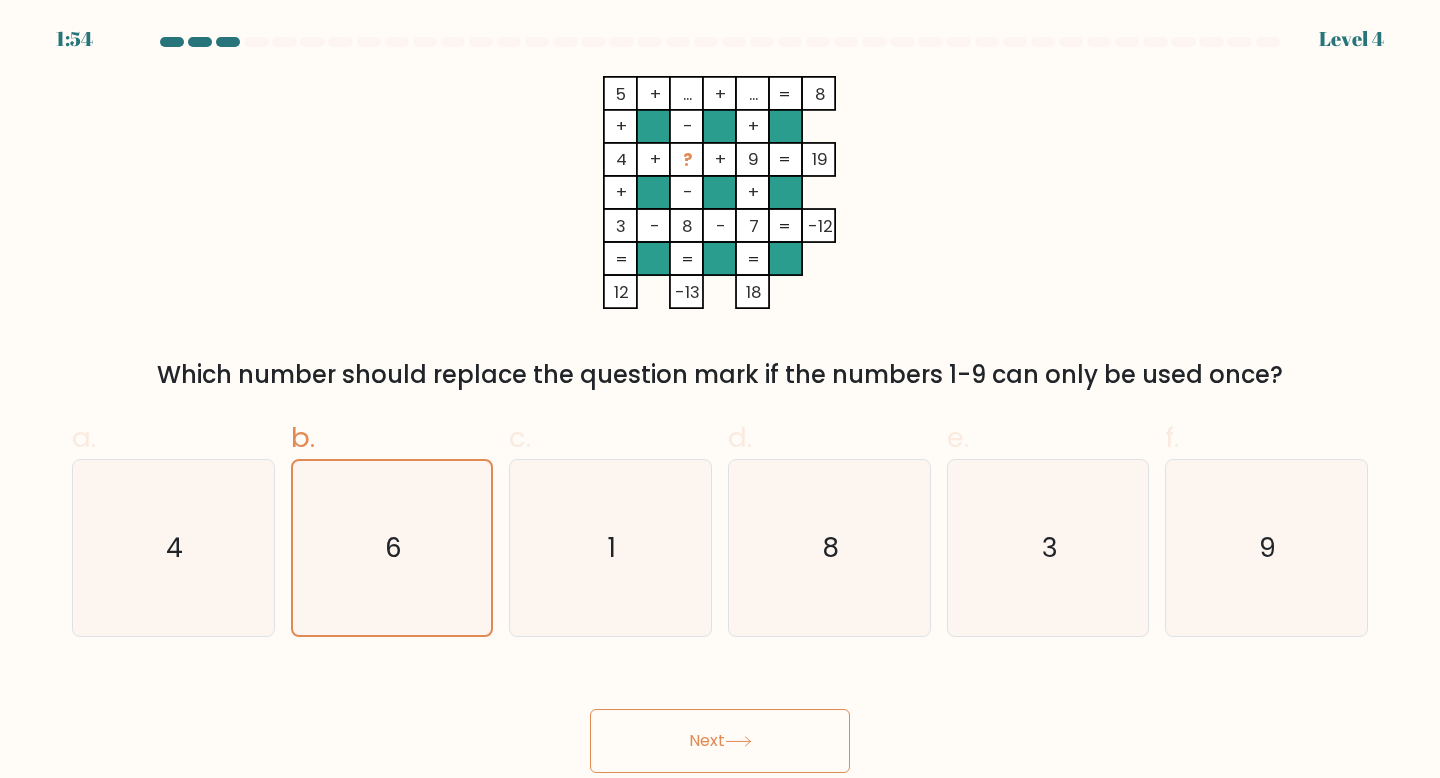 click on "Next" at bounding box center [720, 741] 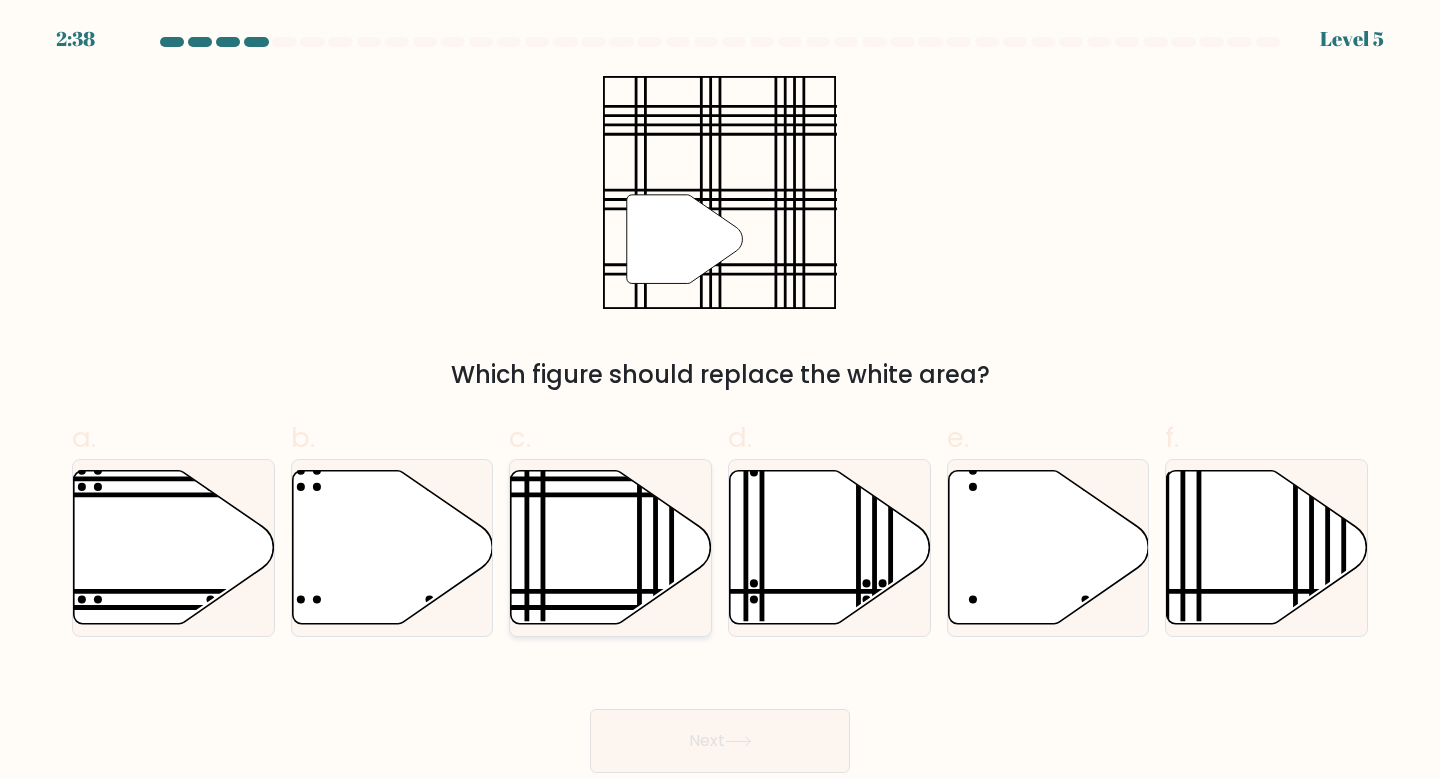 click at bounding box center [611, 547] 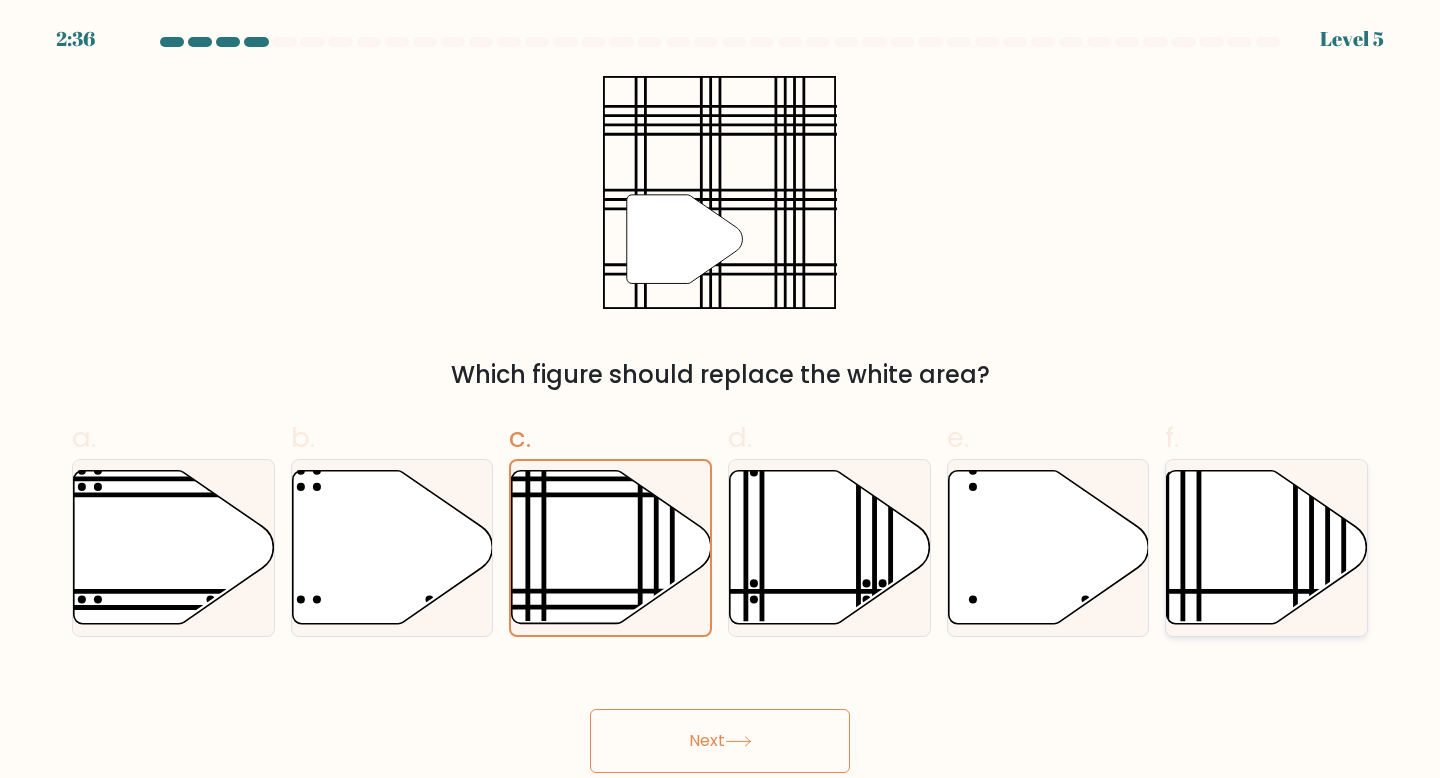 click at bounding box center (1200, 592) 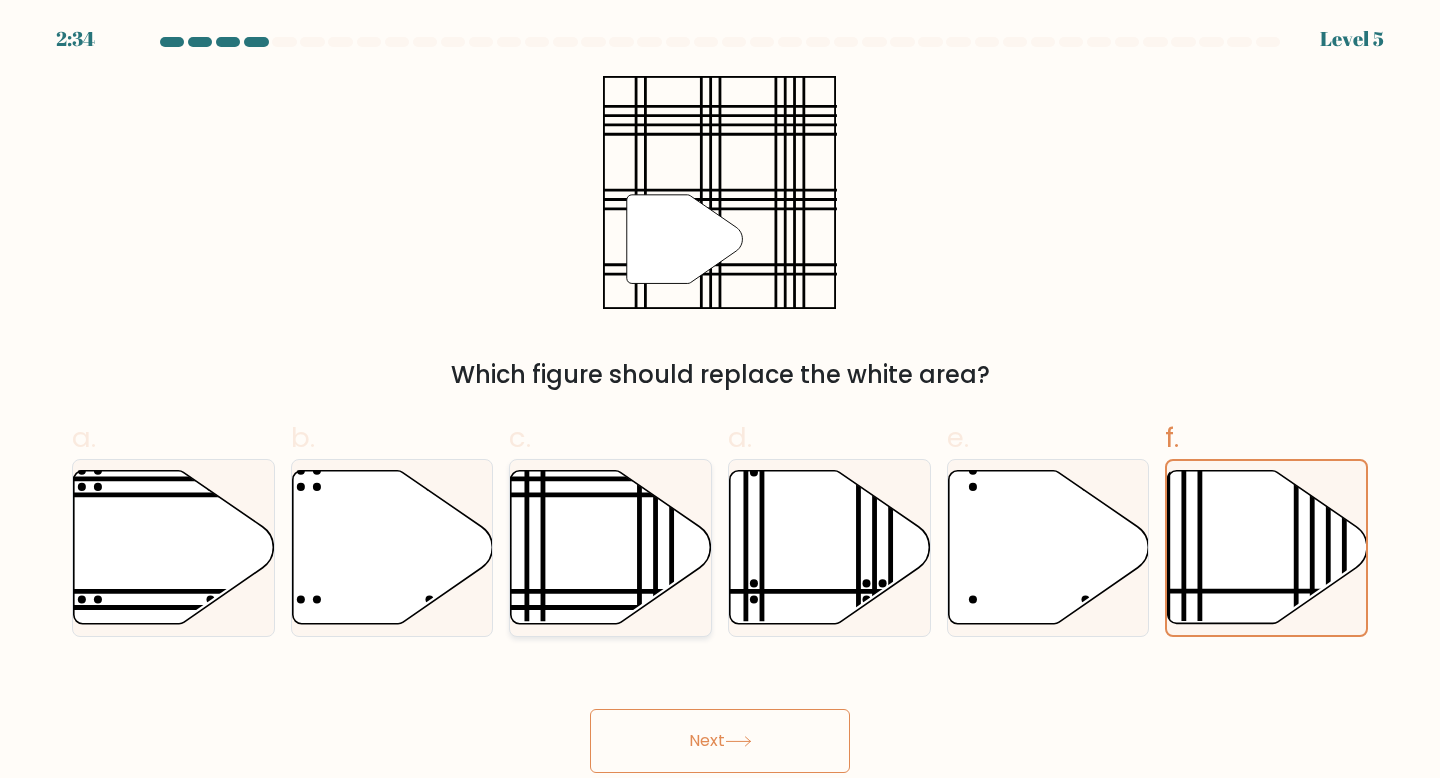 click at bounding box center (611, 547) 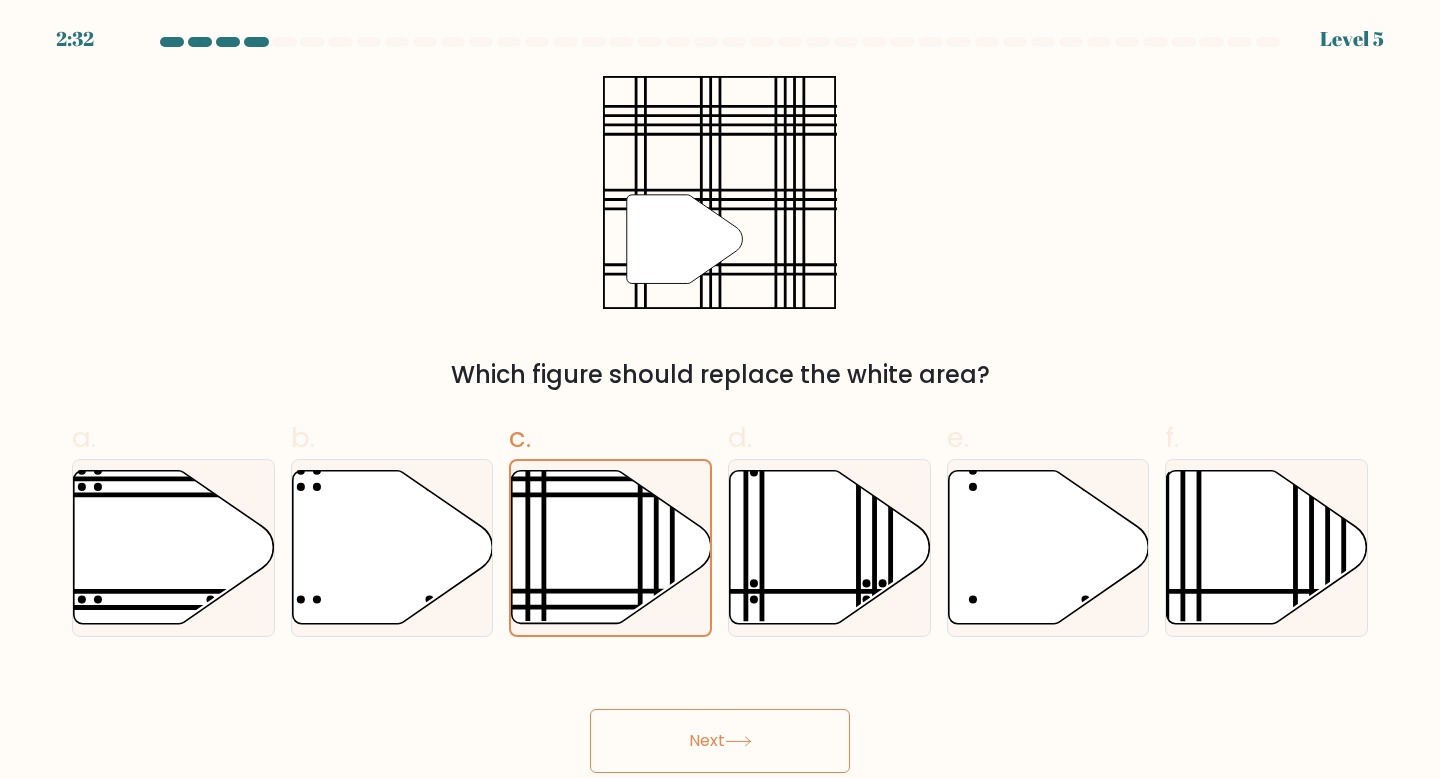 click on "Next" at bounding box center (720, 741) 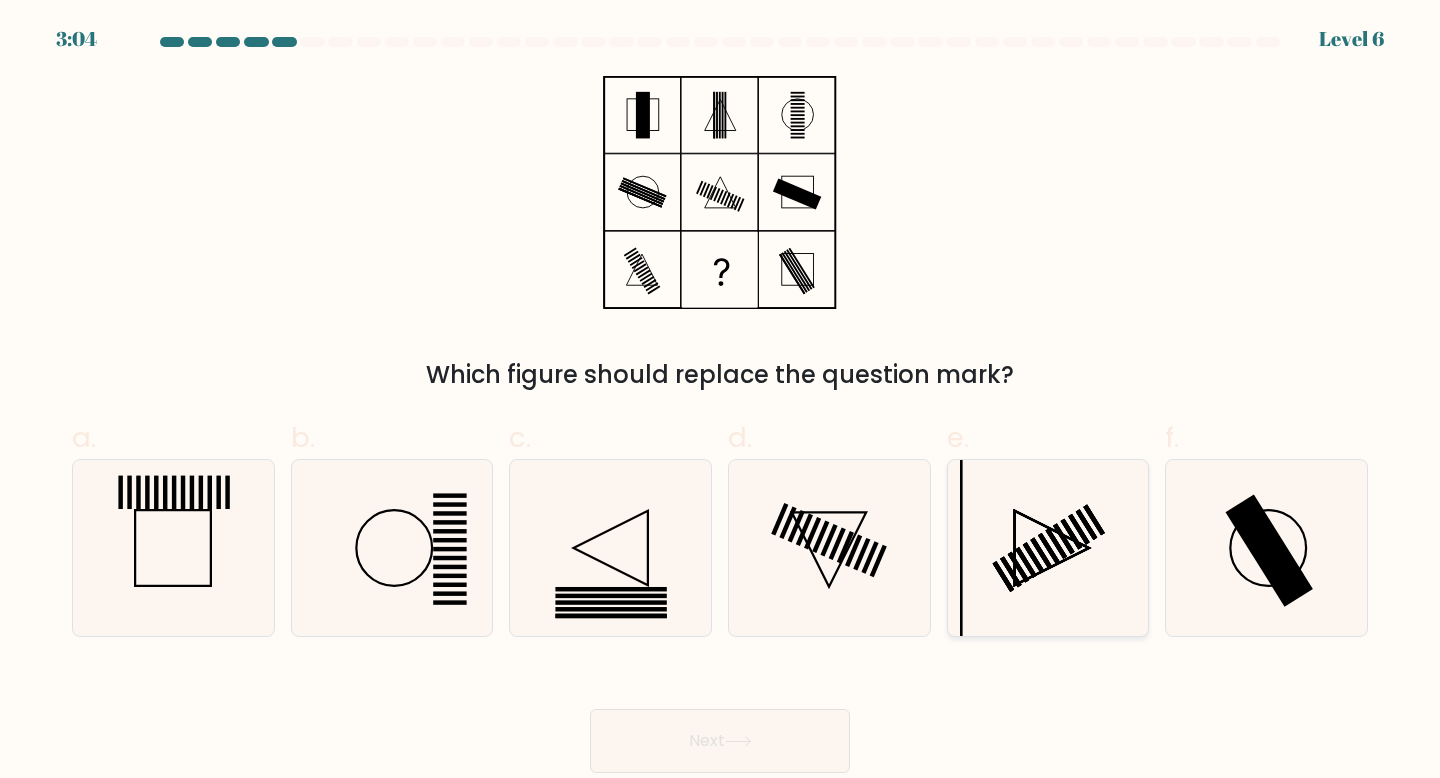 click at bounding box center (1048, 548) 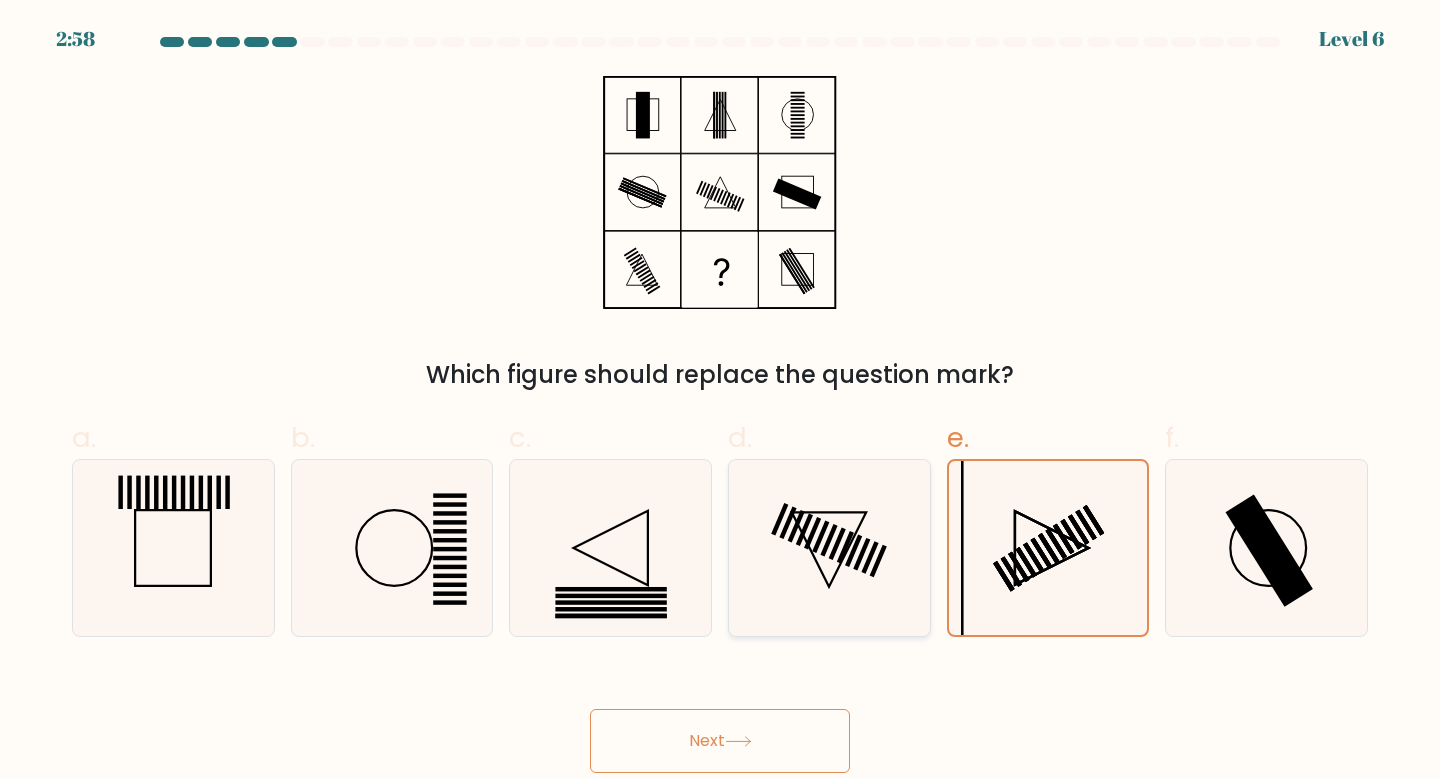 click at bounding box center [829, 548] 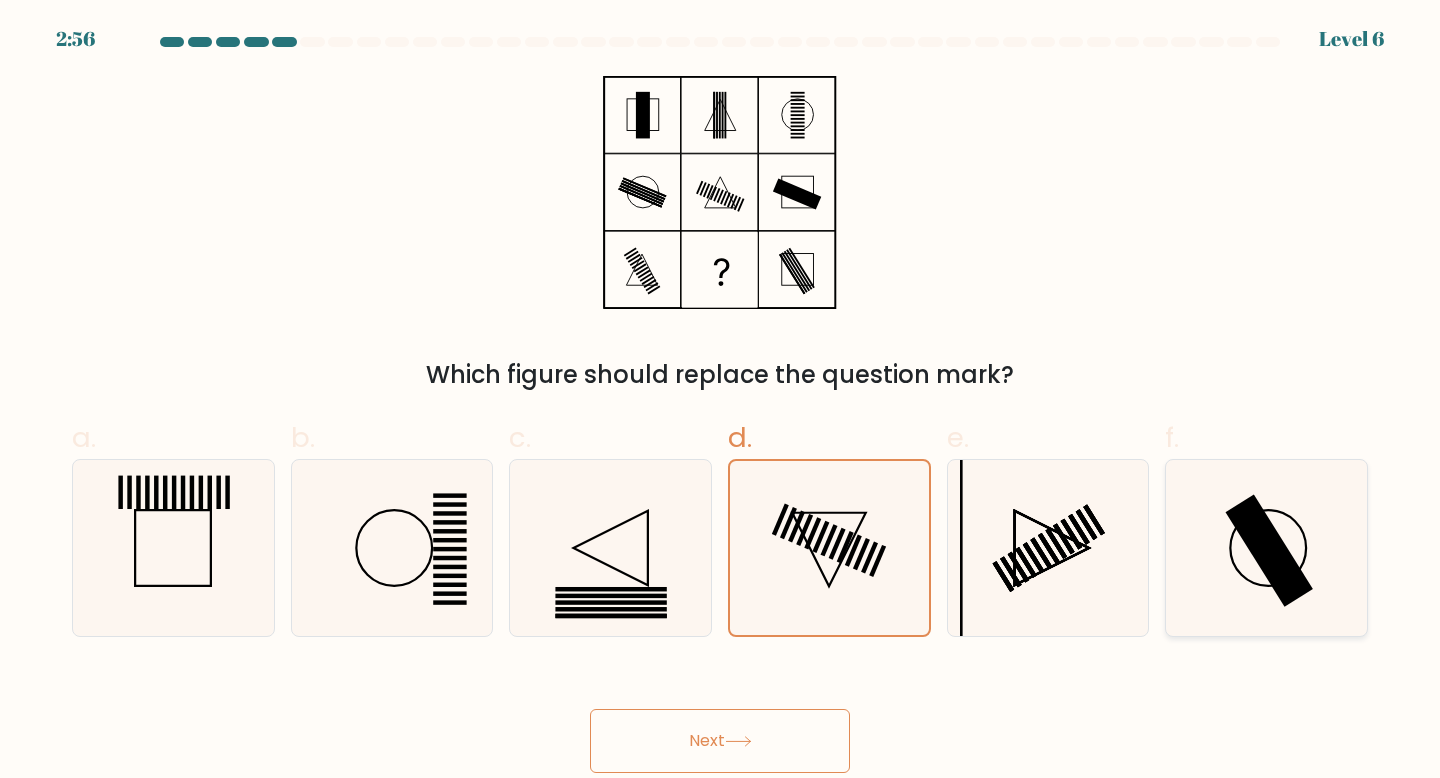 click at bounding box center (1266, 548) 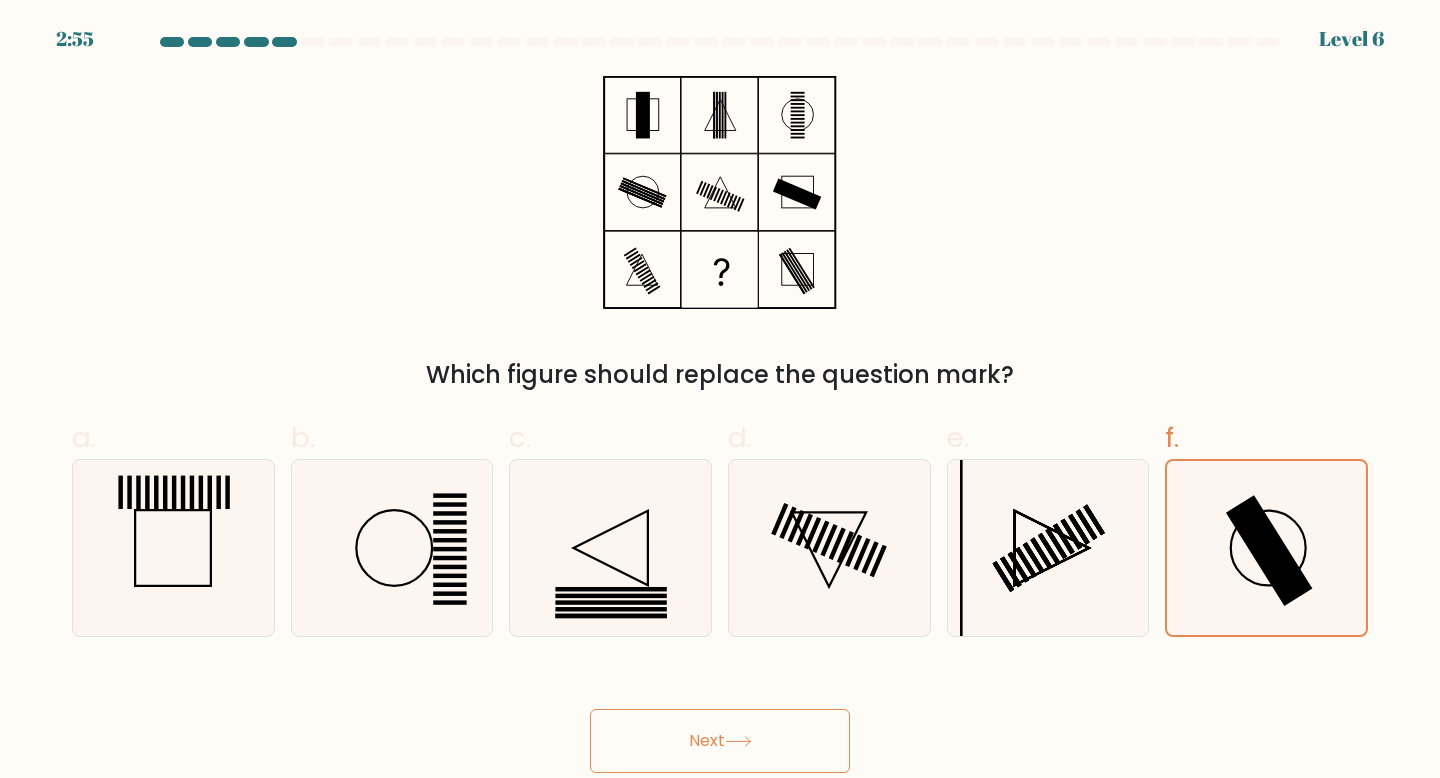 click on "Next" at bounding box center (720, 741) 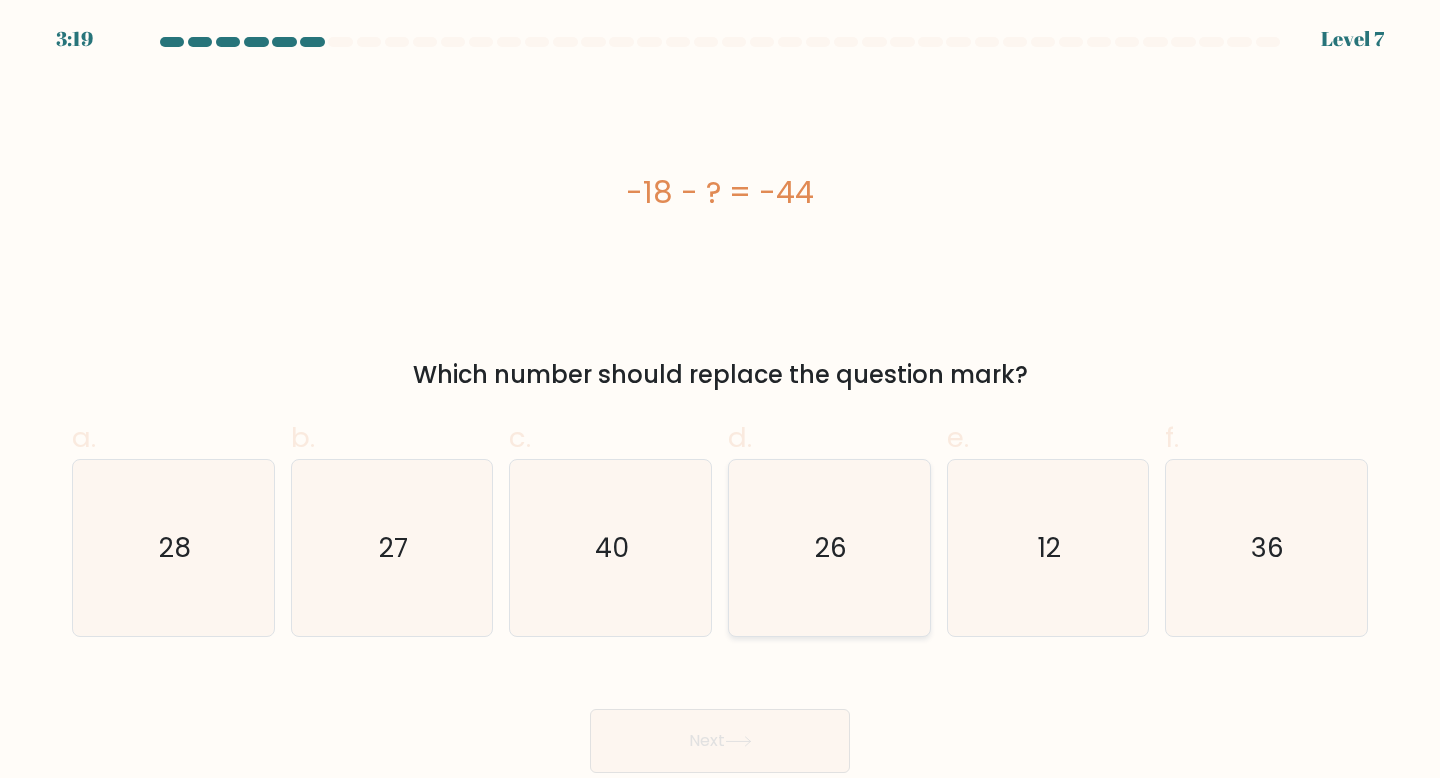 drag, startPoint x: 876, startPoint y: 528, endPoint x: 873, endPoint y: 542, distance: 14.3178215 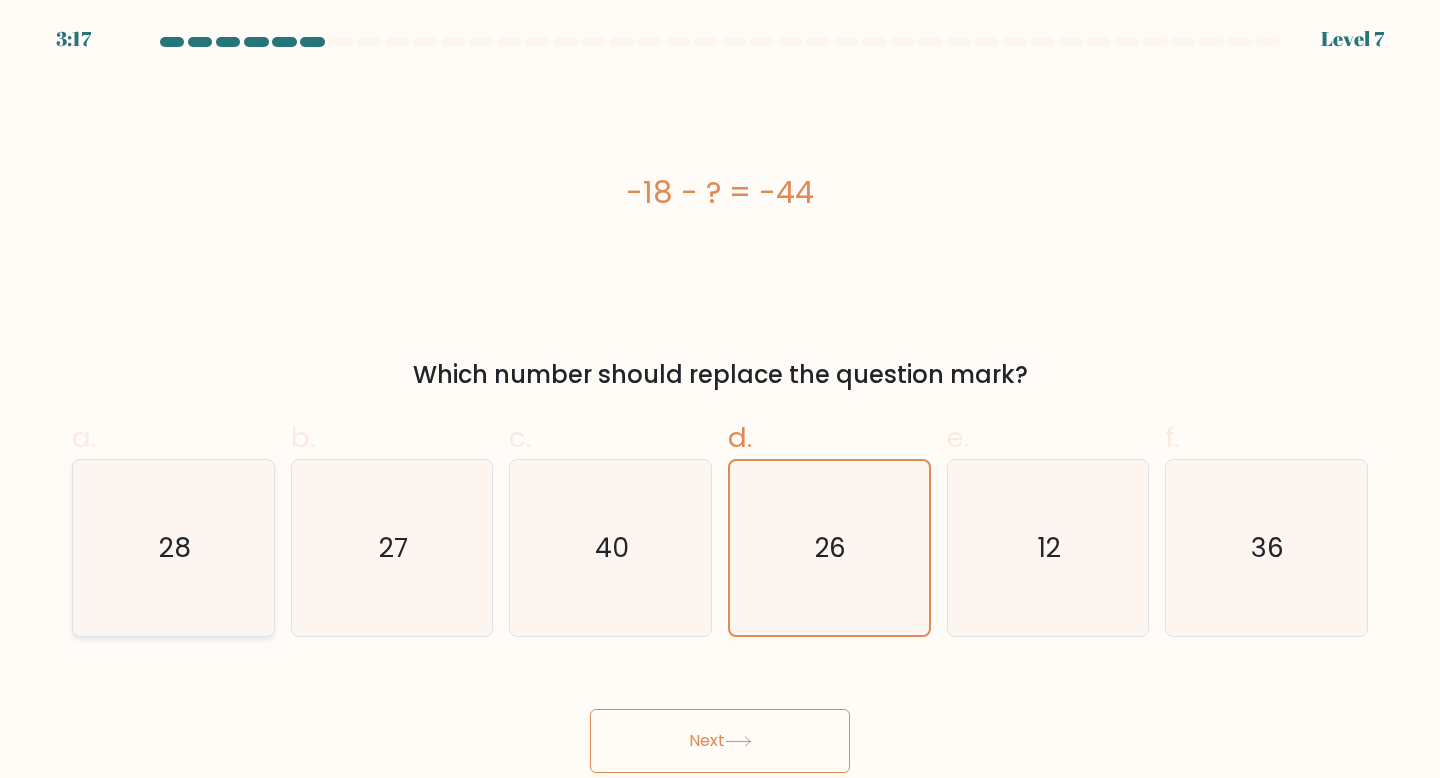 click on "28" at bounding box center (173, 548) 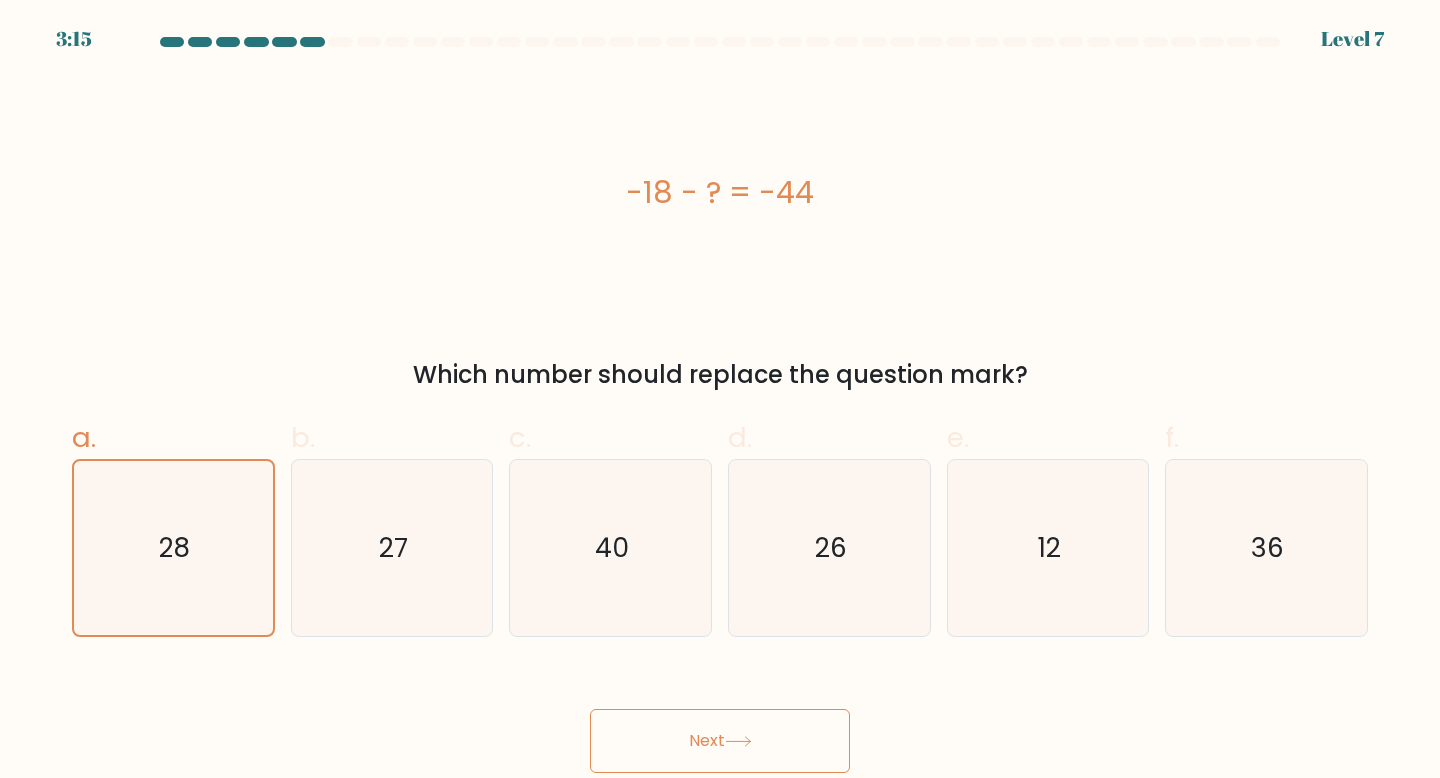 click on "Next" at bounding box center (720, 741) 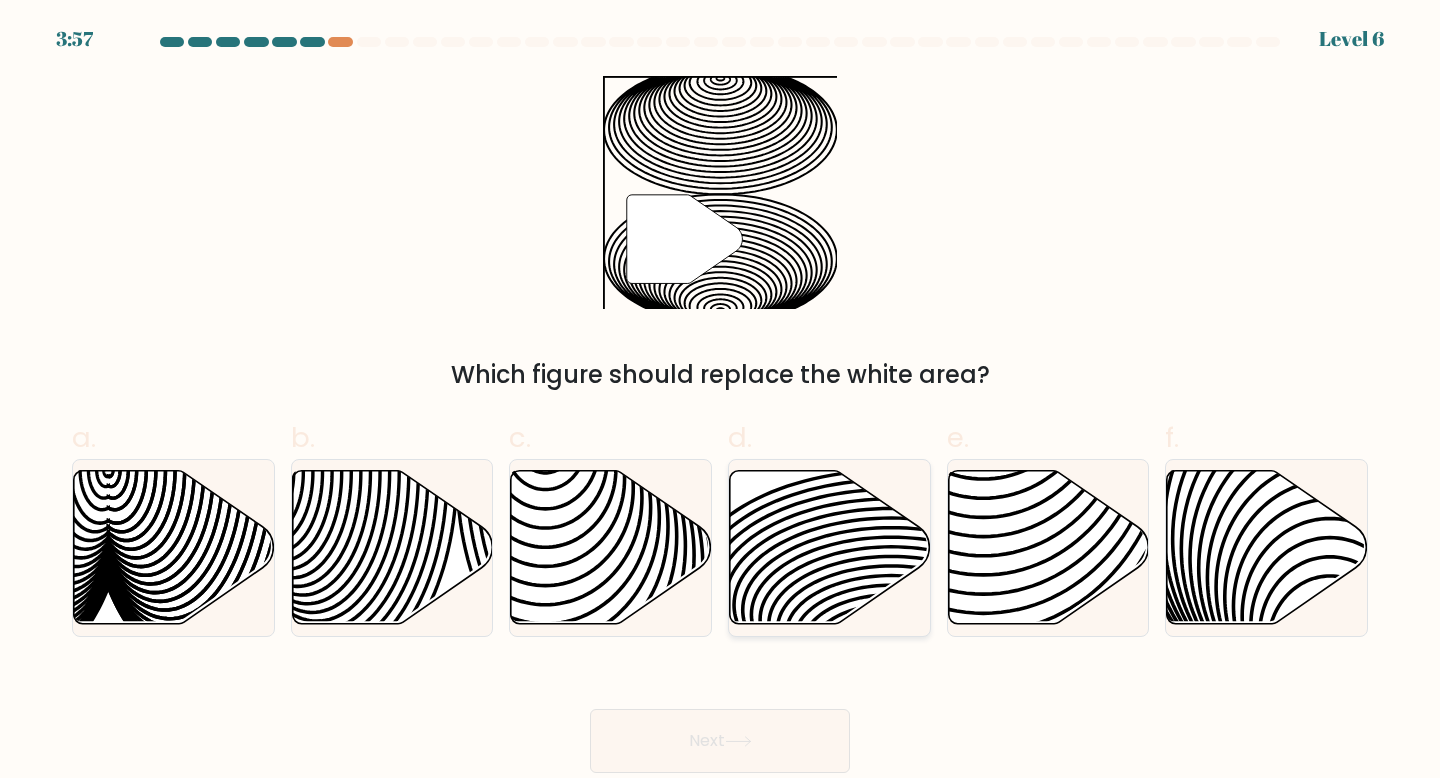 click at bounding box center [830, 547] 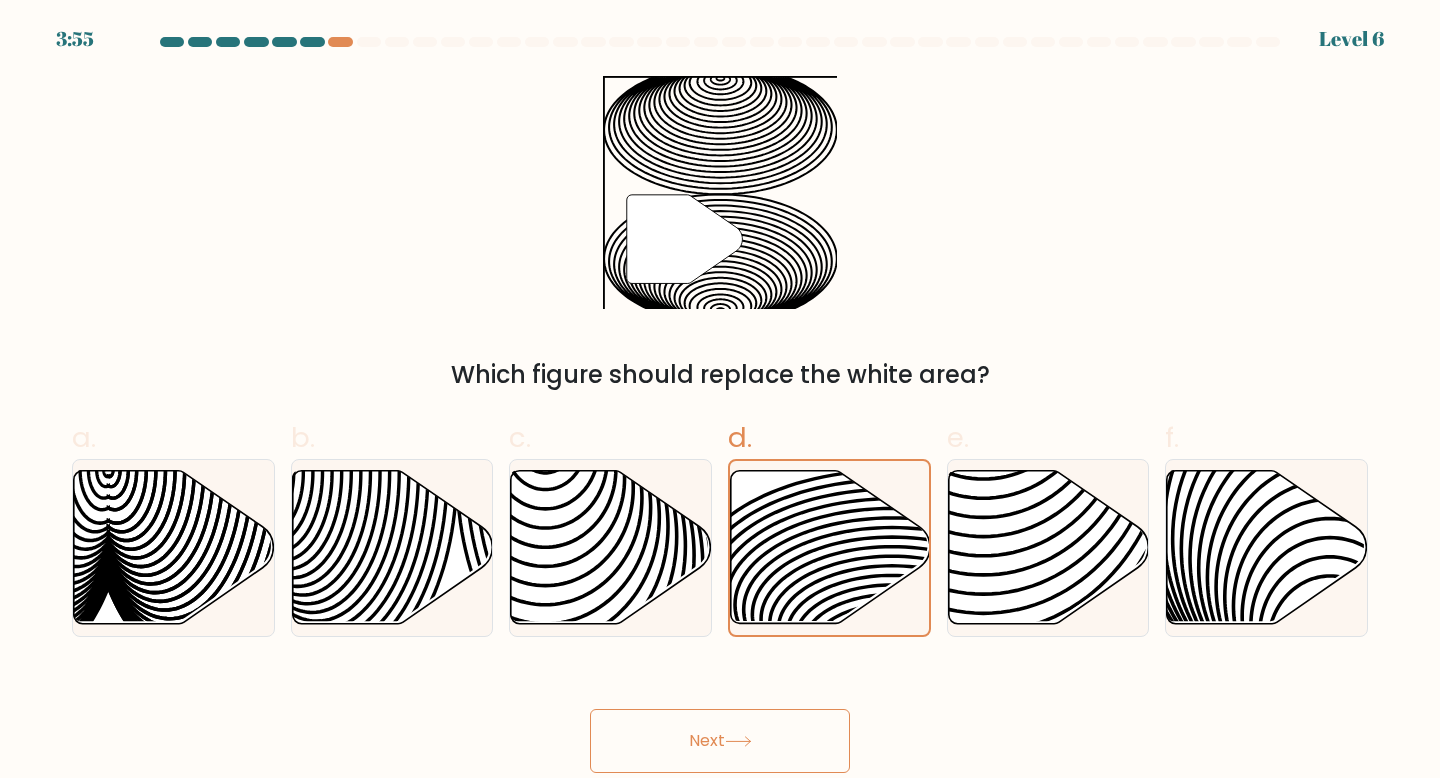 click on "Next" at bounding box center [720, 741] 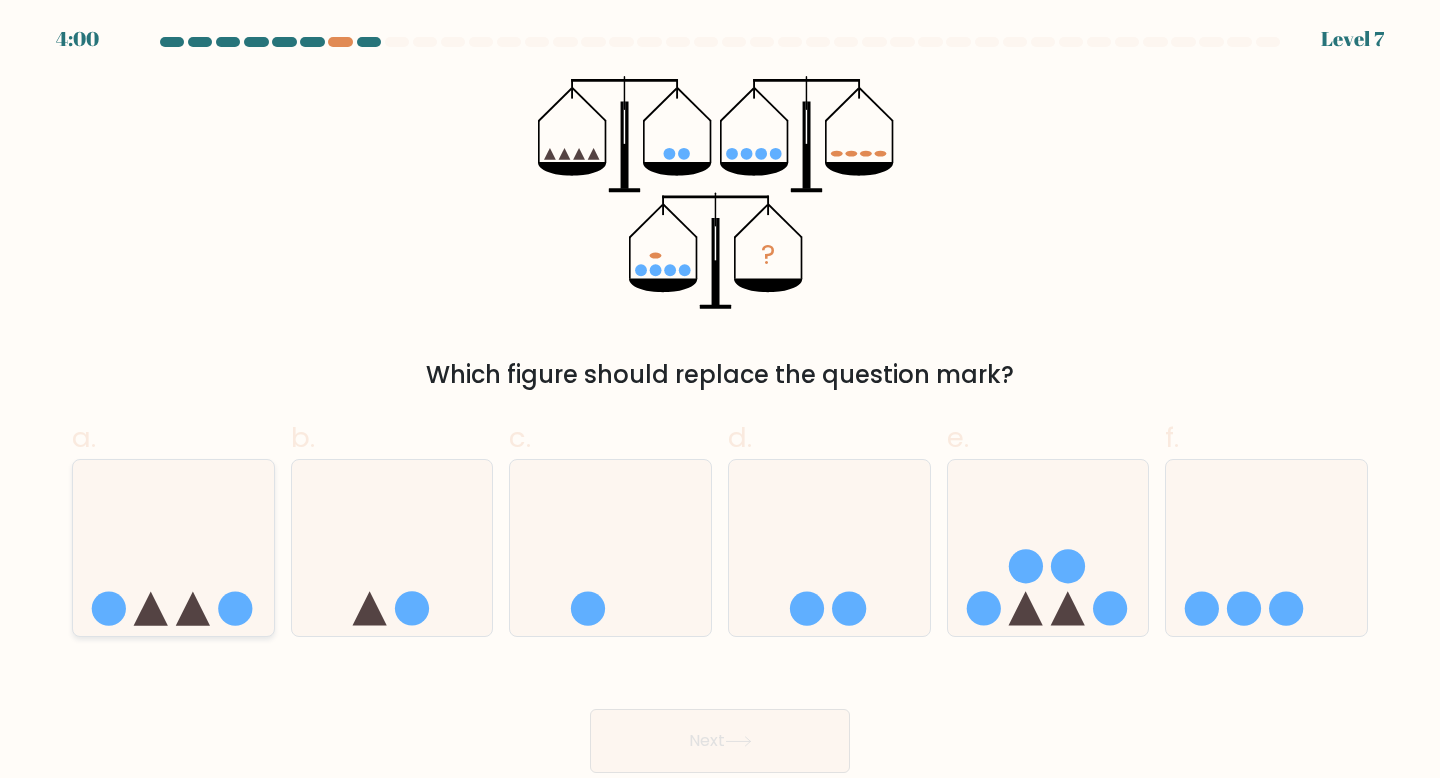 click at bounding box center [173, 548] 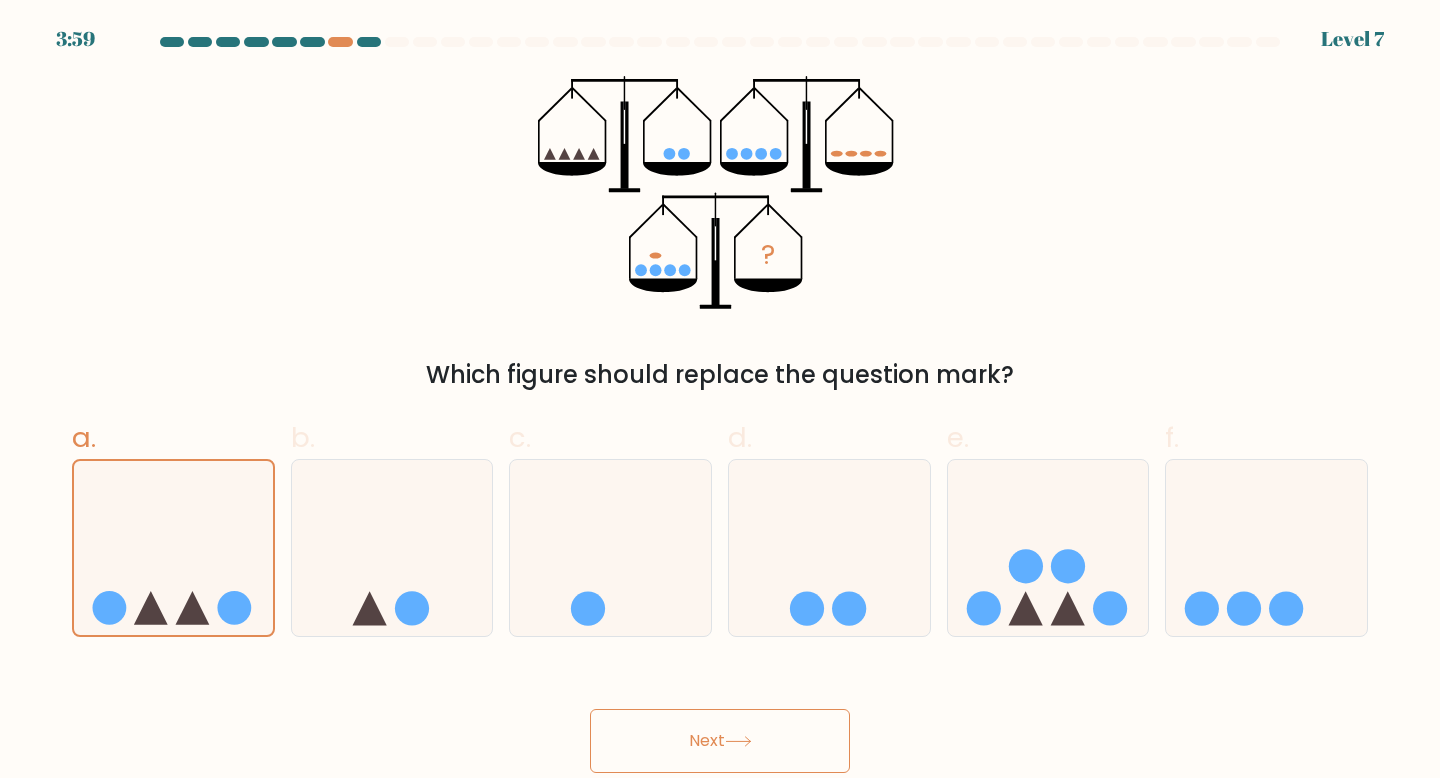 click on "Next" at bounding box center (720, 741) 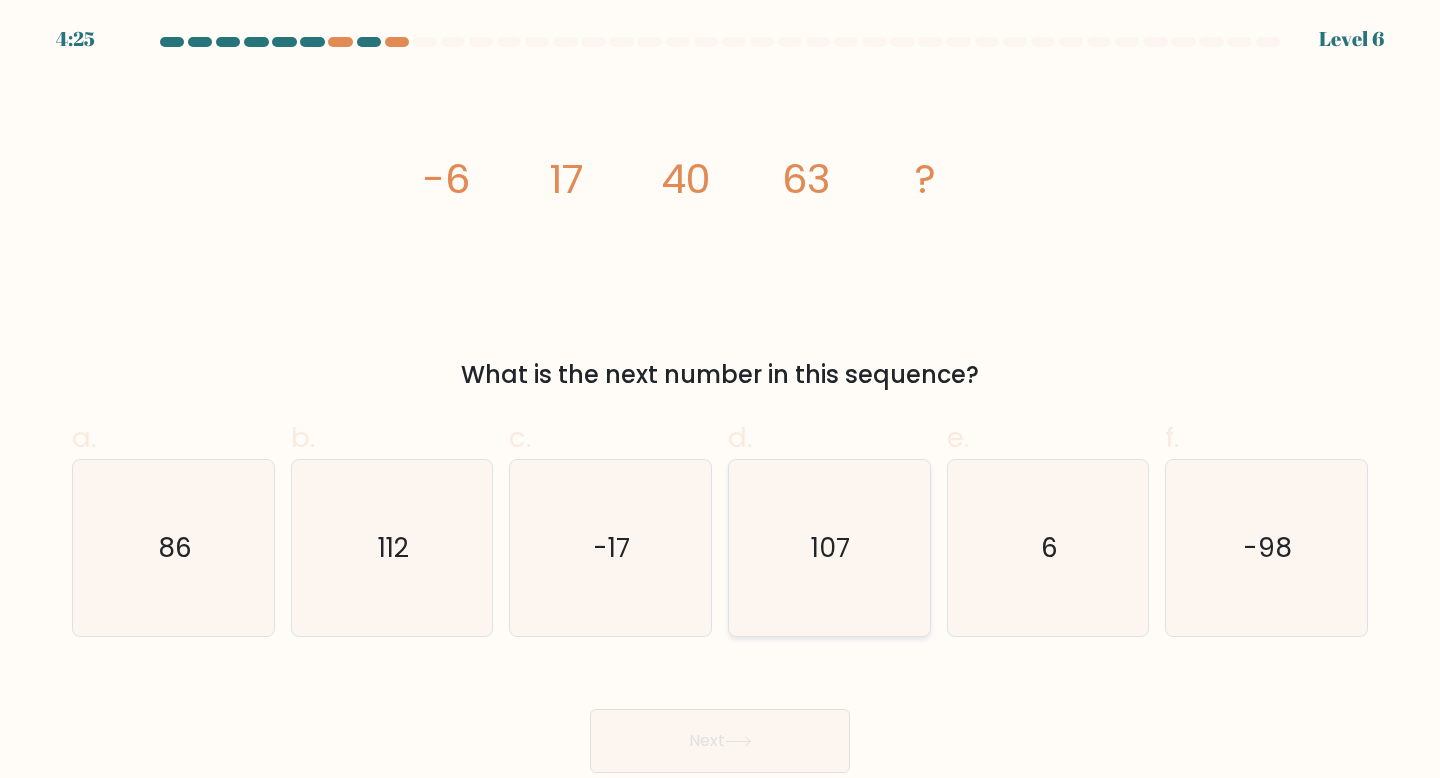 click on "107" at bounding box center [829, 548] 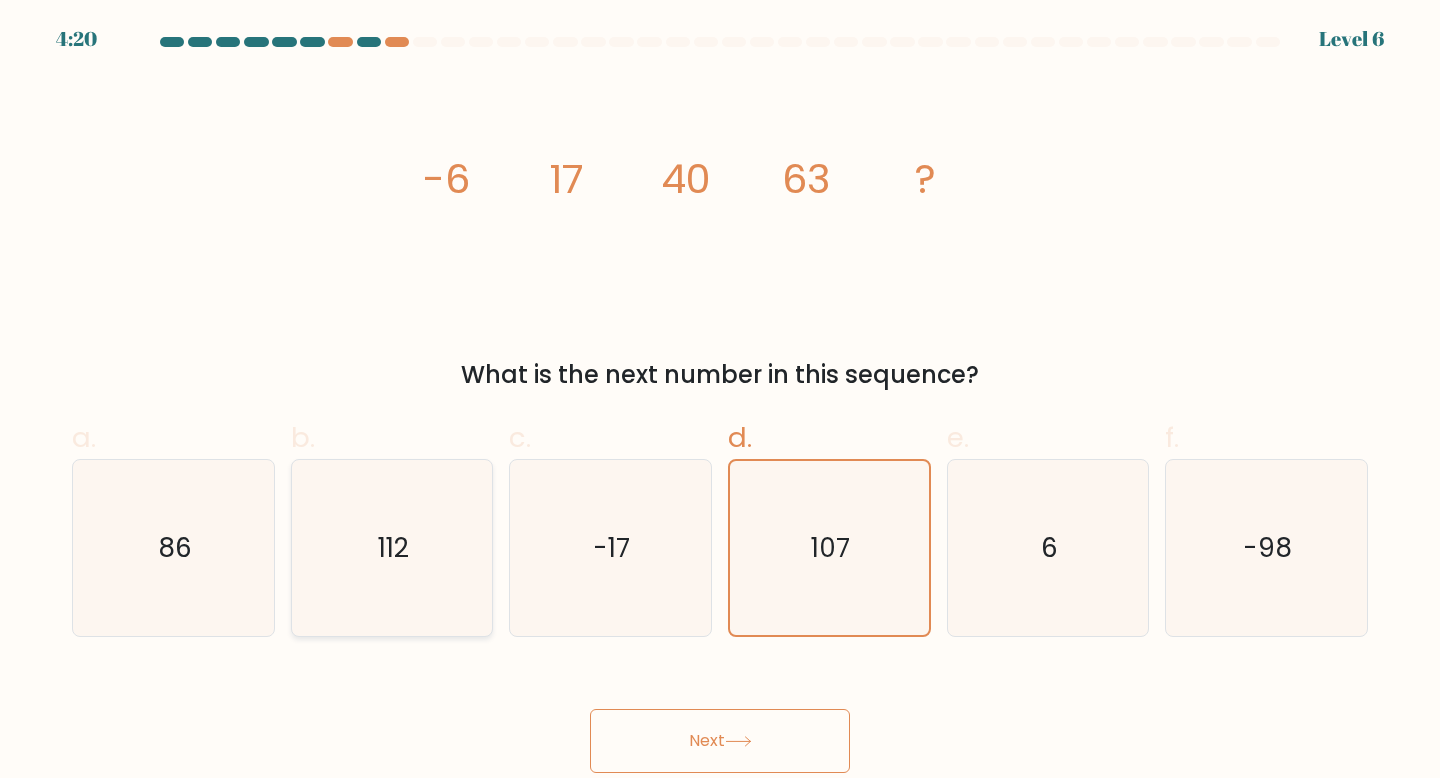 click on "112" at bounding box center [392, 548] 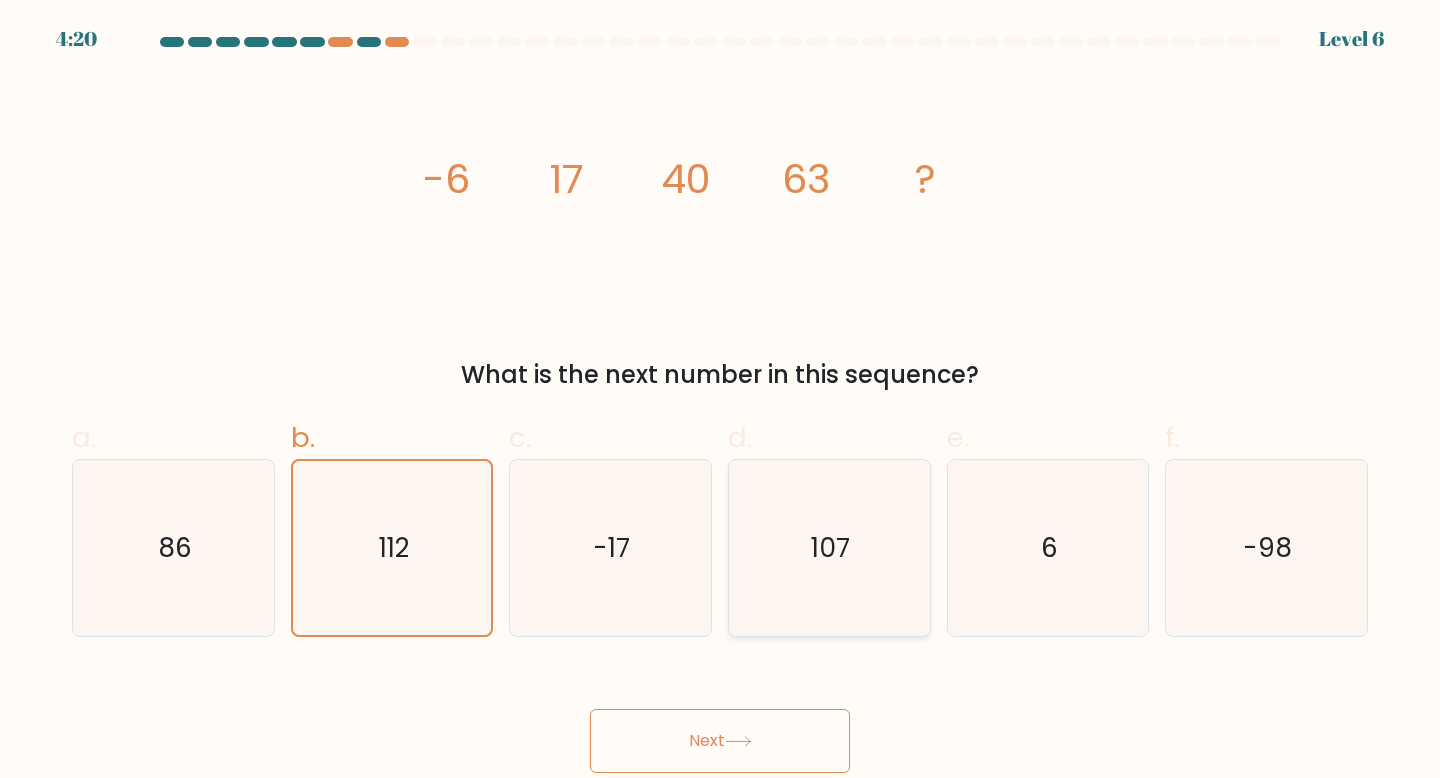 click on "107" at bounding box center (829, 548) 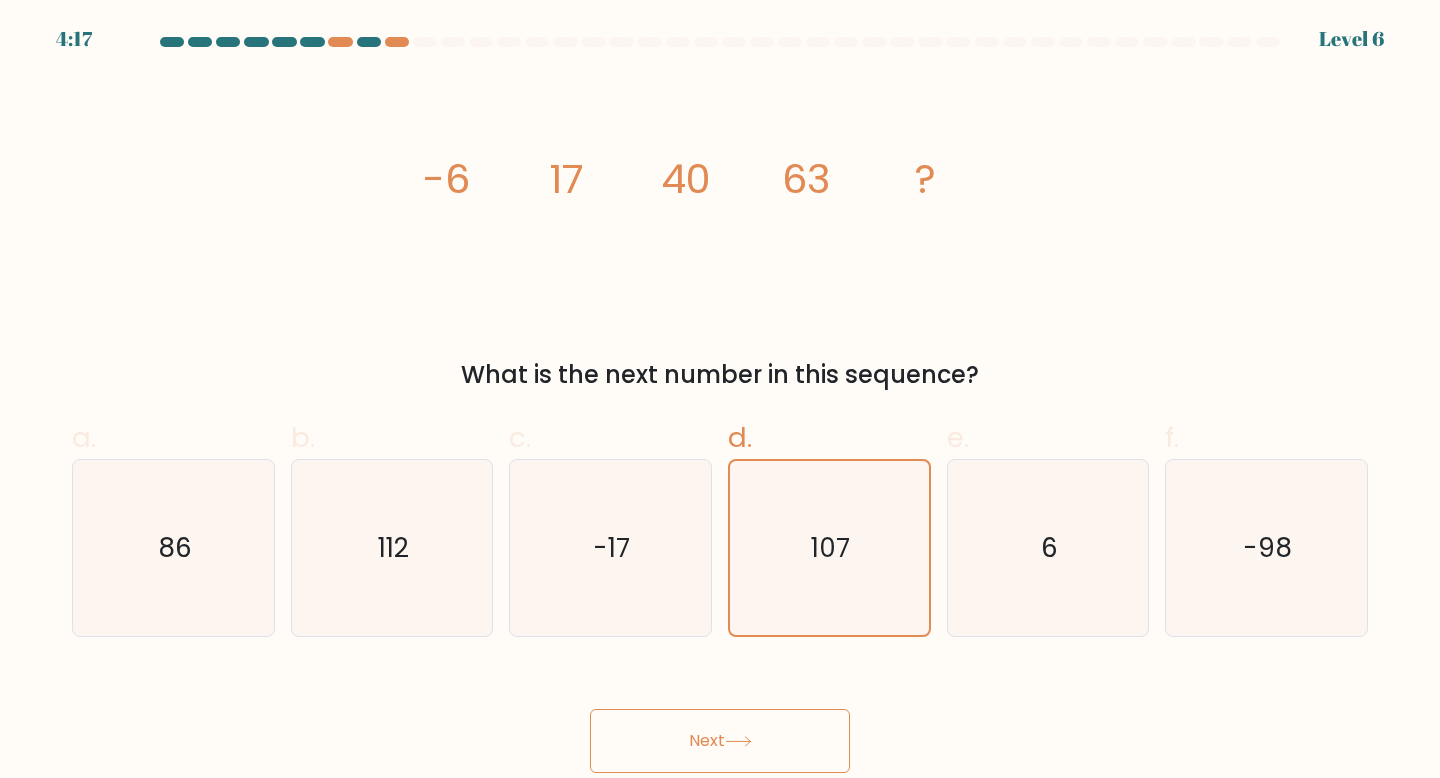 click on "Next" at bounding box center [720, 741] 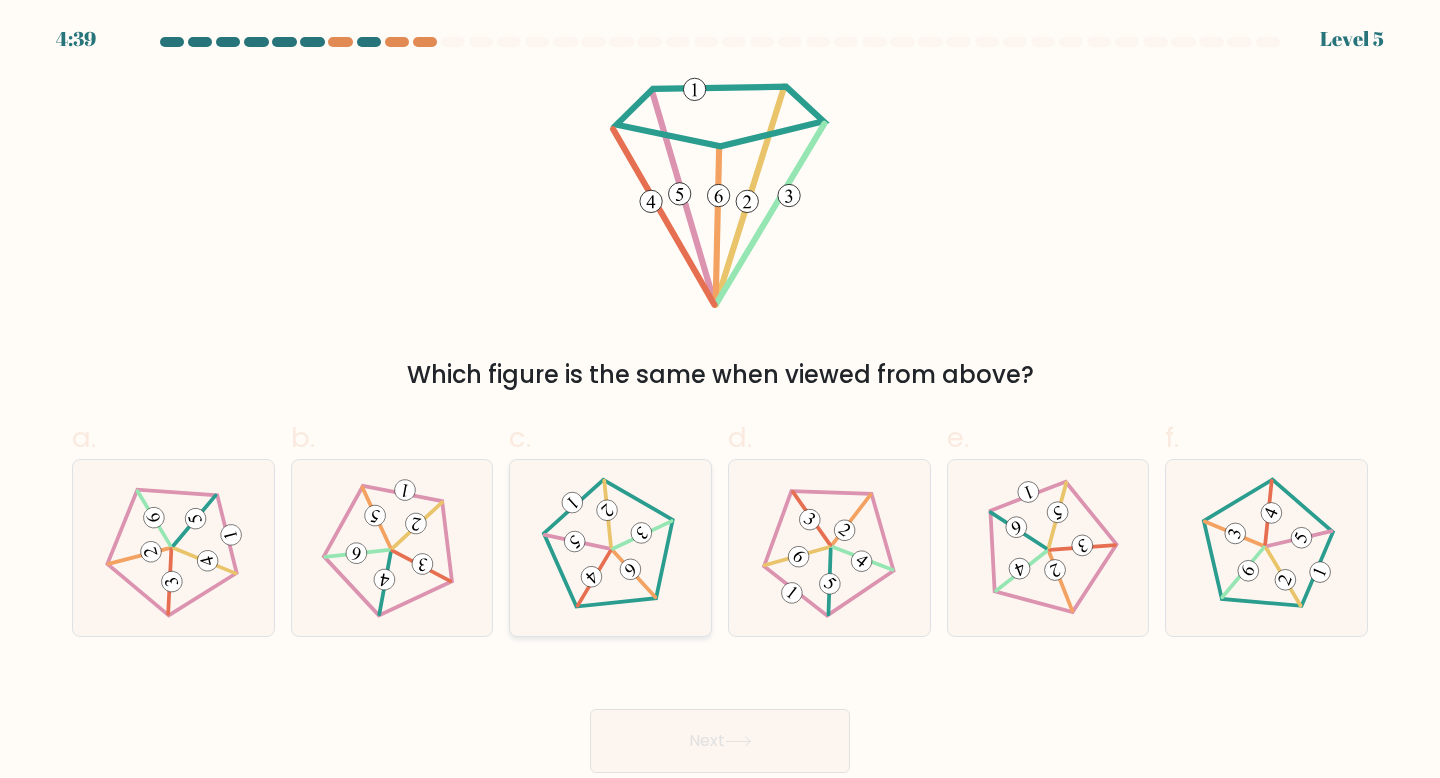 click at bounding box center [610, 547] 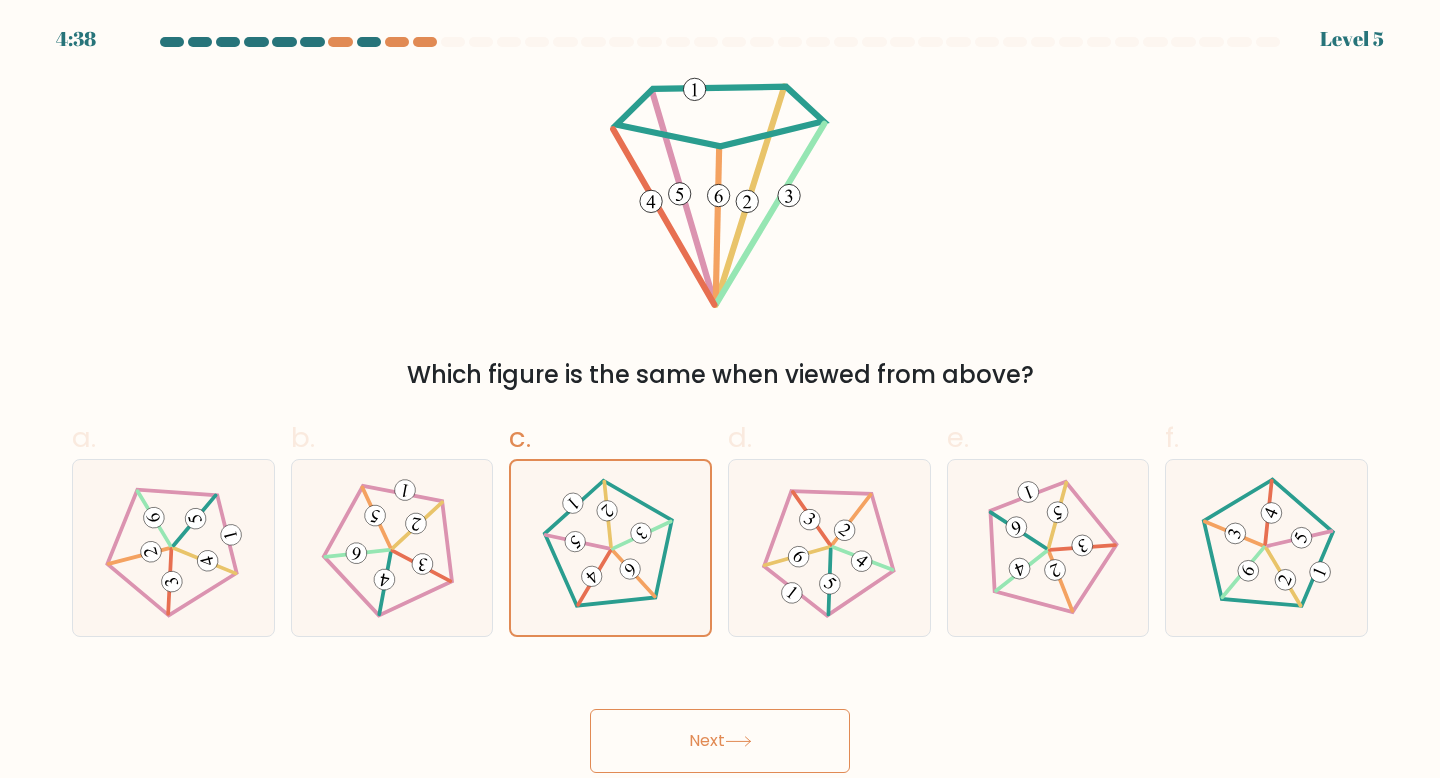 click on "Next" at bounding box center [720, 741] 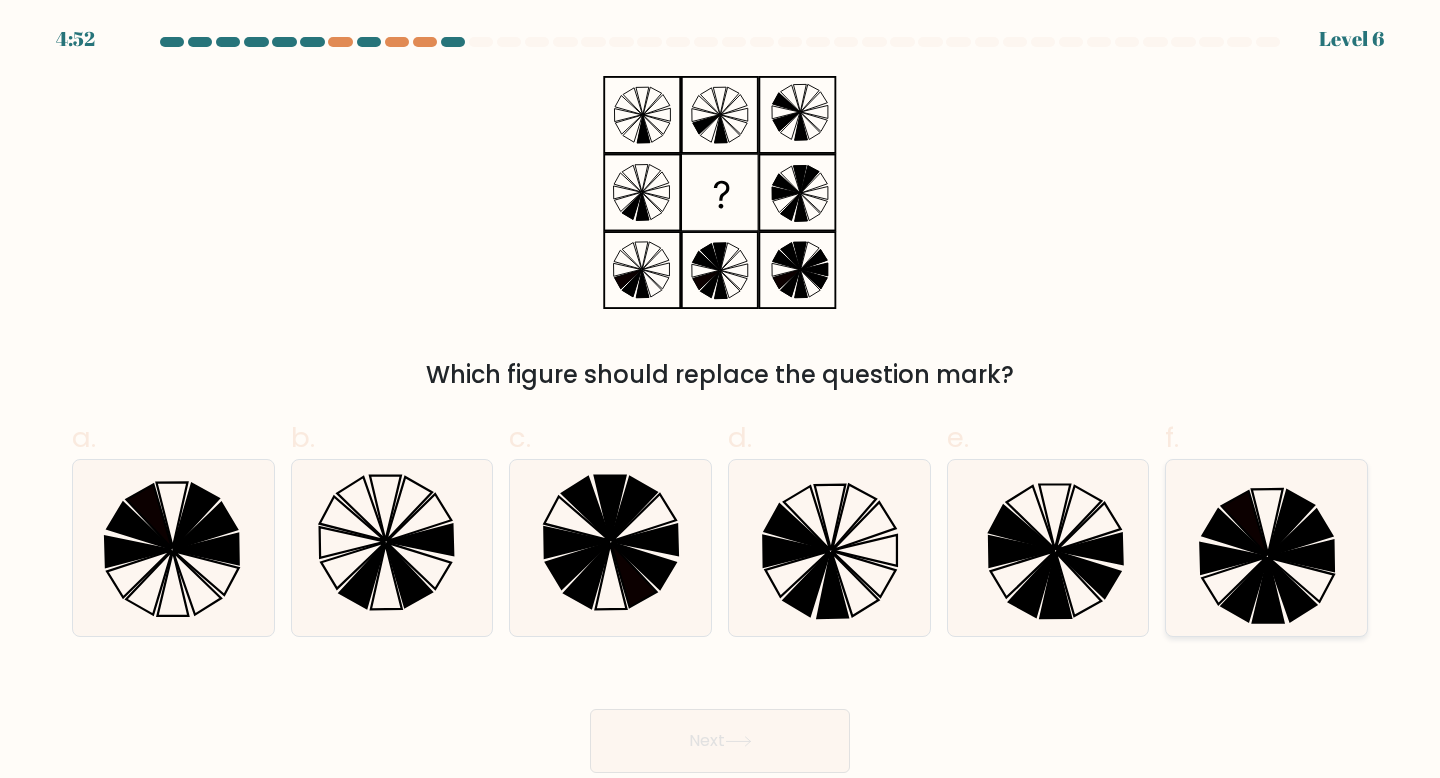 click at bounding box center (1301, 532) 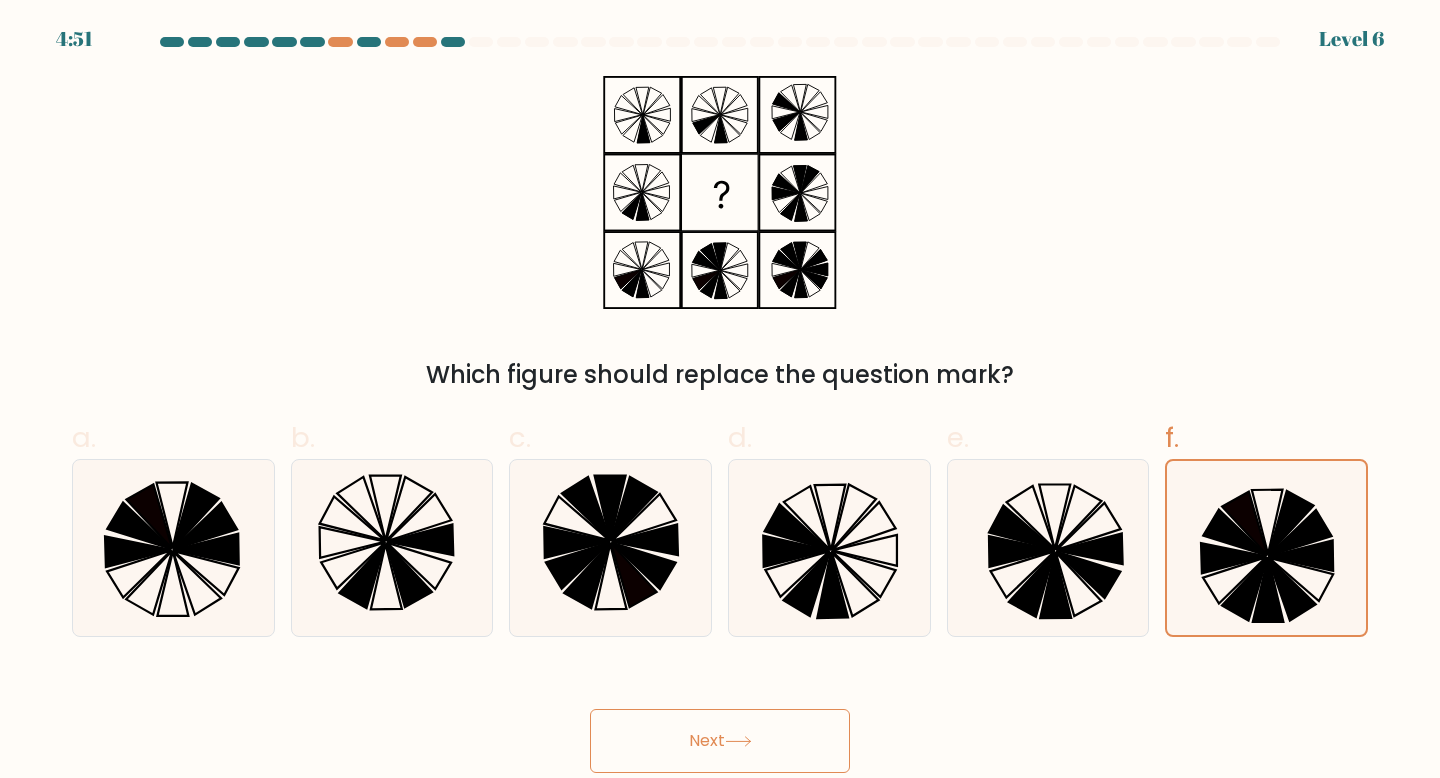 click on "Next" at bounding box center [720, 741] 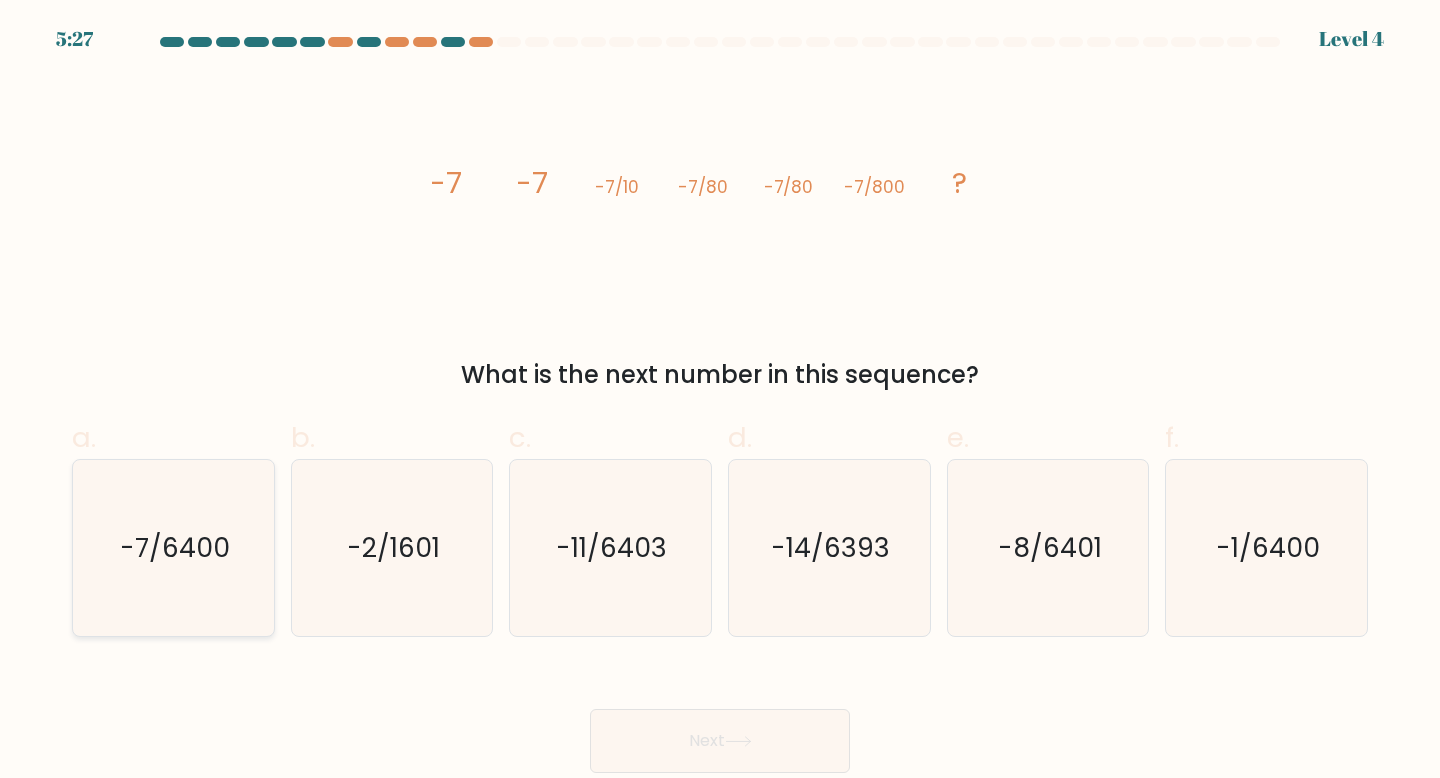 click on "-7/6400" at bounding box center [173, 548] 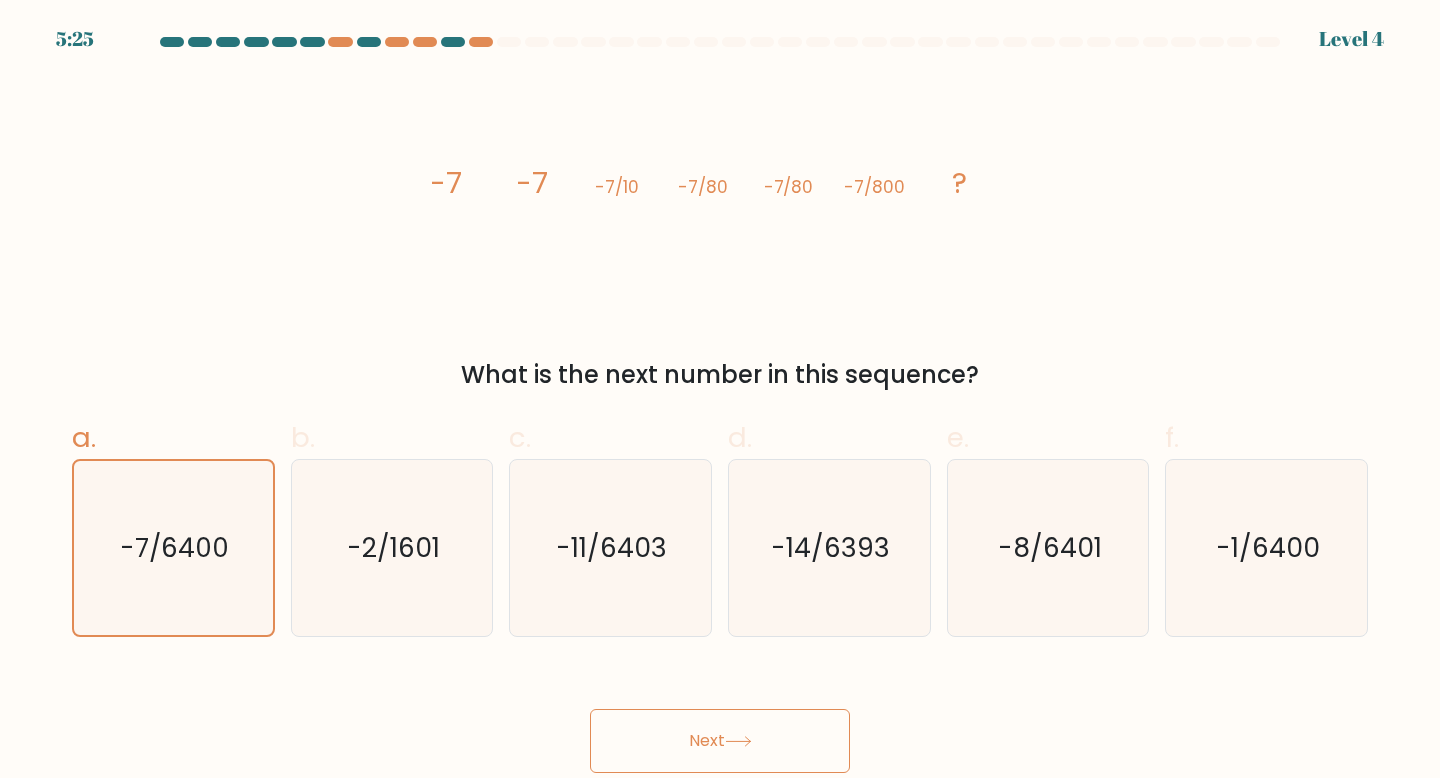 click on "Next" at bounding box center (720, 741) 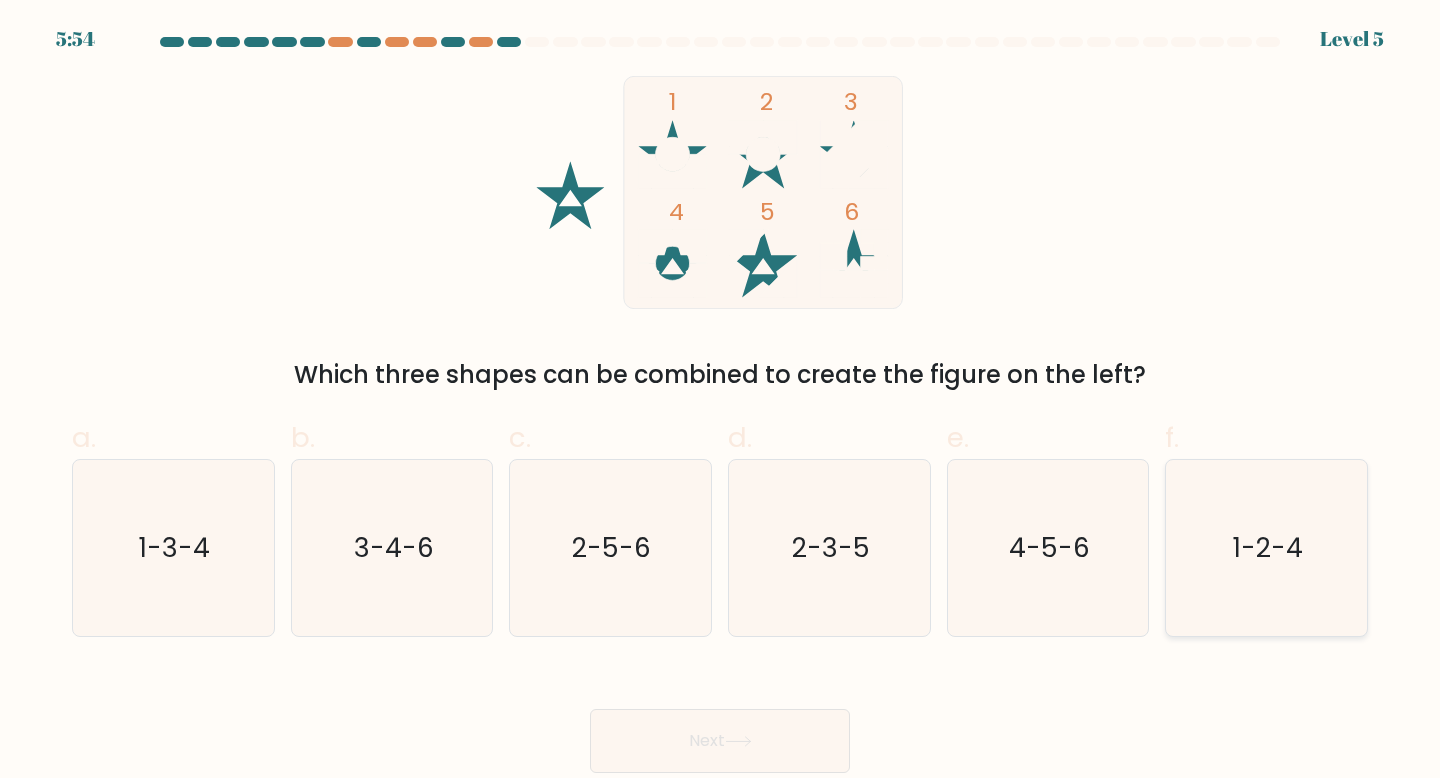 click on "1-2-4" at bounding box center [1268, 547] 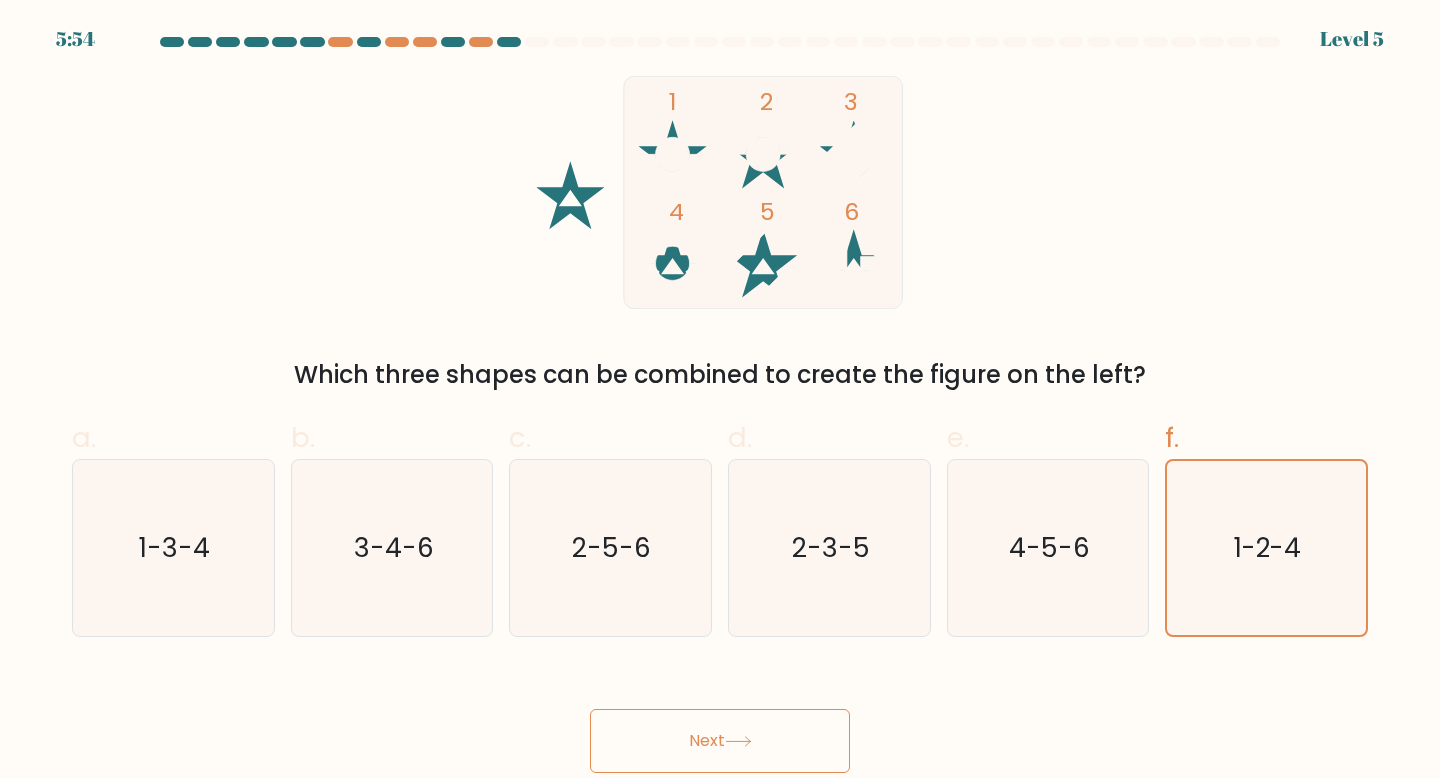 click on "Next" at bounding box center [720, 741] 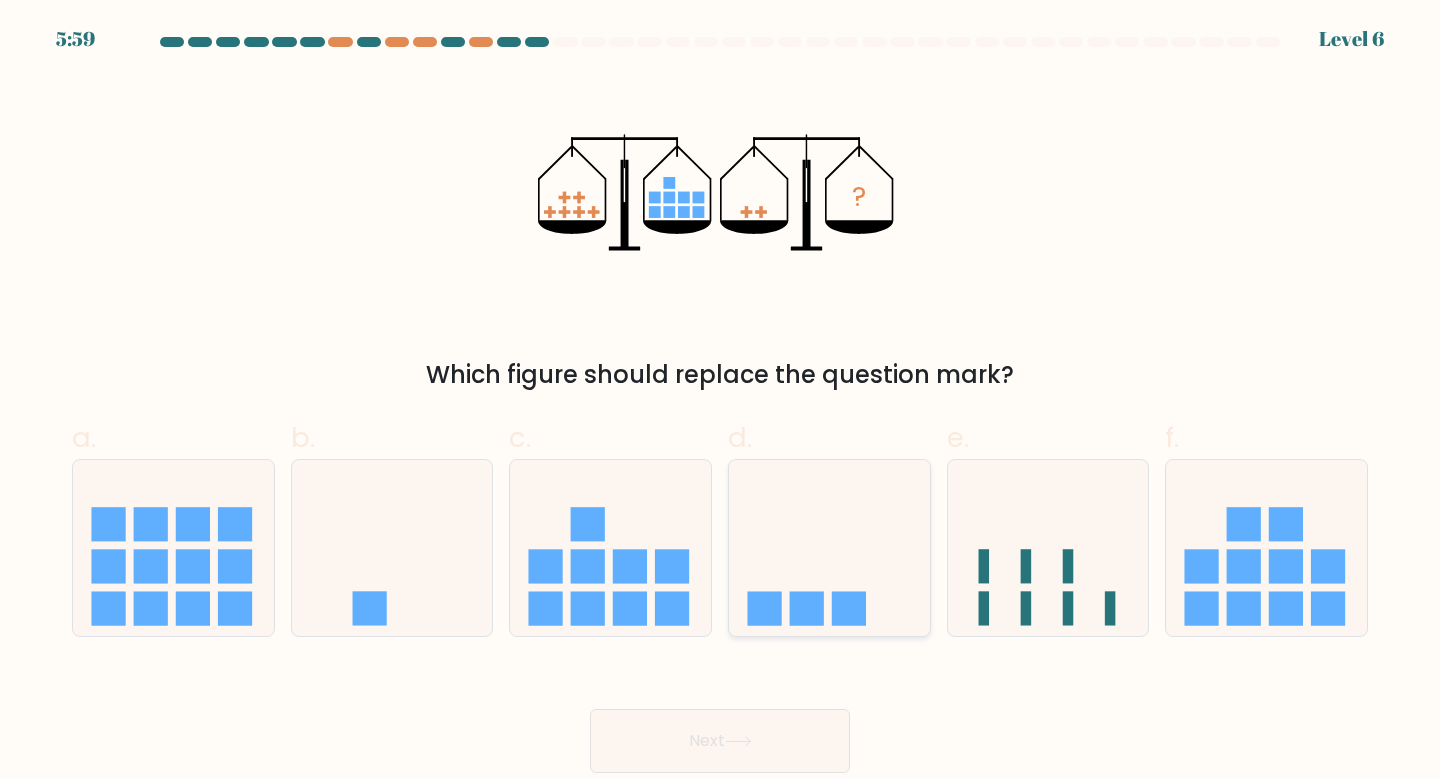 click at bounding box center (807, 609) 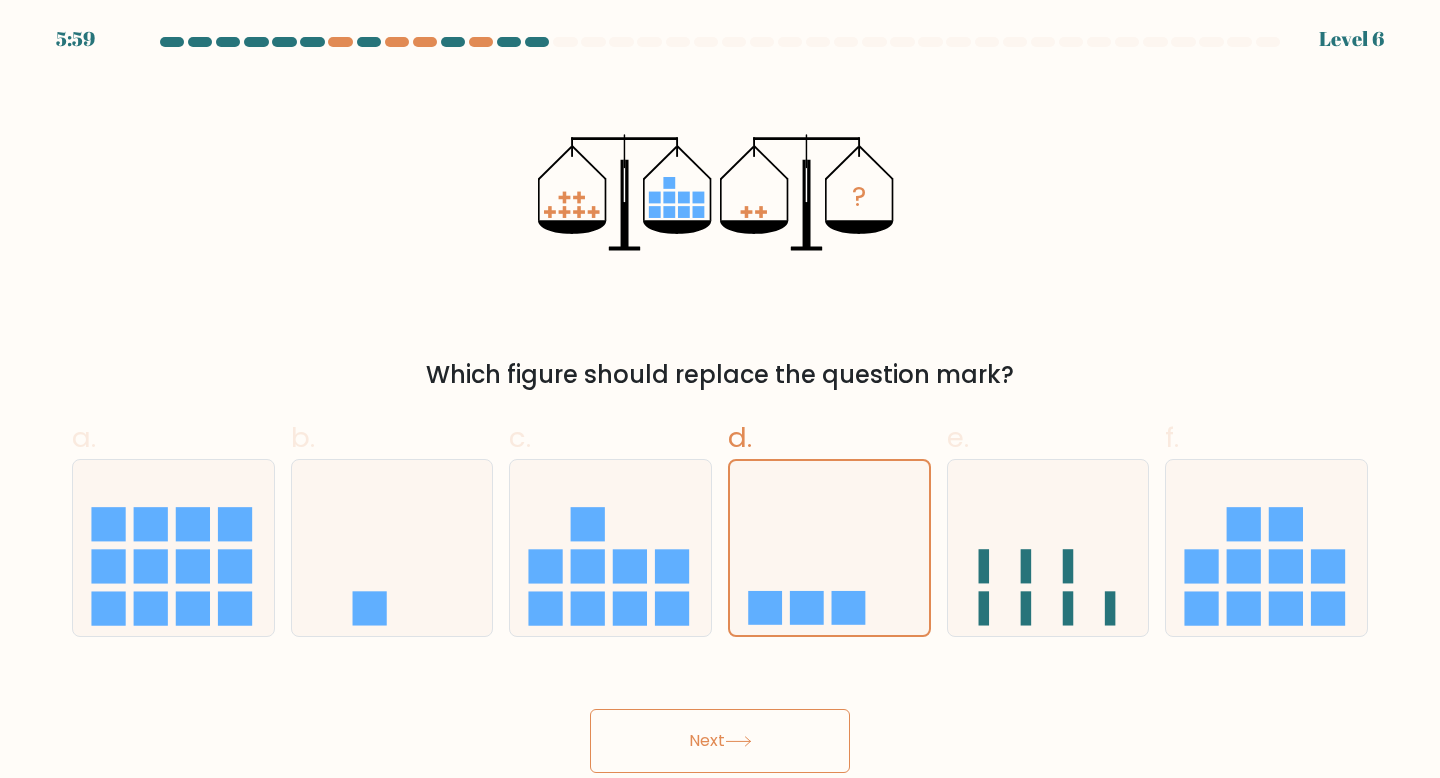 click on "Next" at bounding box center (720, 741) 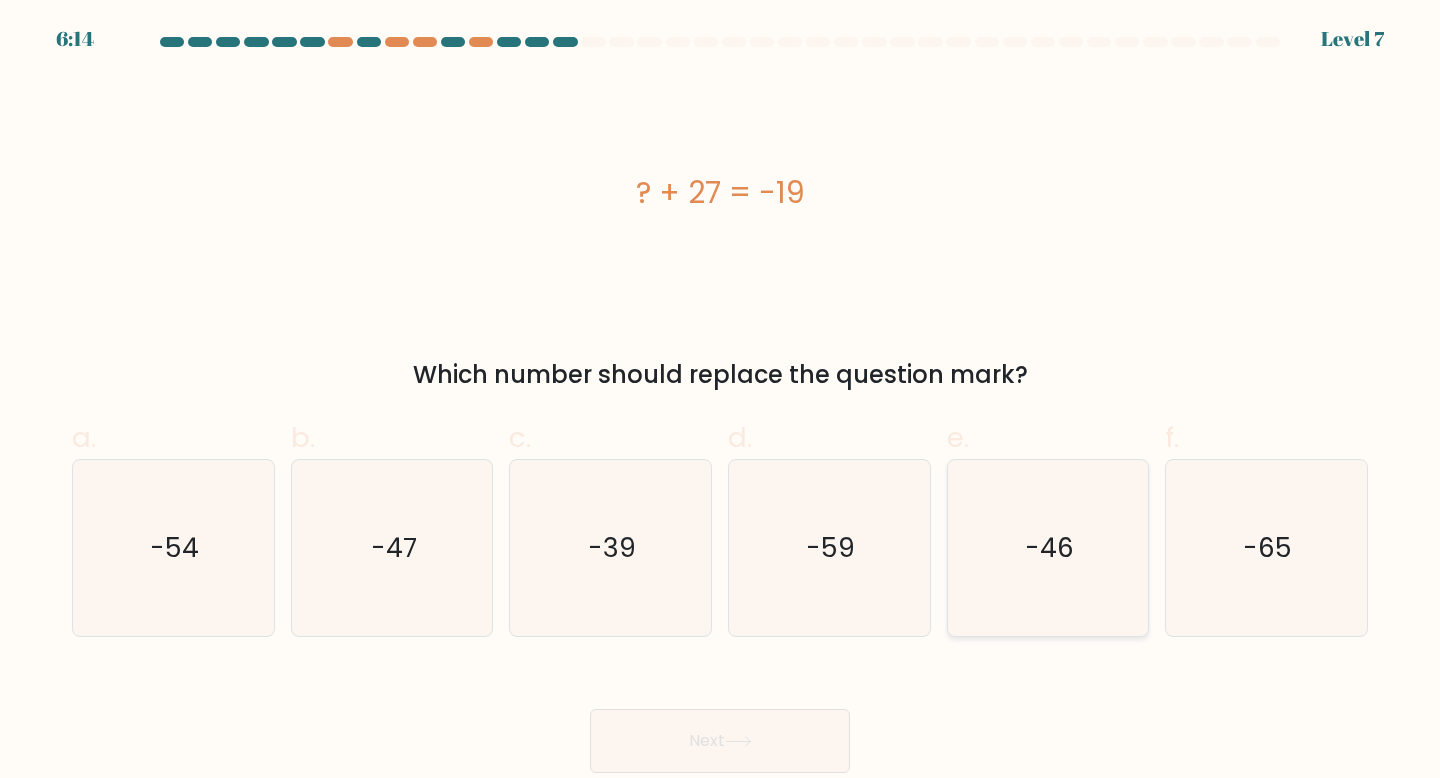 click on "-46" at bounding box center [1048, 548] 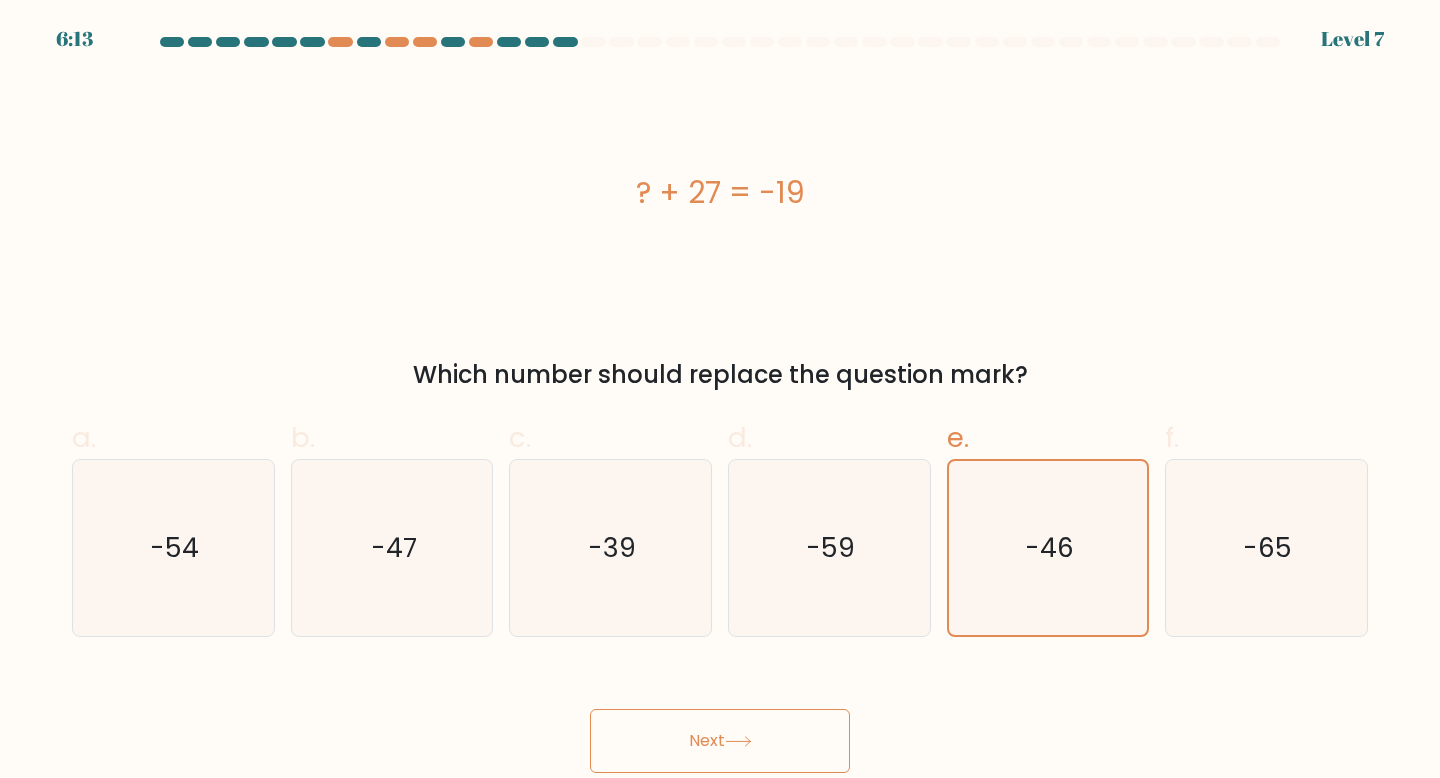 click on "Next" at bounding box center (720, 741) 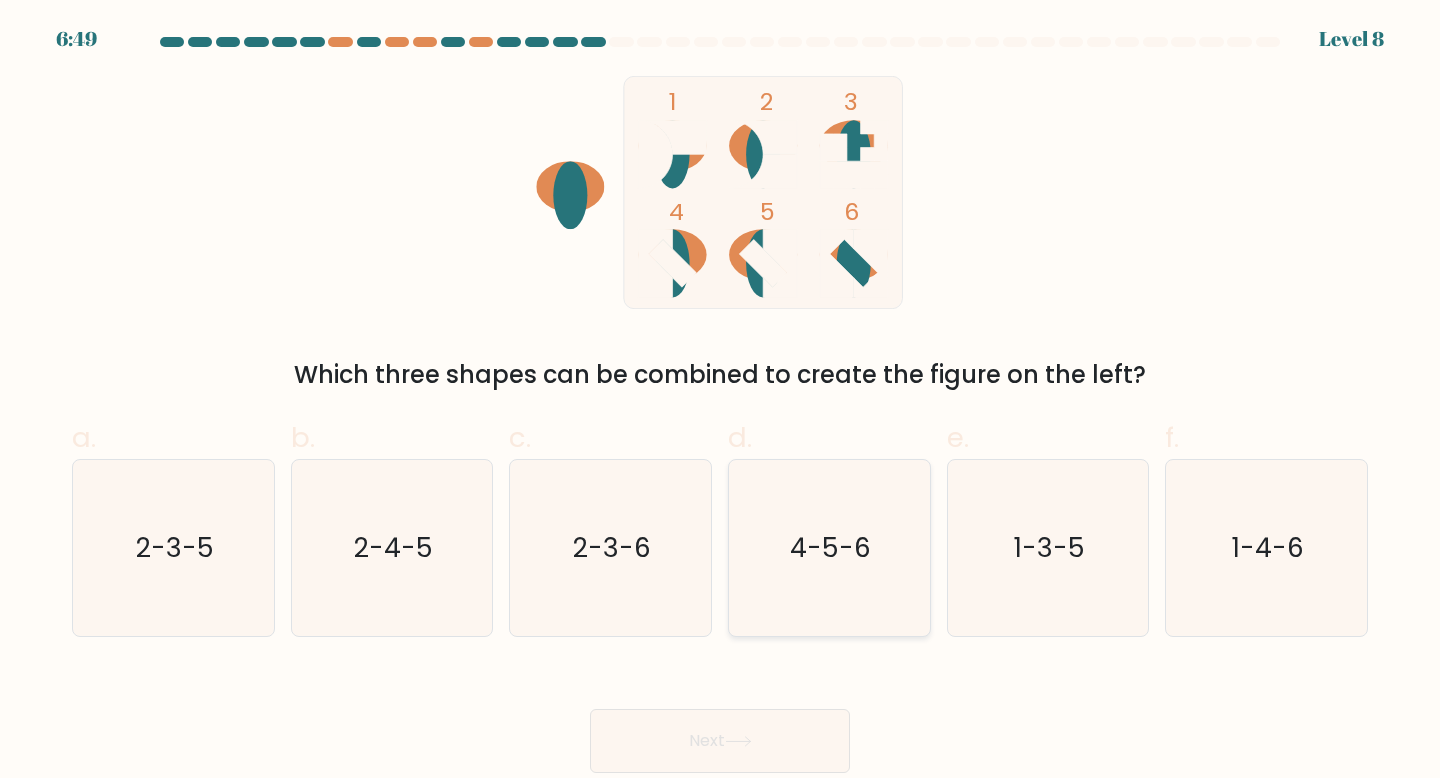 click on "4-5-6" at bounding box center [829, 548] 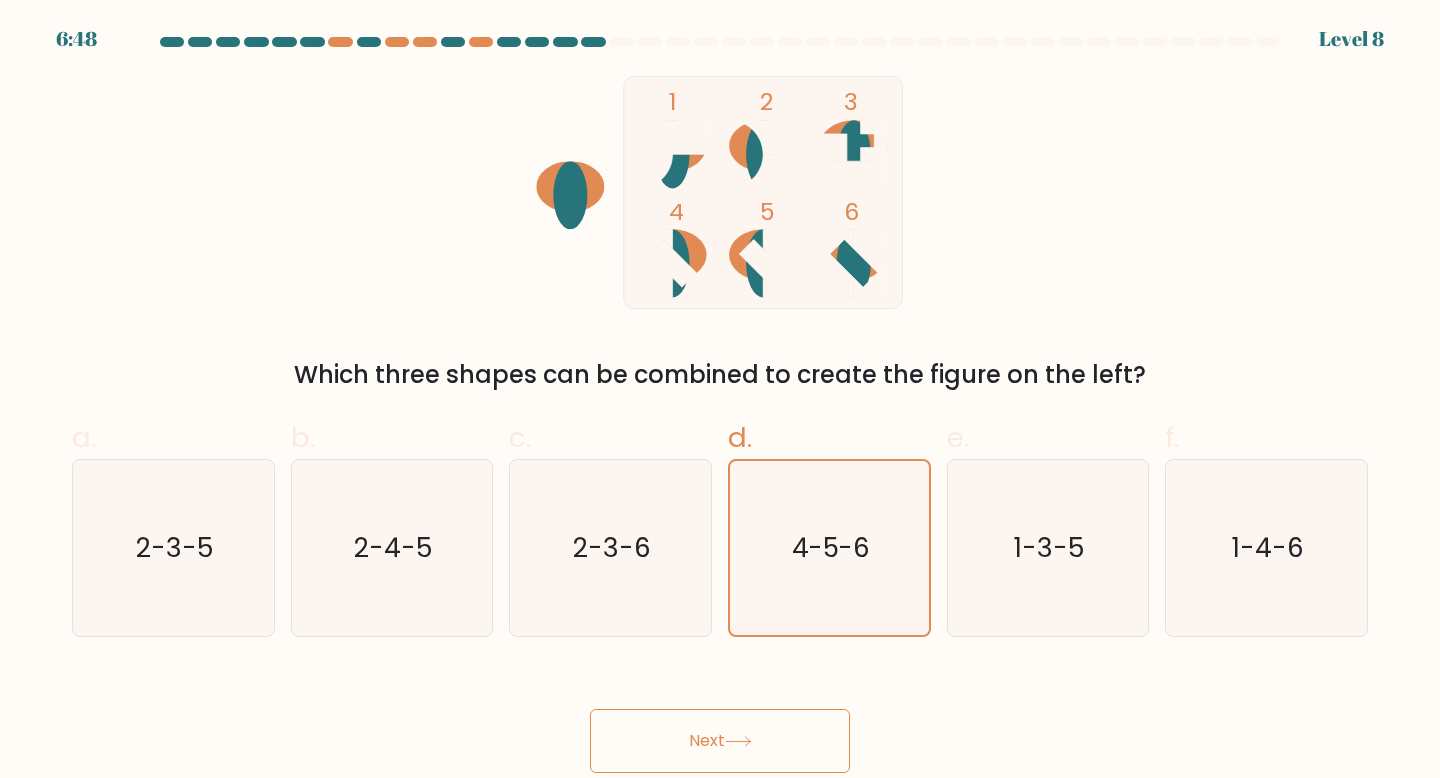 click at bounding box center [738, 741] 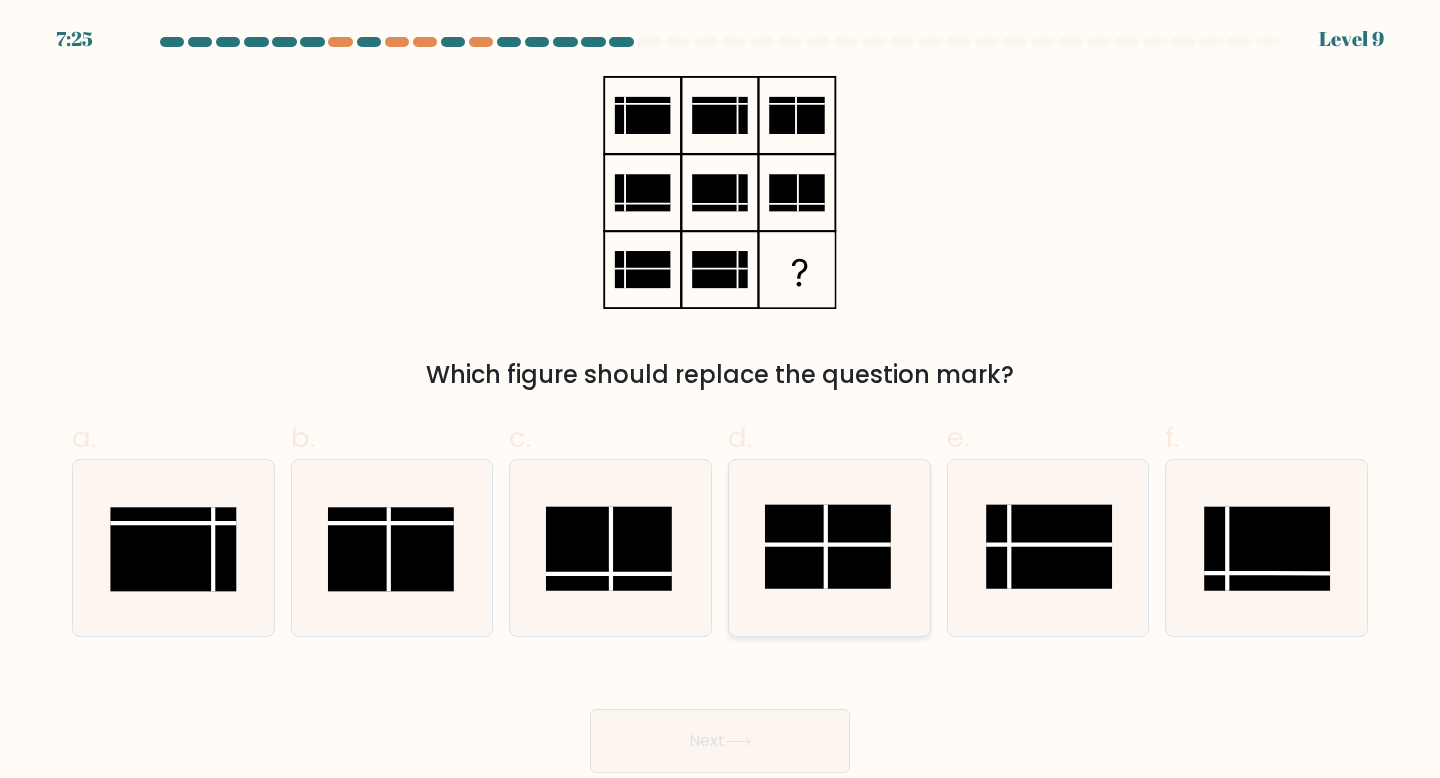 click at bounding box center [828, 546] 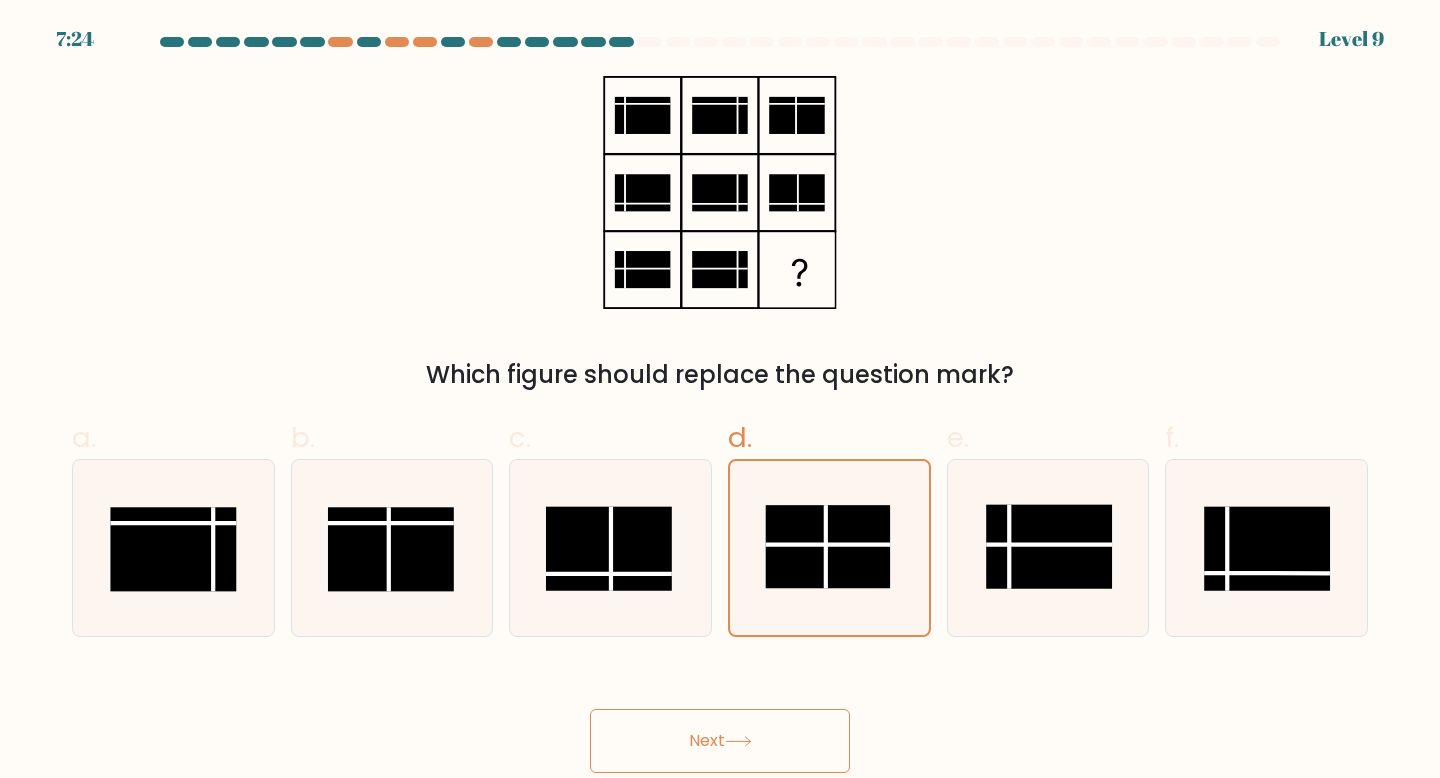 click on "Next" at bounding box center [720, 741] 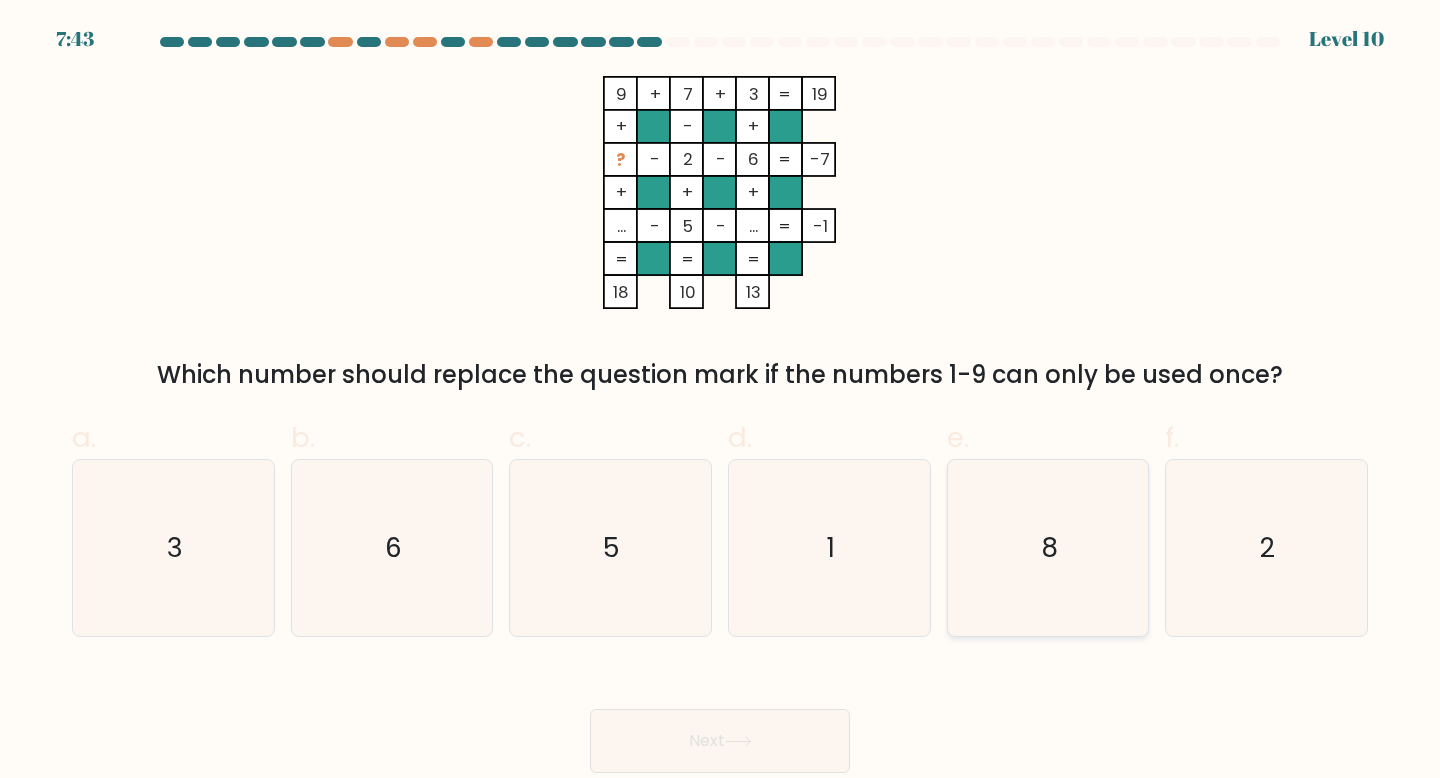 click on "8" at bounding box center [1048, 548] 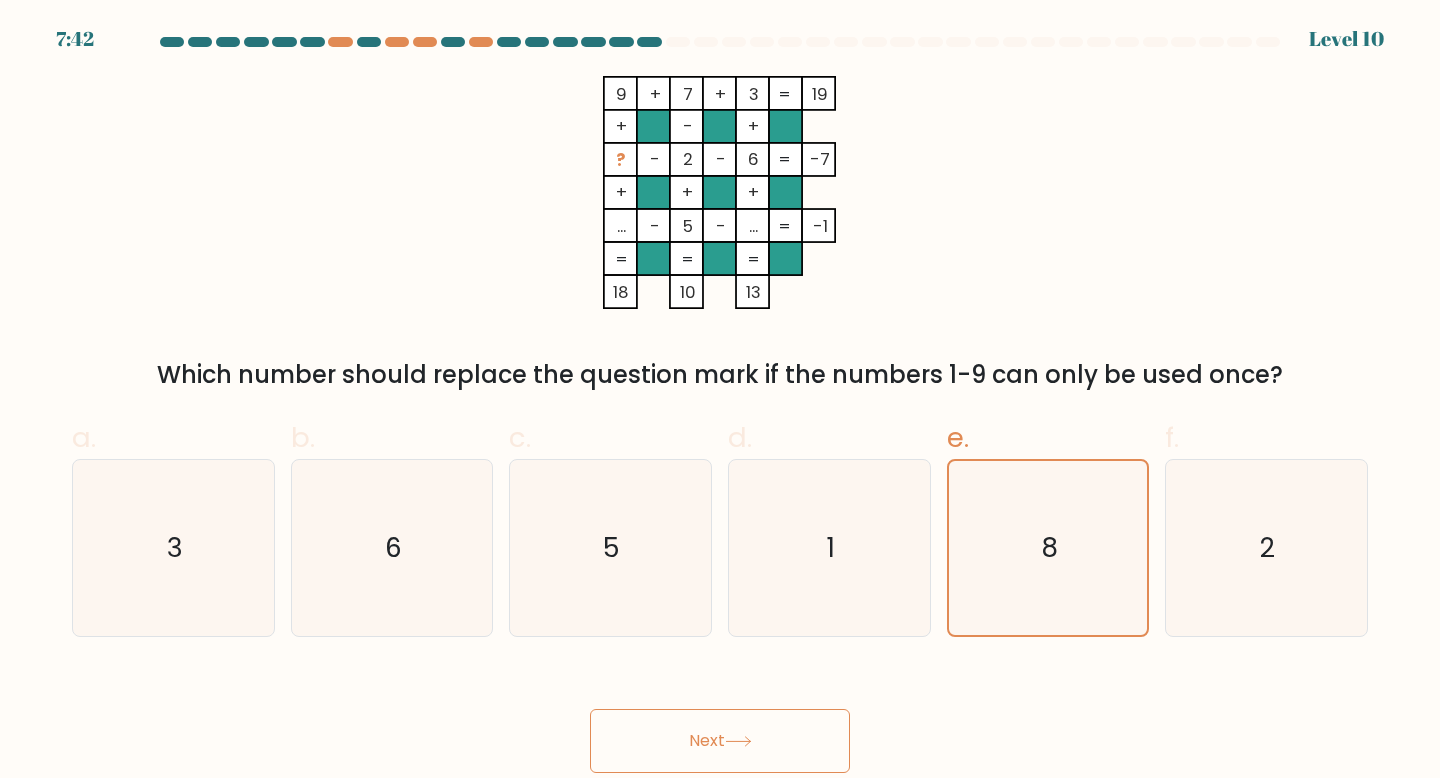 click on "Next" at bounding box center (720, 741) 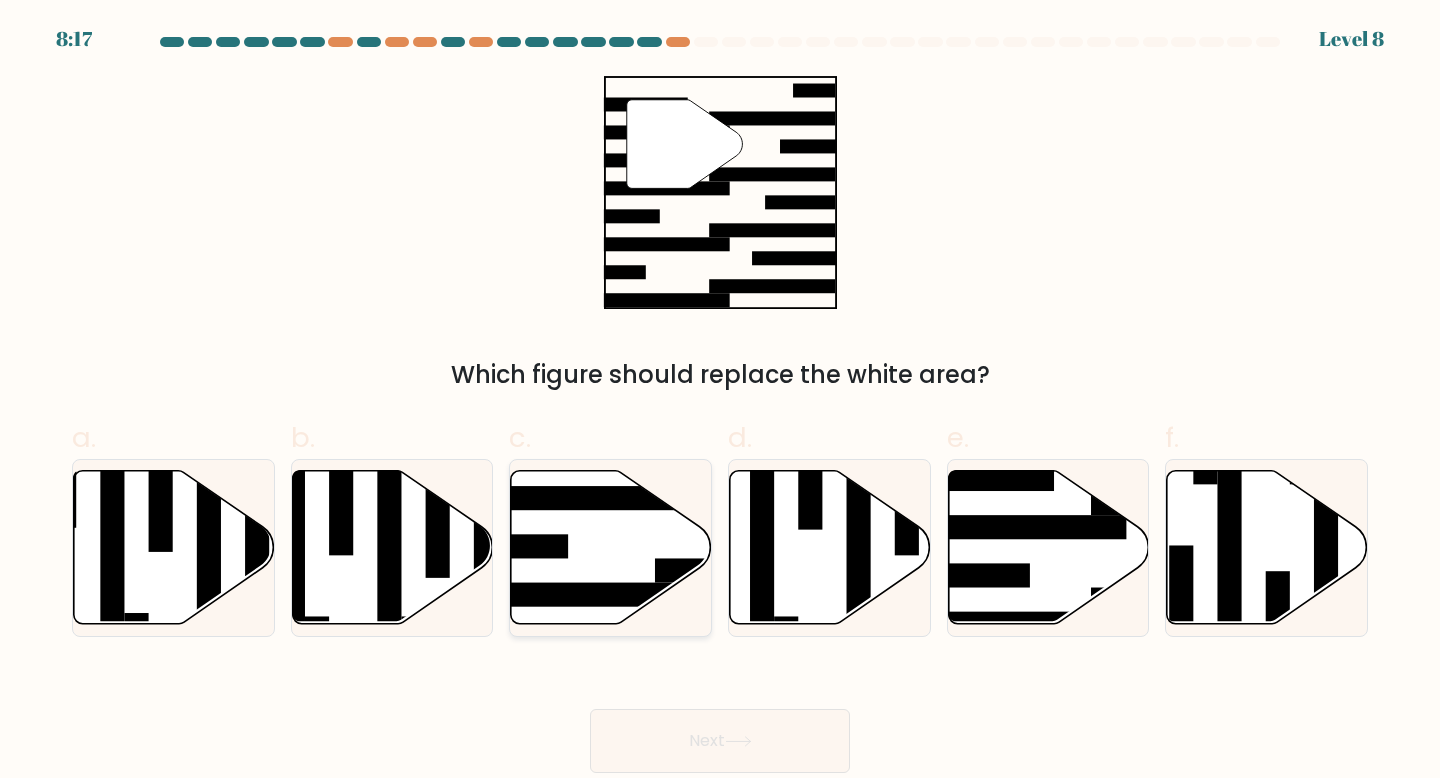 click at bounding box center (765, 570) 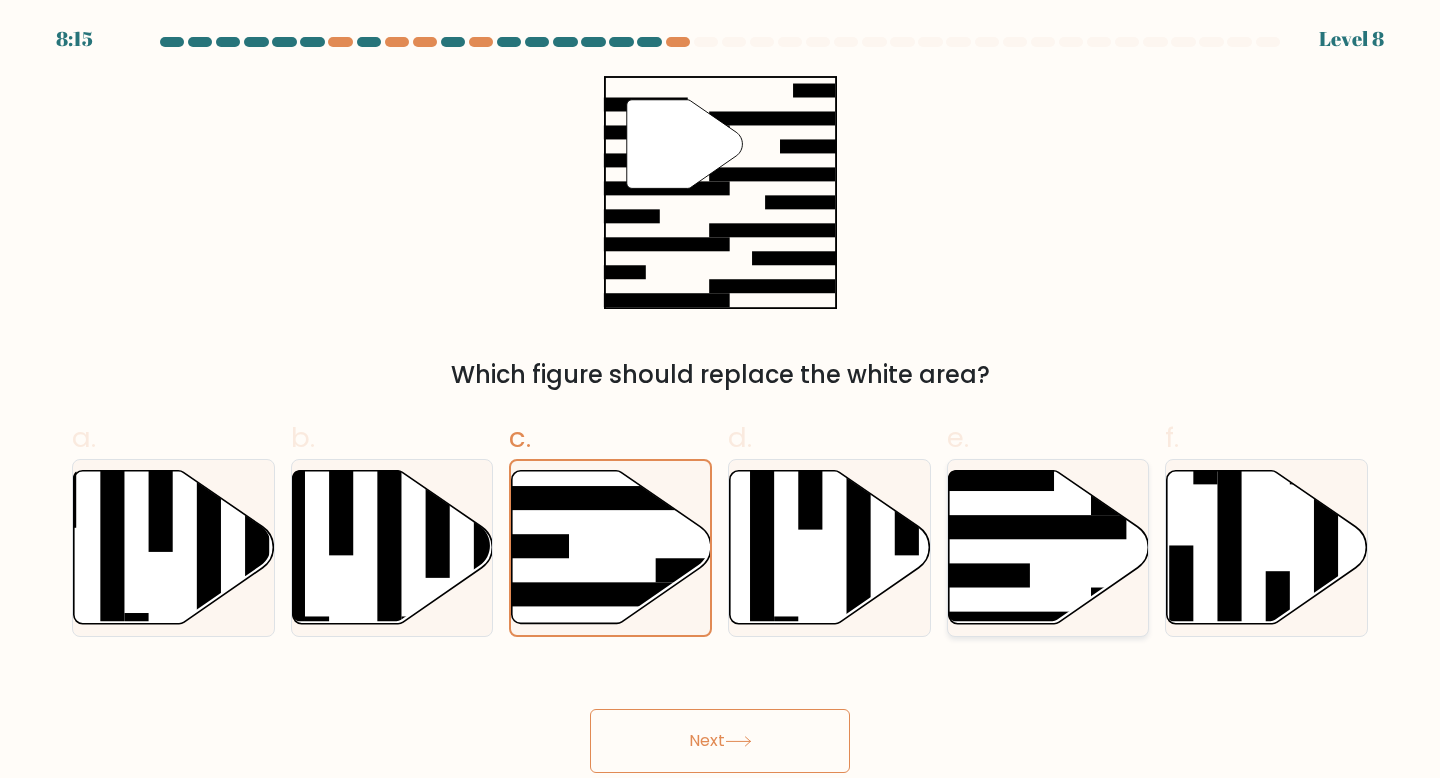 click at bounding box center [1048, 548] 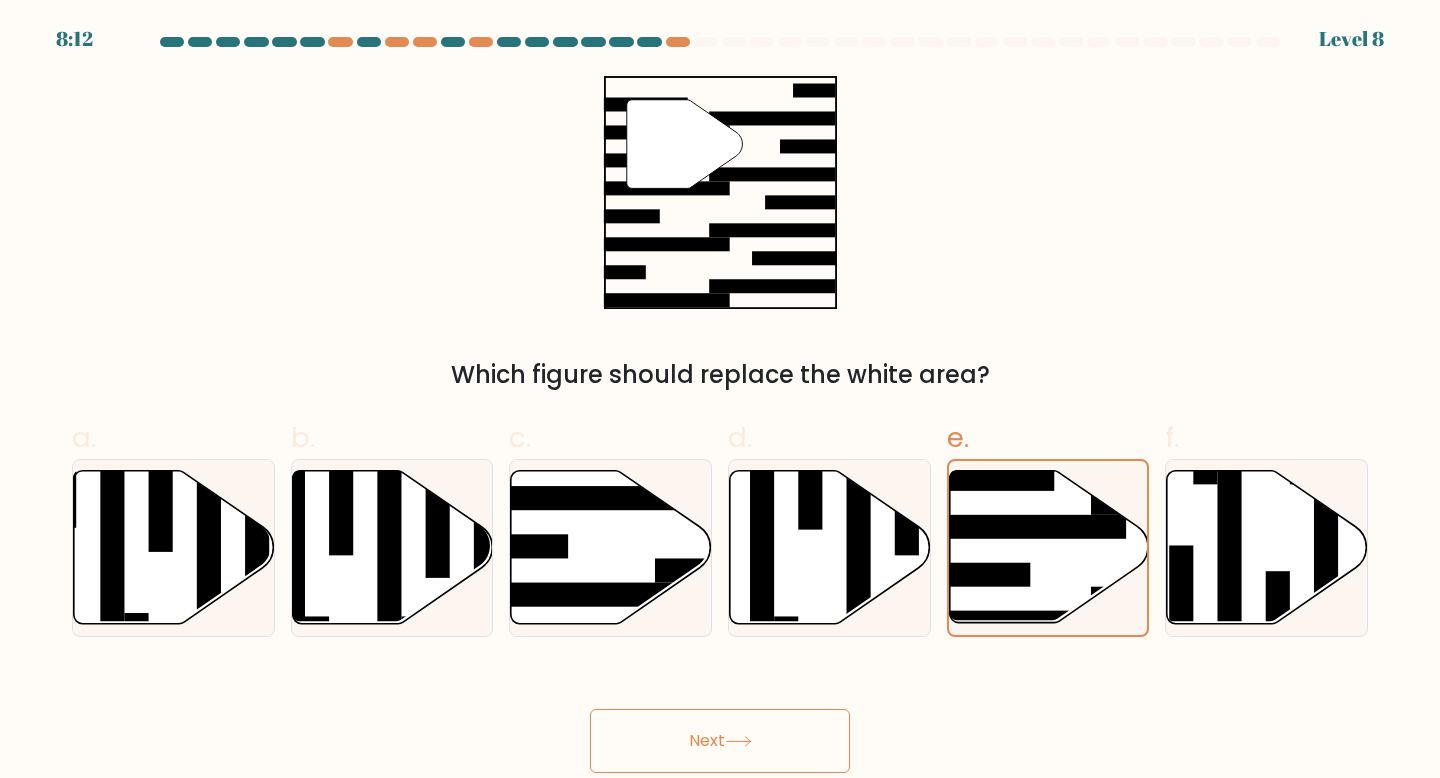 click on "Next" at bounding box center [720, 741] 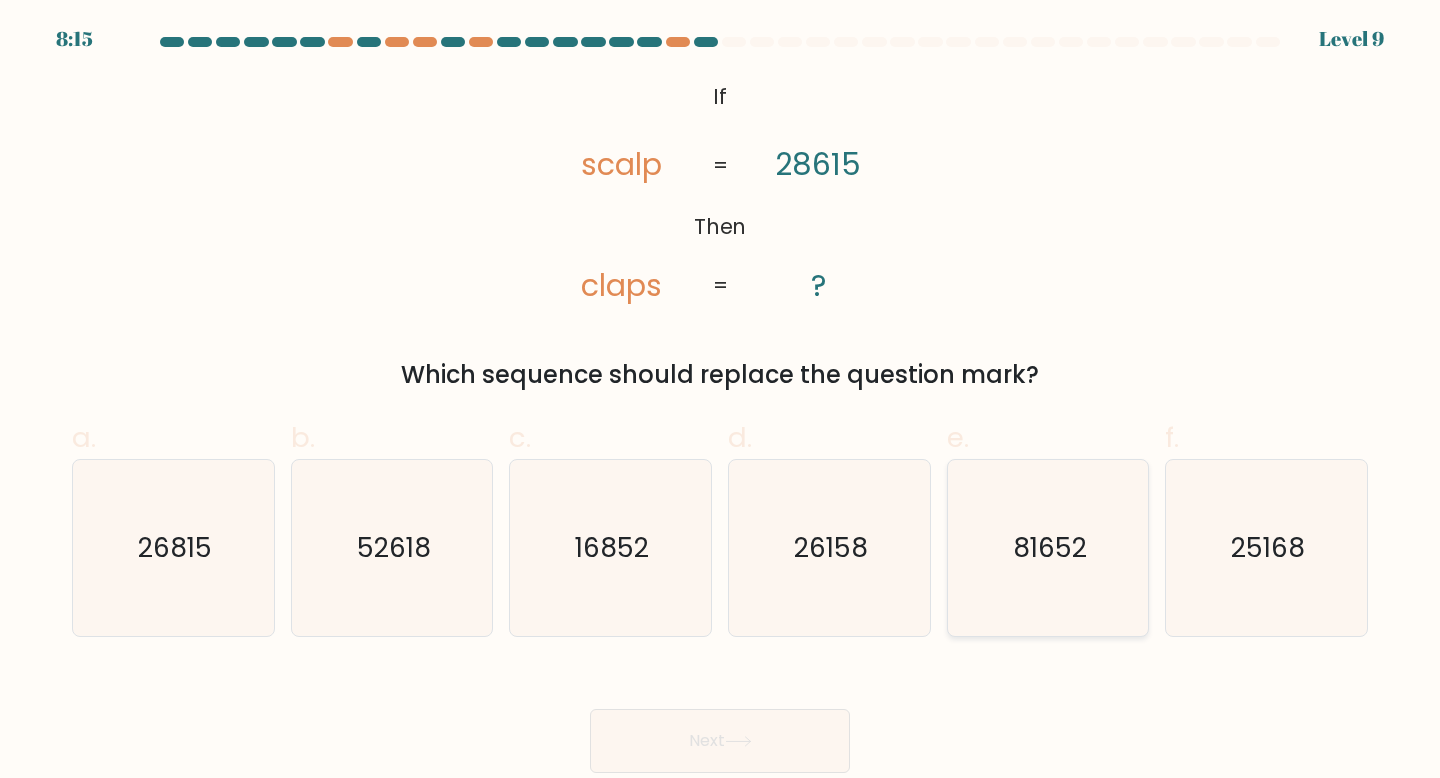 click on "81652" at bounding box center [1048, 548] 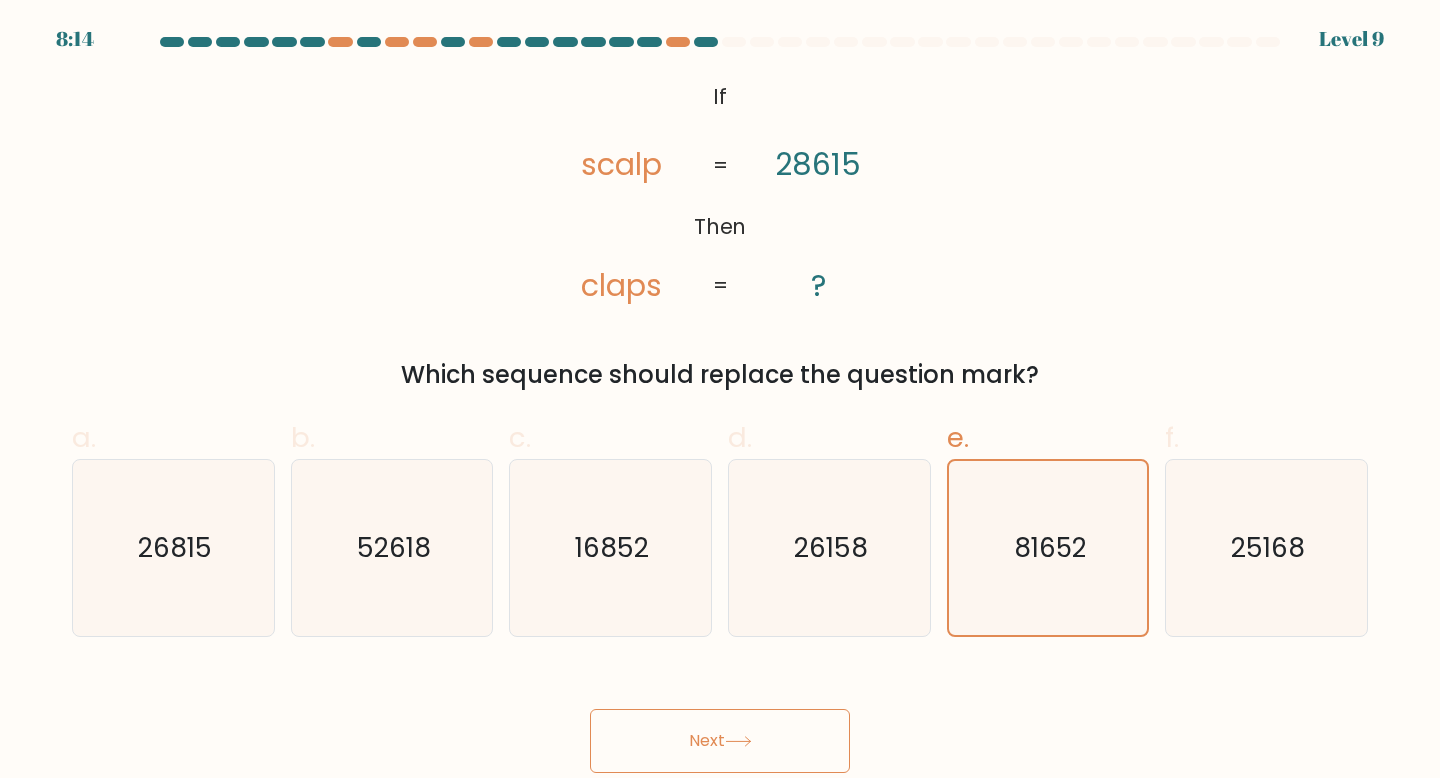 click on "Next" at bounding box center (720, 741) 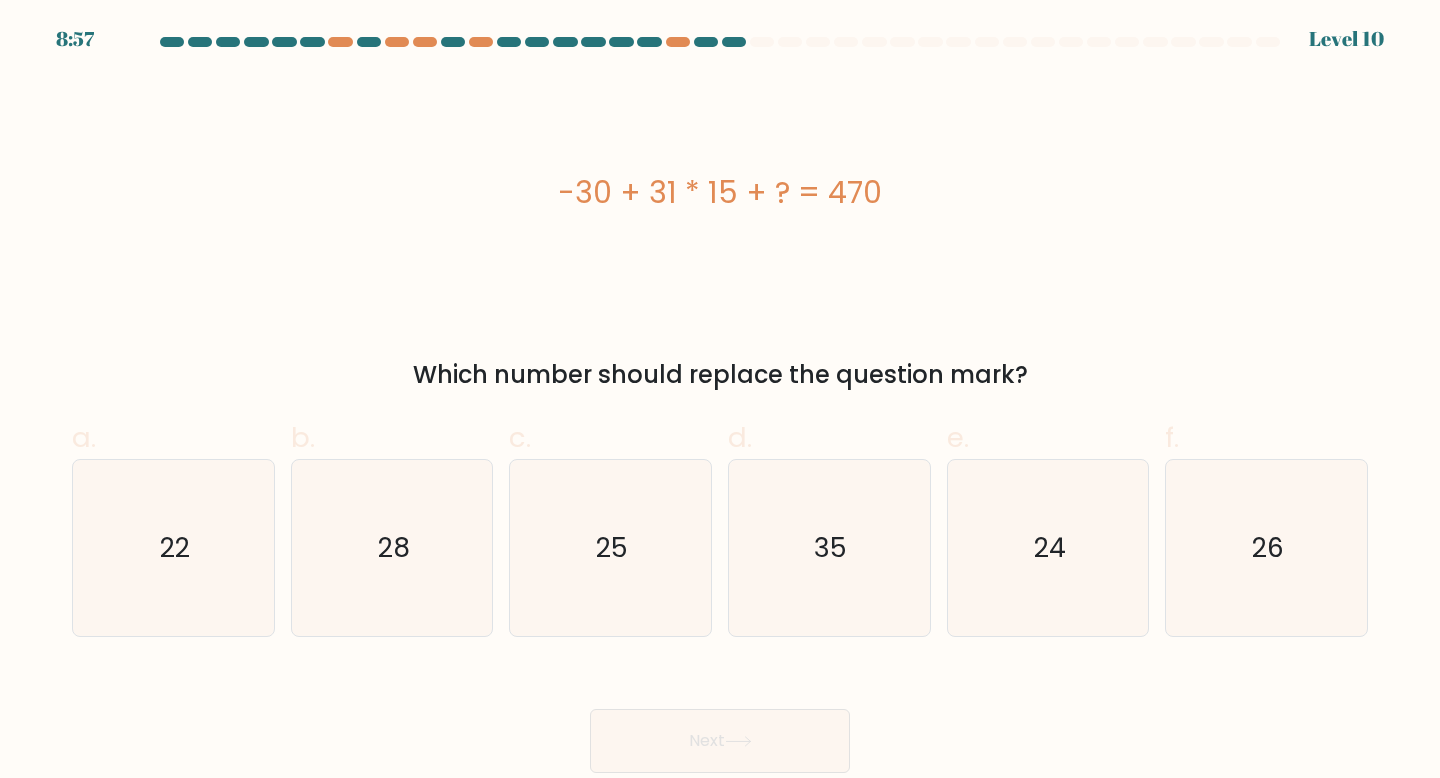 click on "c.
25" at bounding box center [610, 527] 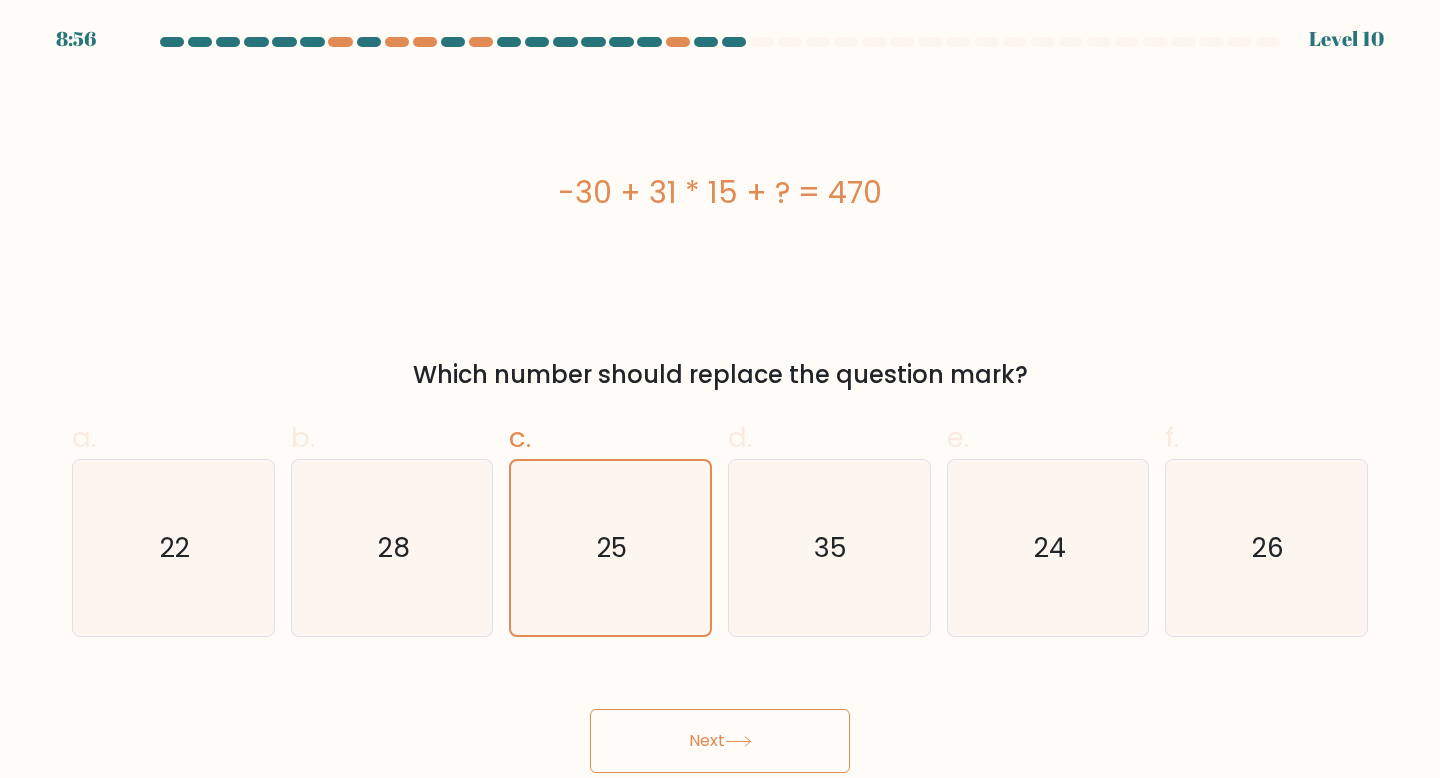 click on "c.
25" at bounding box center [610, 527] 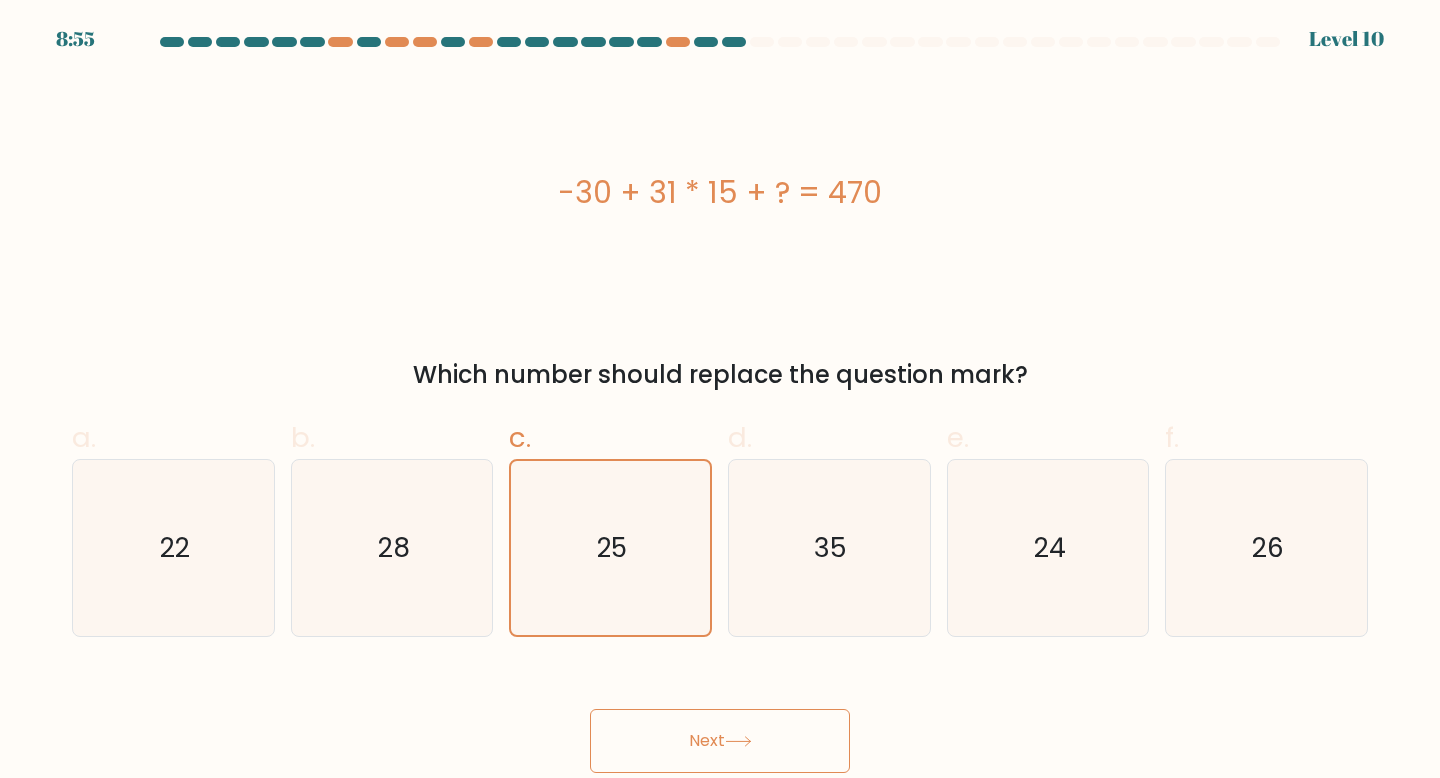 click on "-30 + 31 * 15 + ? = 470
Which number should replace the question mark?" at bounding box center (720, 234) 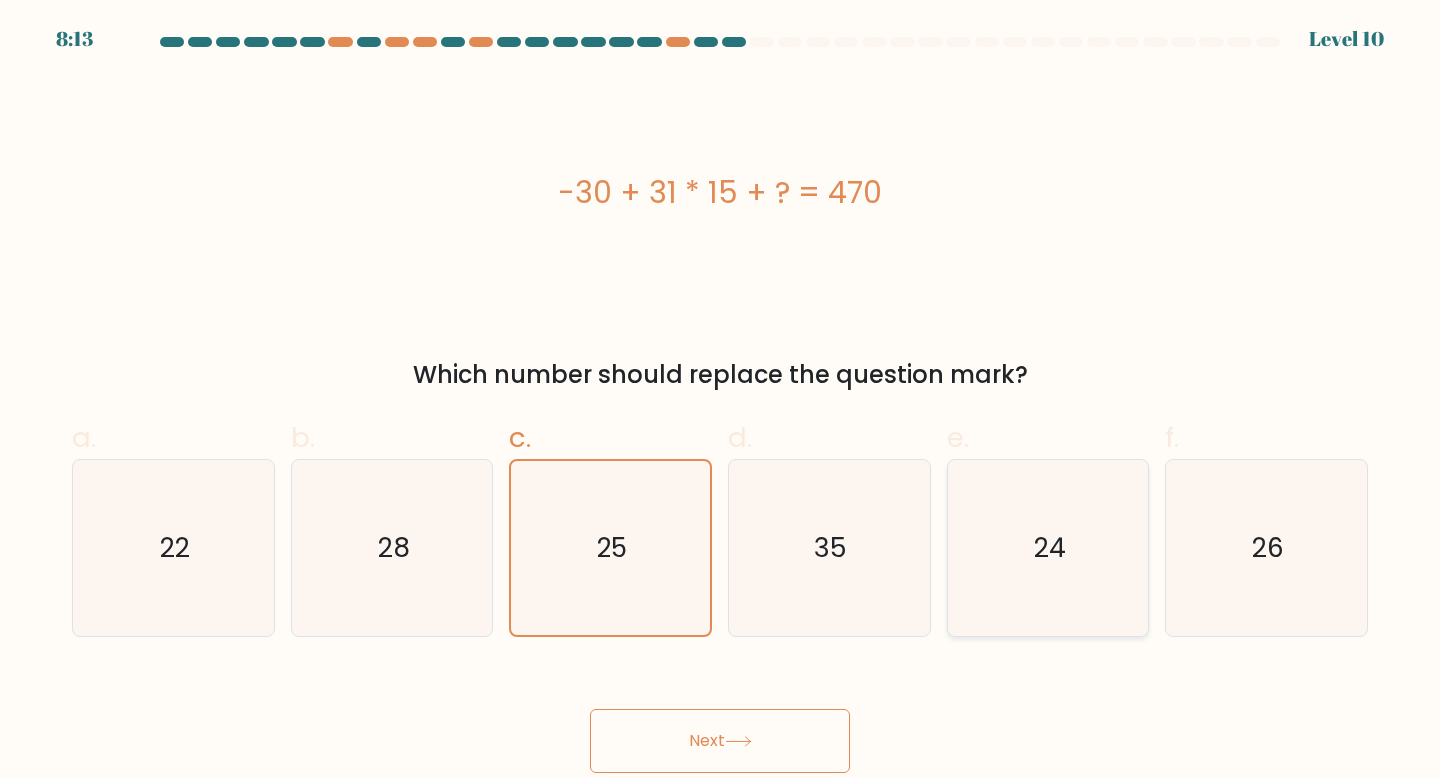 click on "24" at bounding box center (1050, 547) 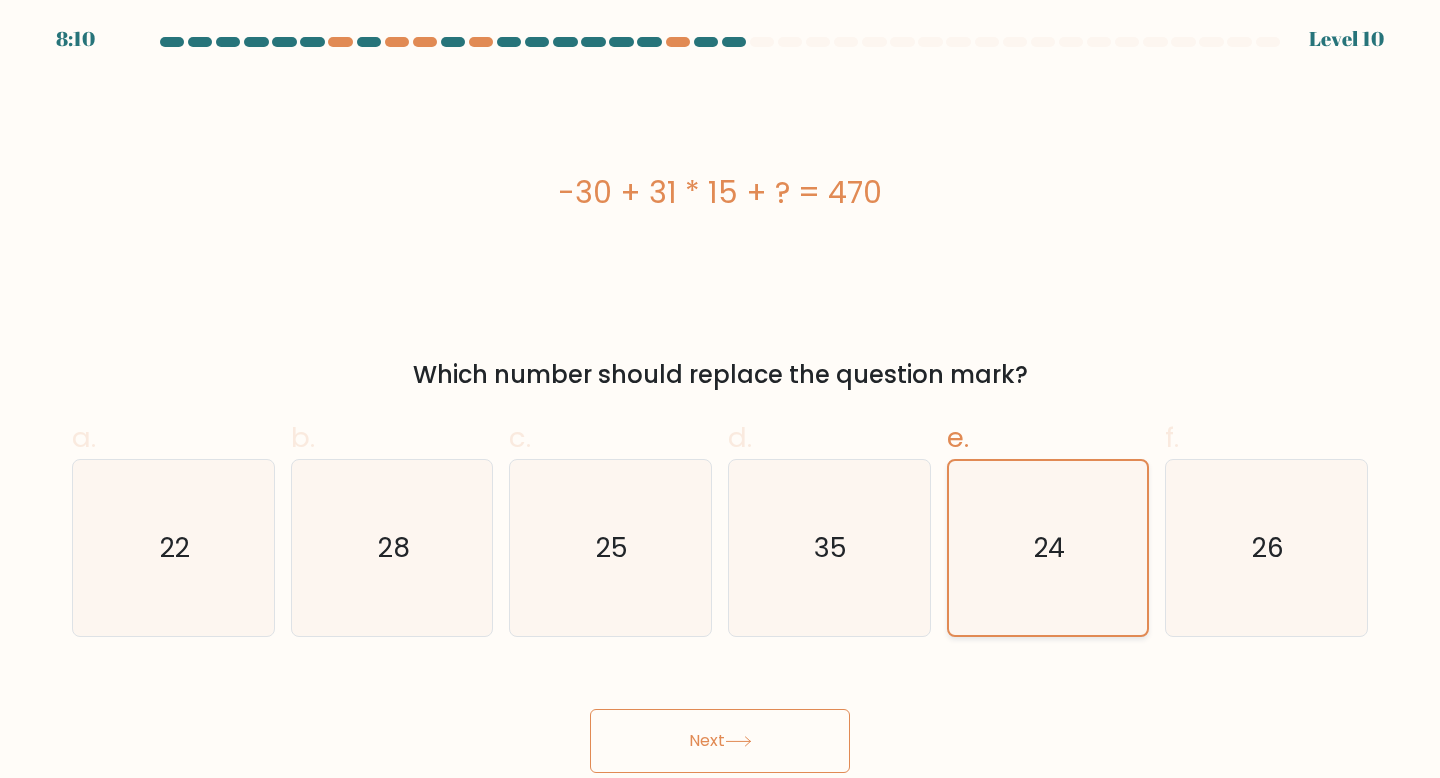 click on "24" at bounding box center [1048, 548] 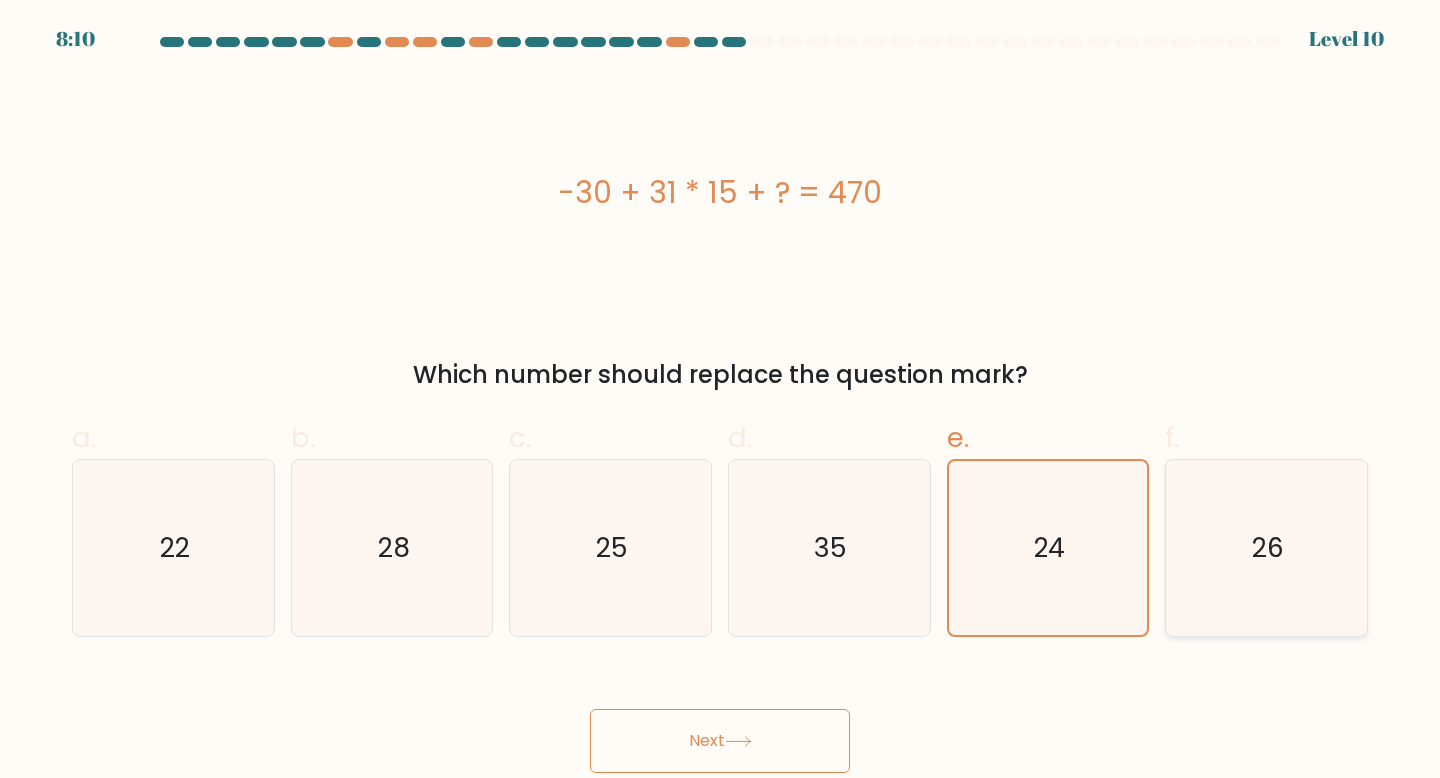 click on "26" at bounding box center (1266, 548) 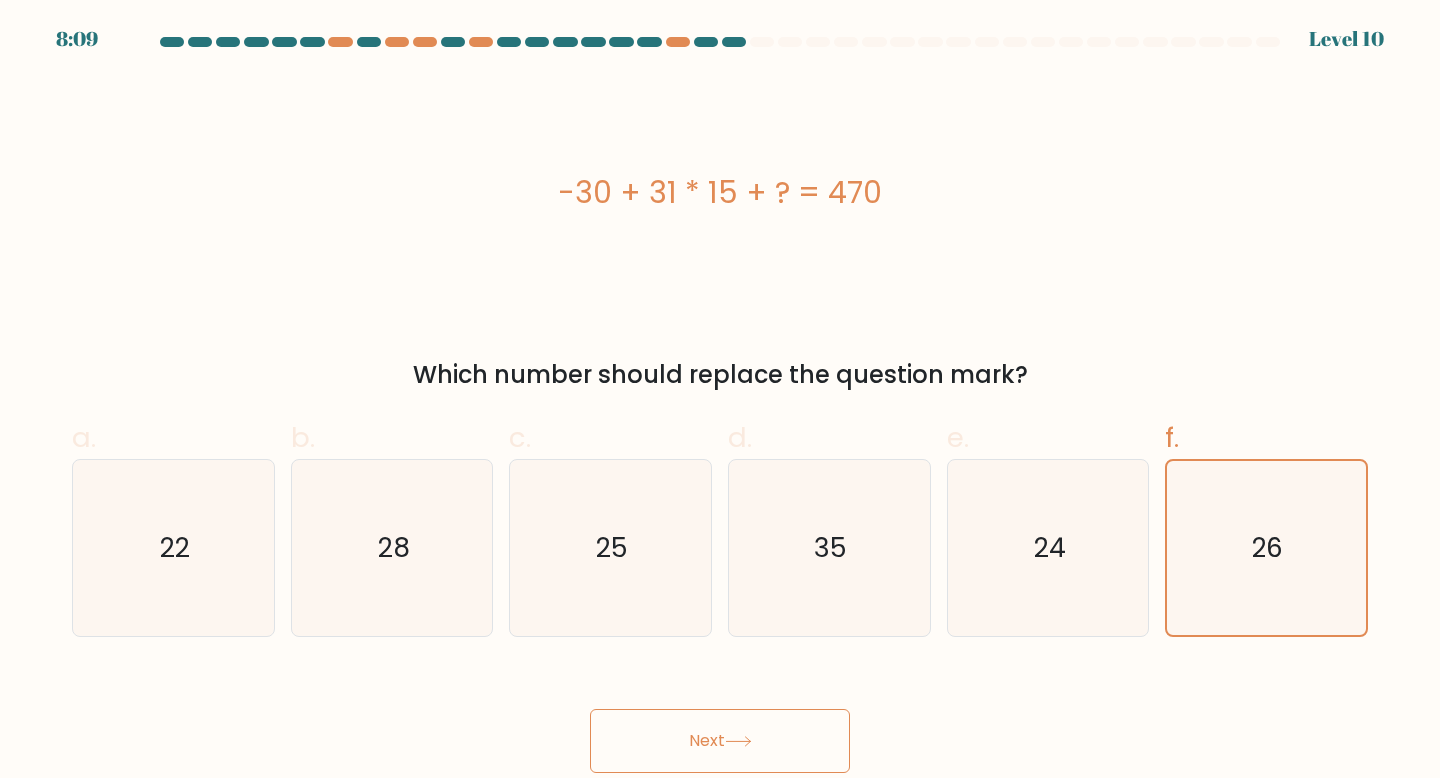 click on "Next" at bounding box center [720, 741] 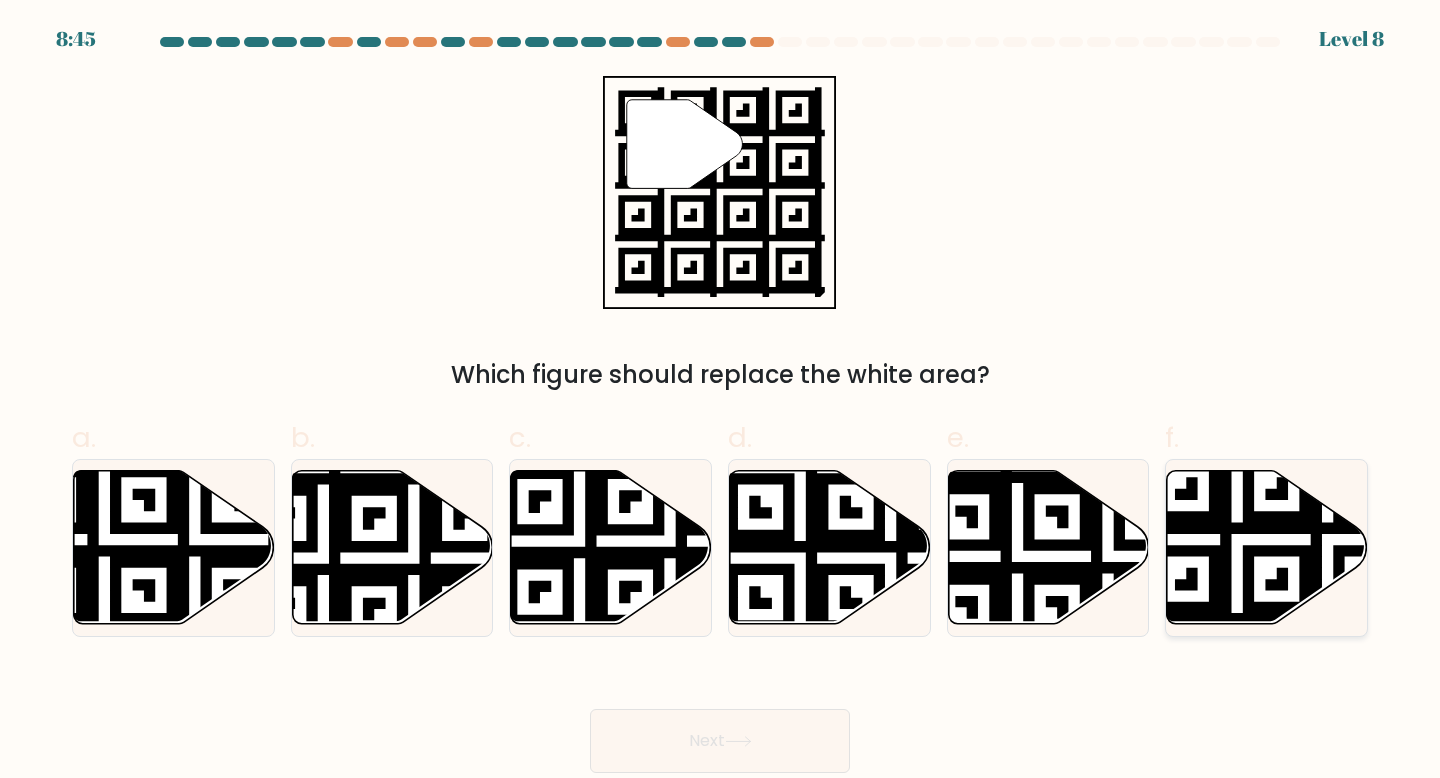click at bounding box center [1329, 630] 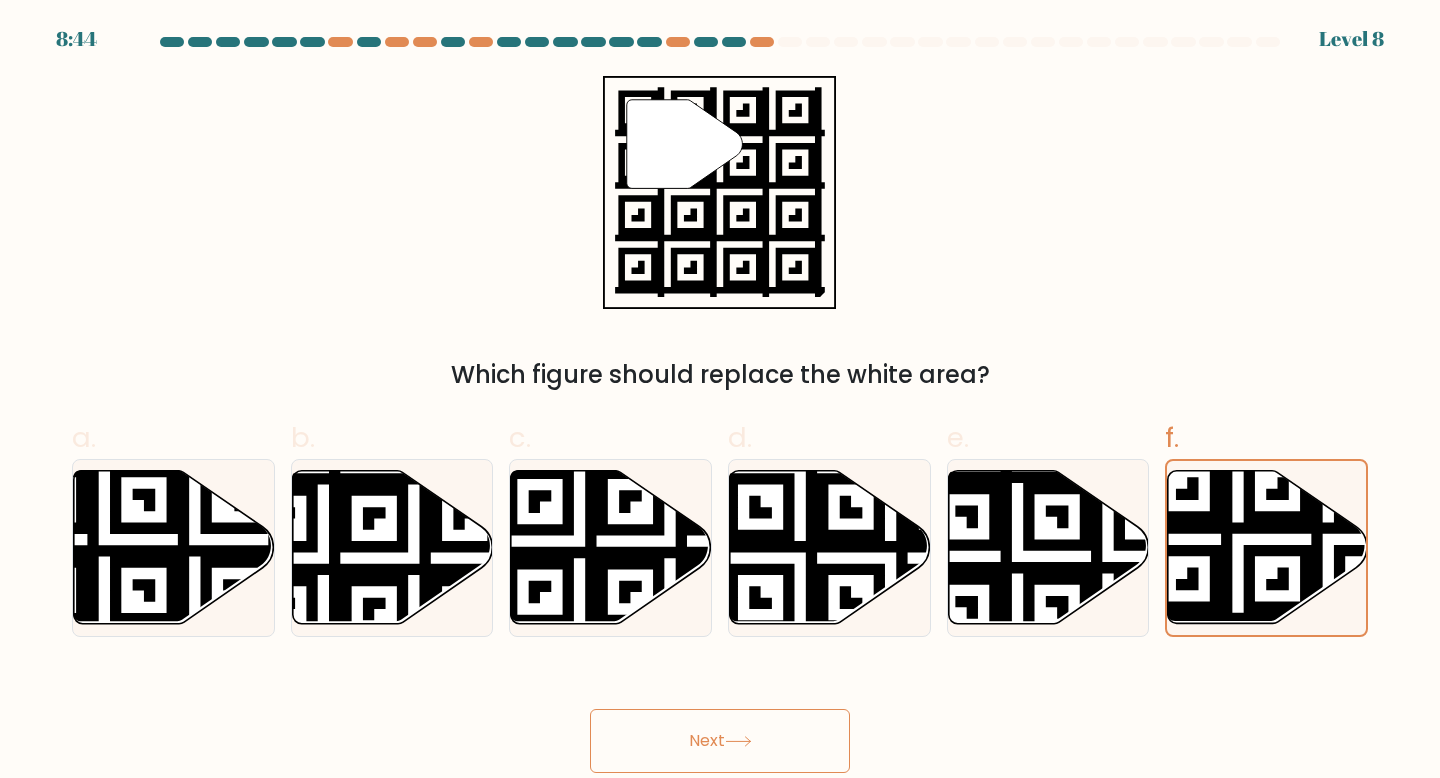 click on "Next" at bounding box center (720, 741) 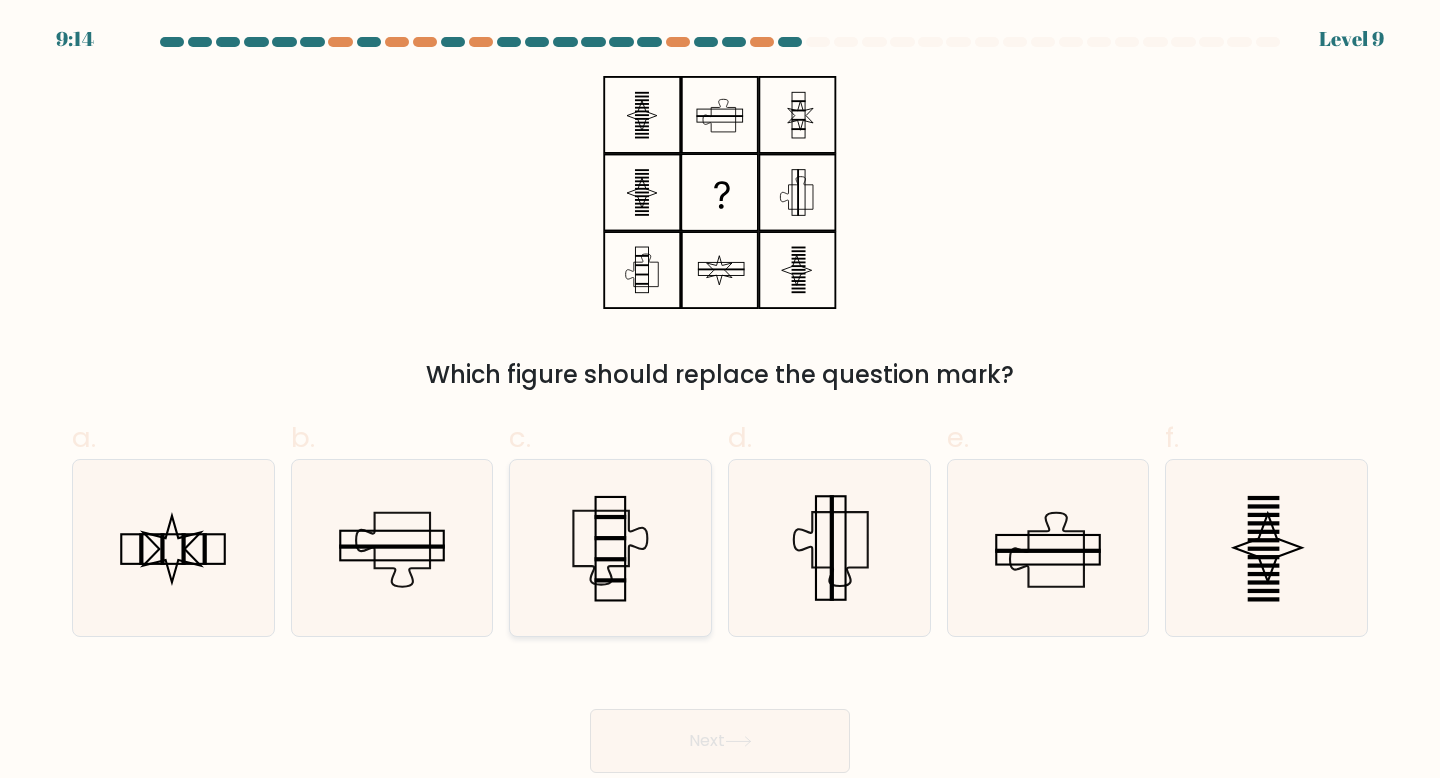 click at bounding box center [610, 548] 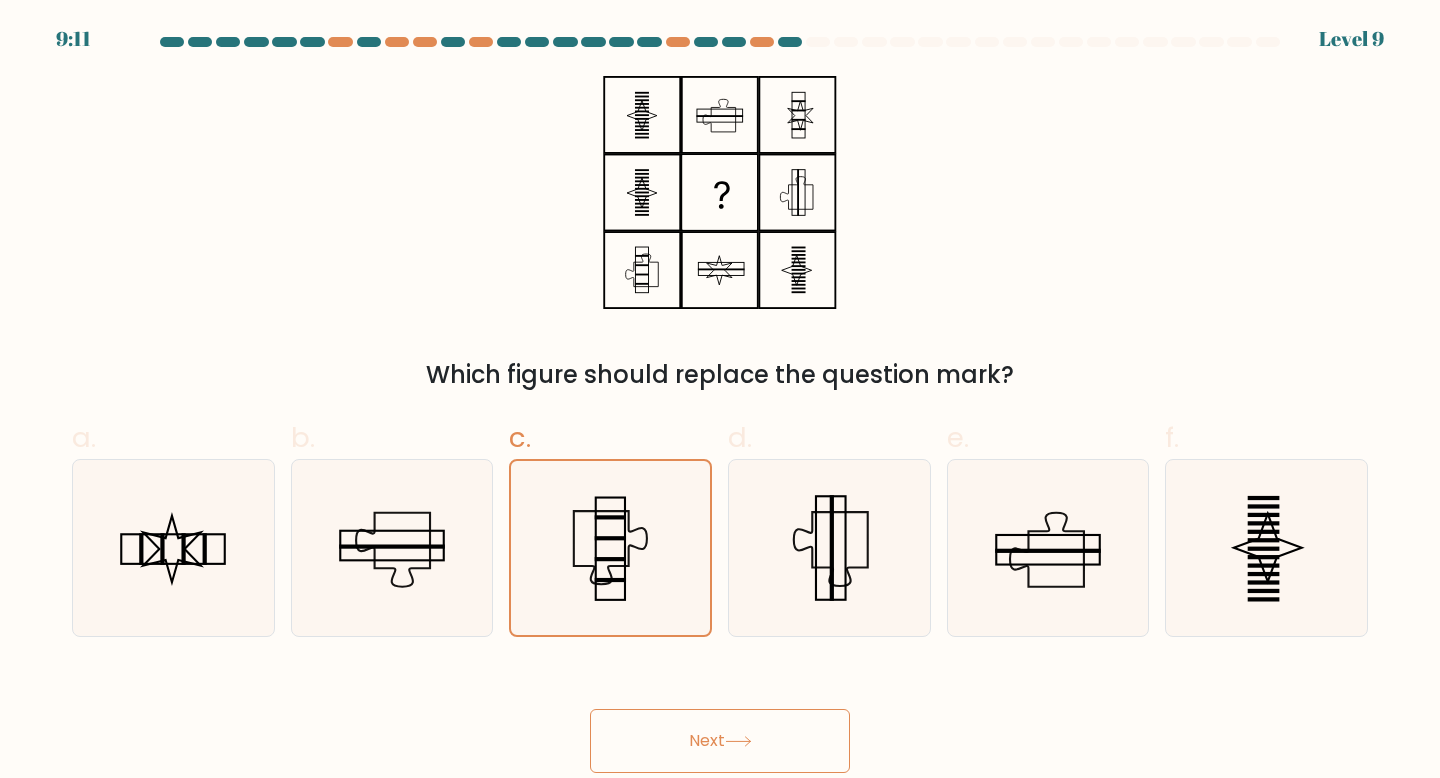 click on "Next" at bounding box center [720, 741] 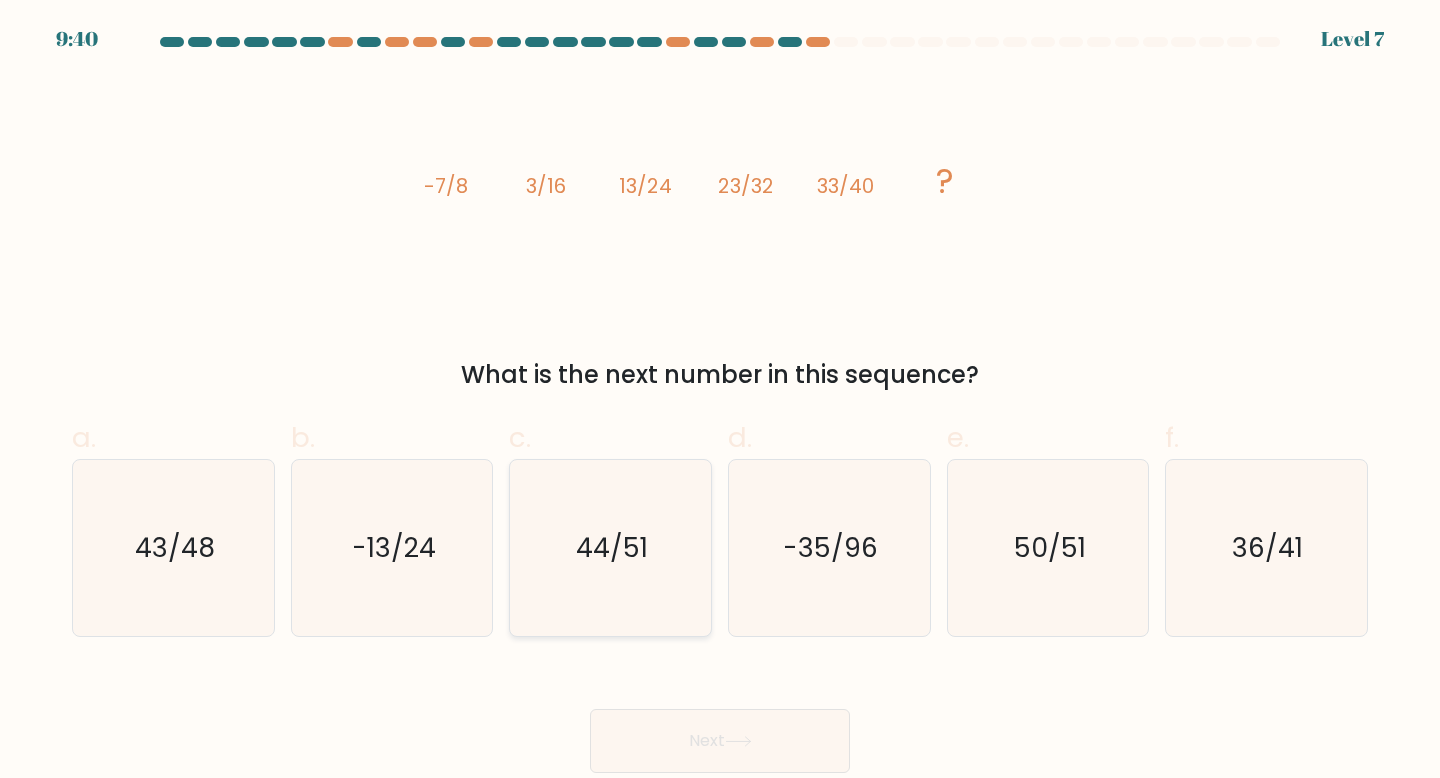 click on "44/51" at bounding box center [610, 548] 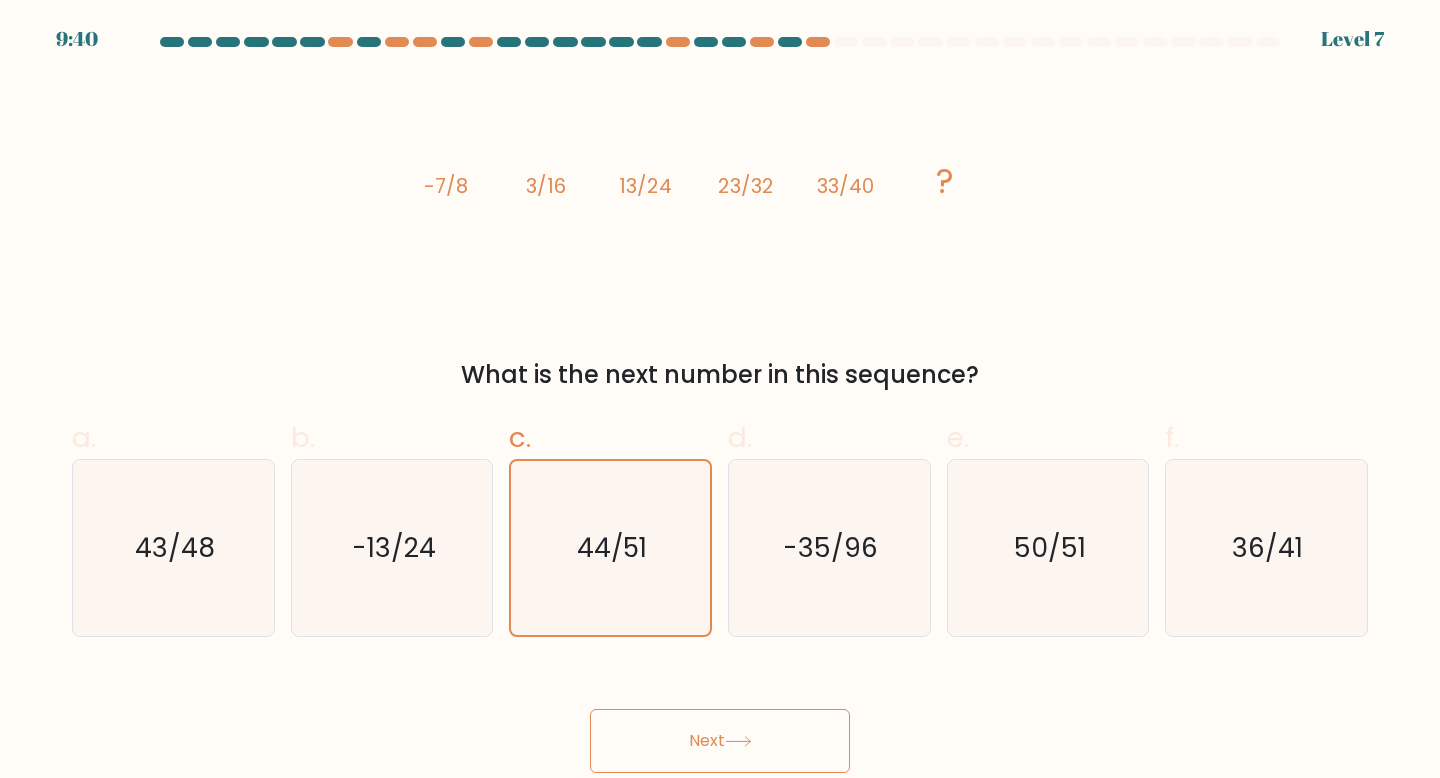 click on "Next" at bounding box center (720, 741) 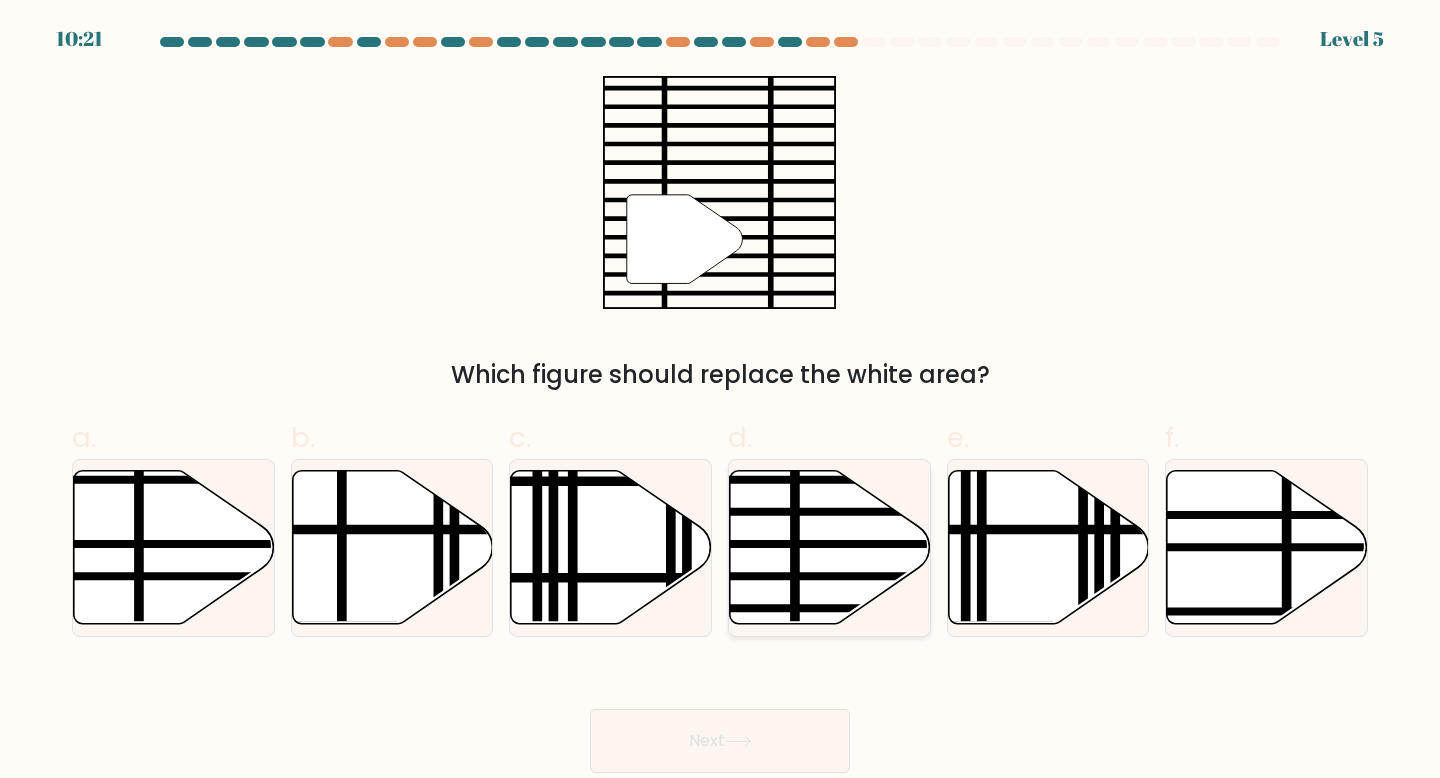 click at bounding box center (830, 547) 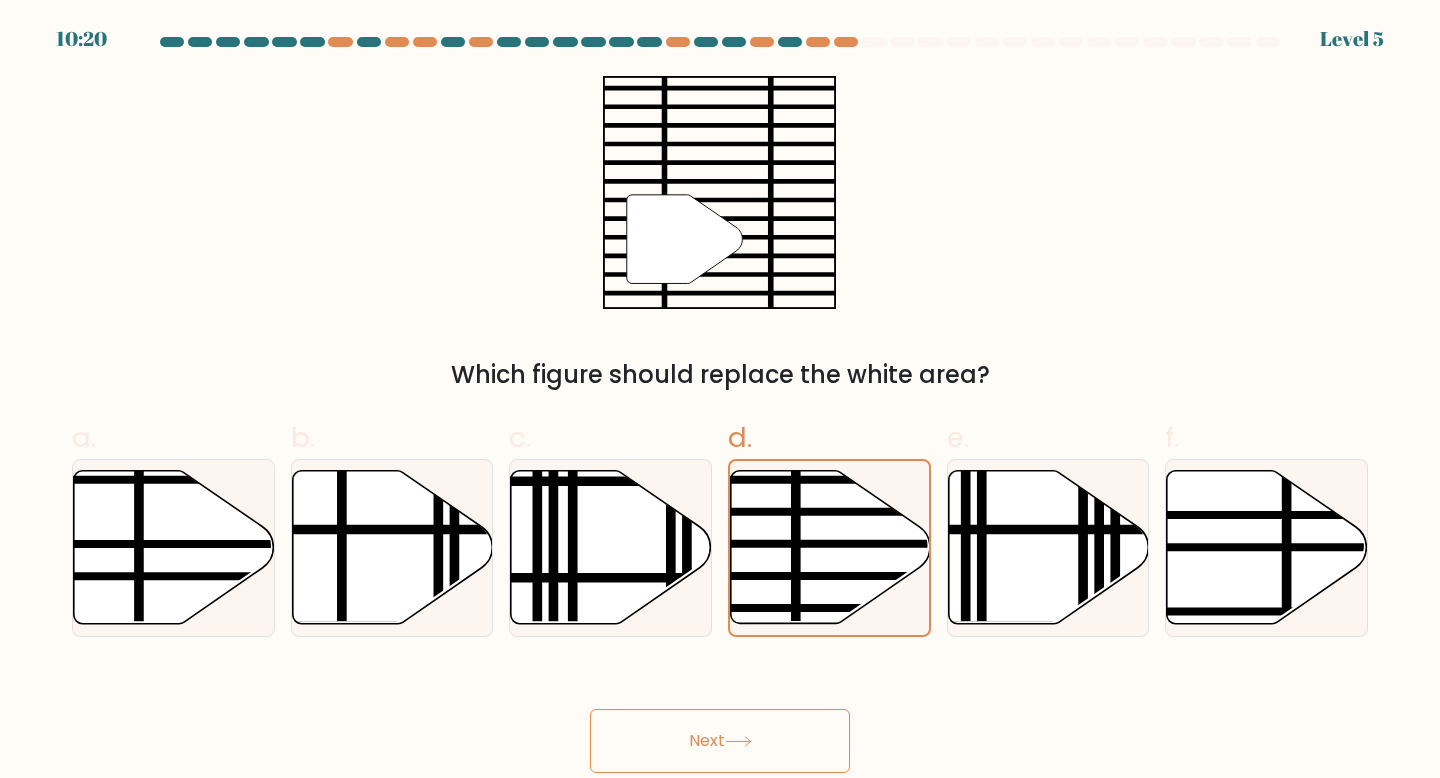 click on "Next" at bounding box center [720, 741] 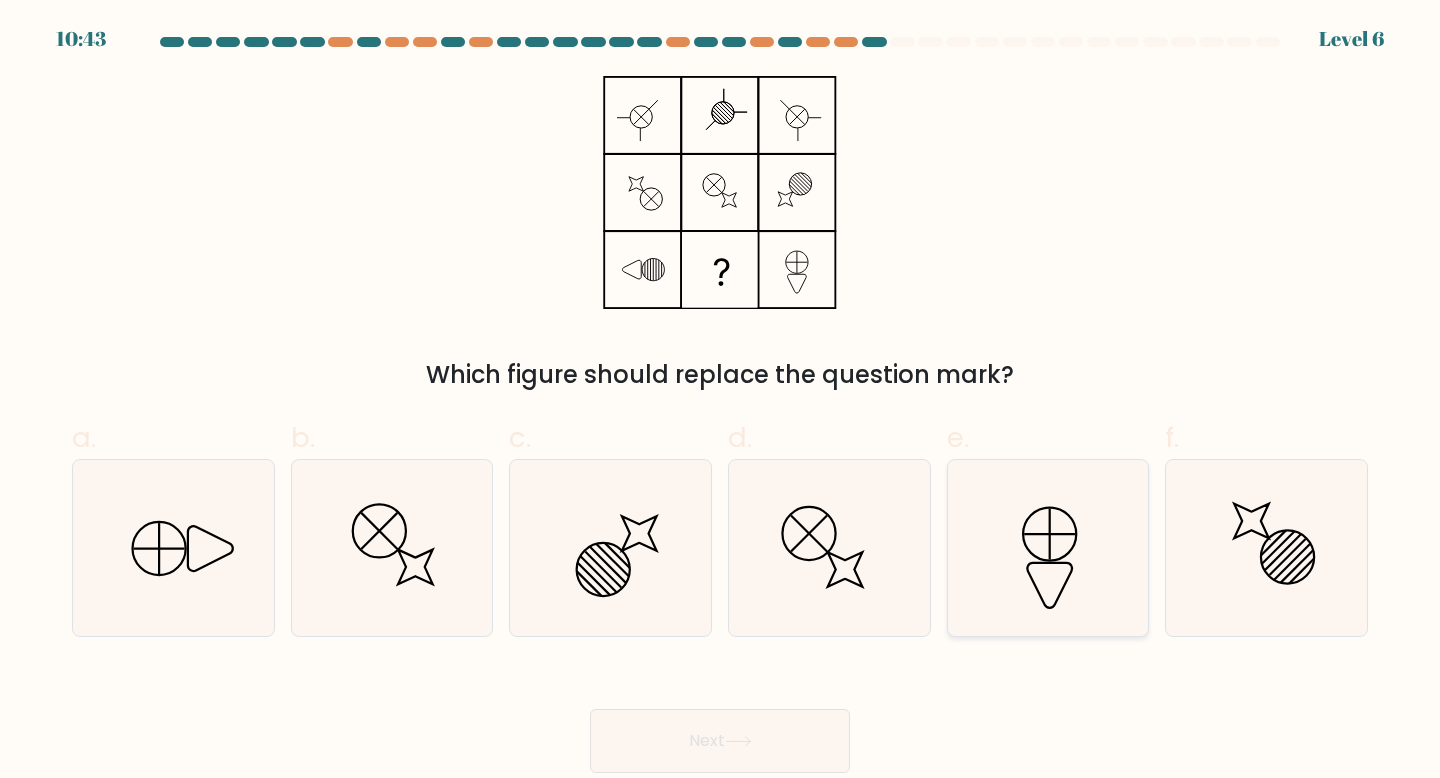 click at bounding box center (1048, 548) 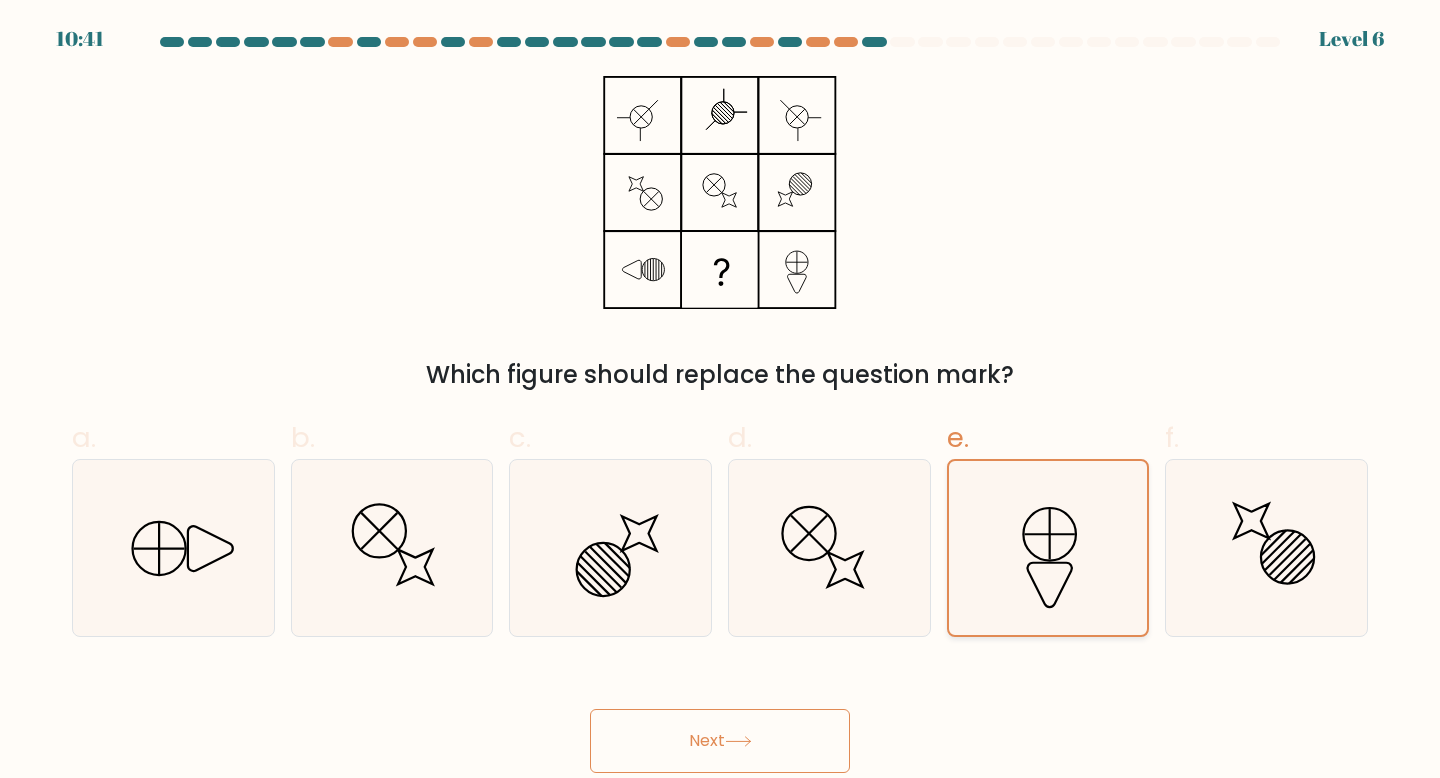 click at bounding box center [1048, 548] 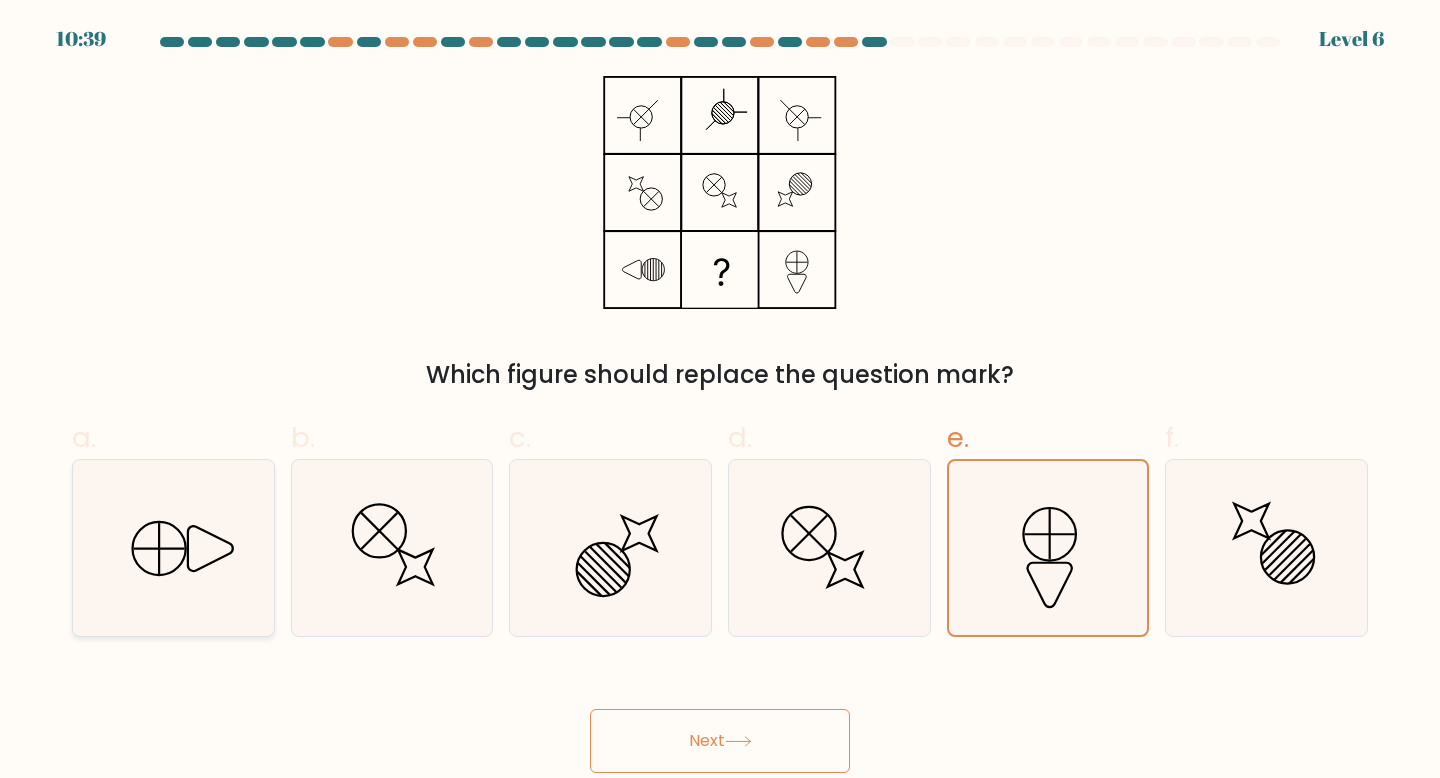 click at bounding box center (173, 548) 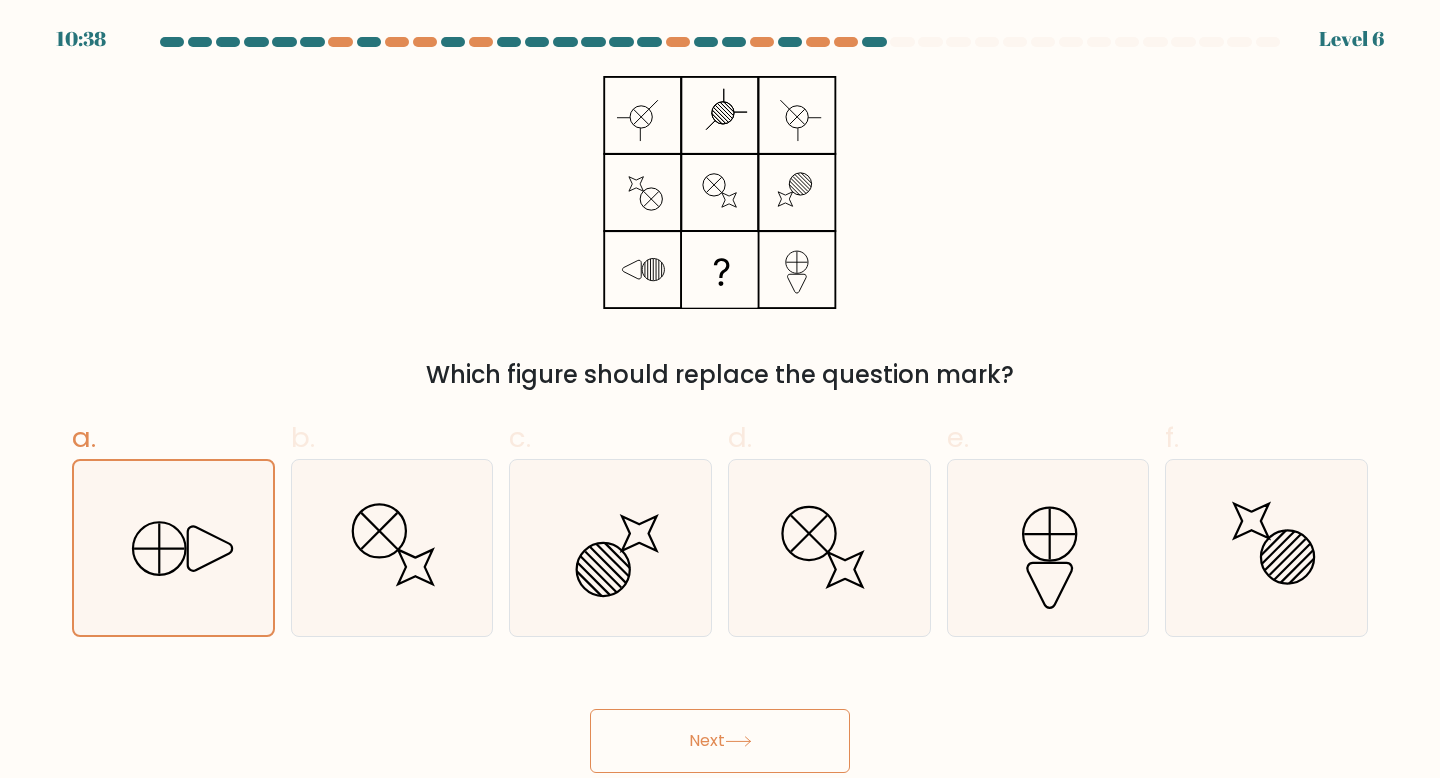 click on "Next" at bounding box center [720, 741] 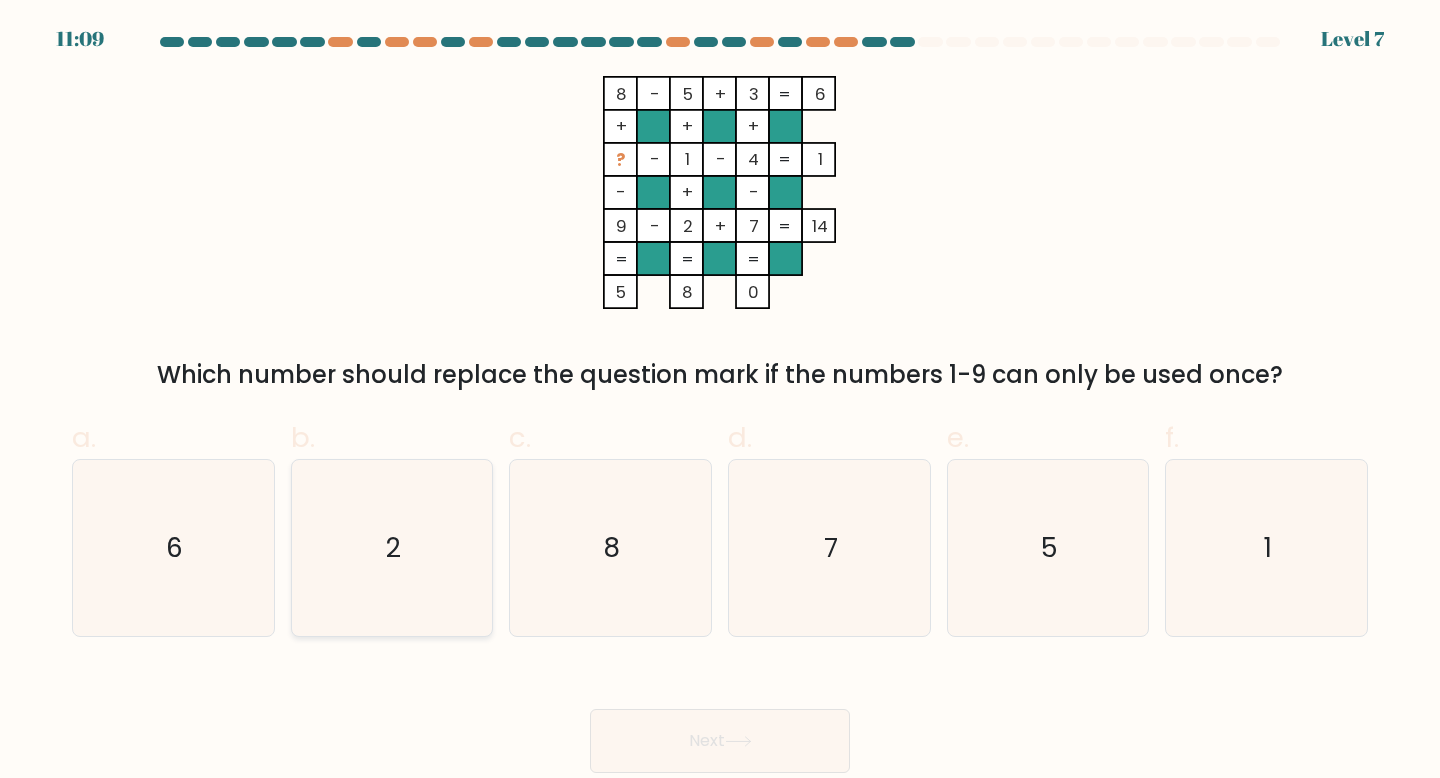 drag, startPoint x: 140, startPoint y: 528, endPoint x: 365, endPoint y: 628, distance: 246.22145 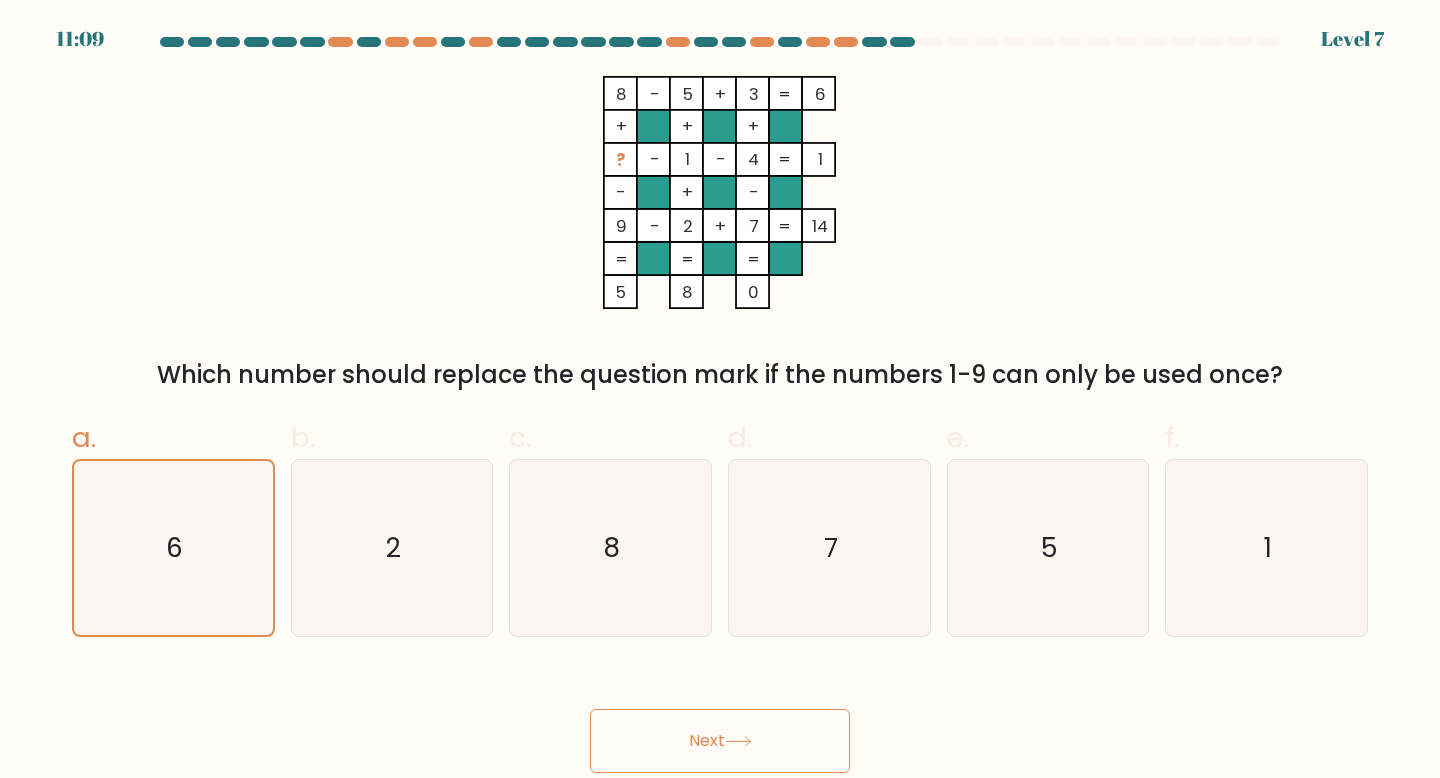 click on "Next" at bounding box center [720, 741] 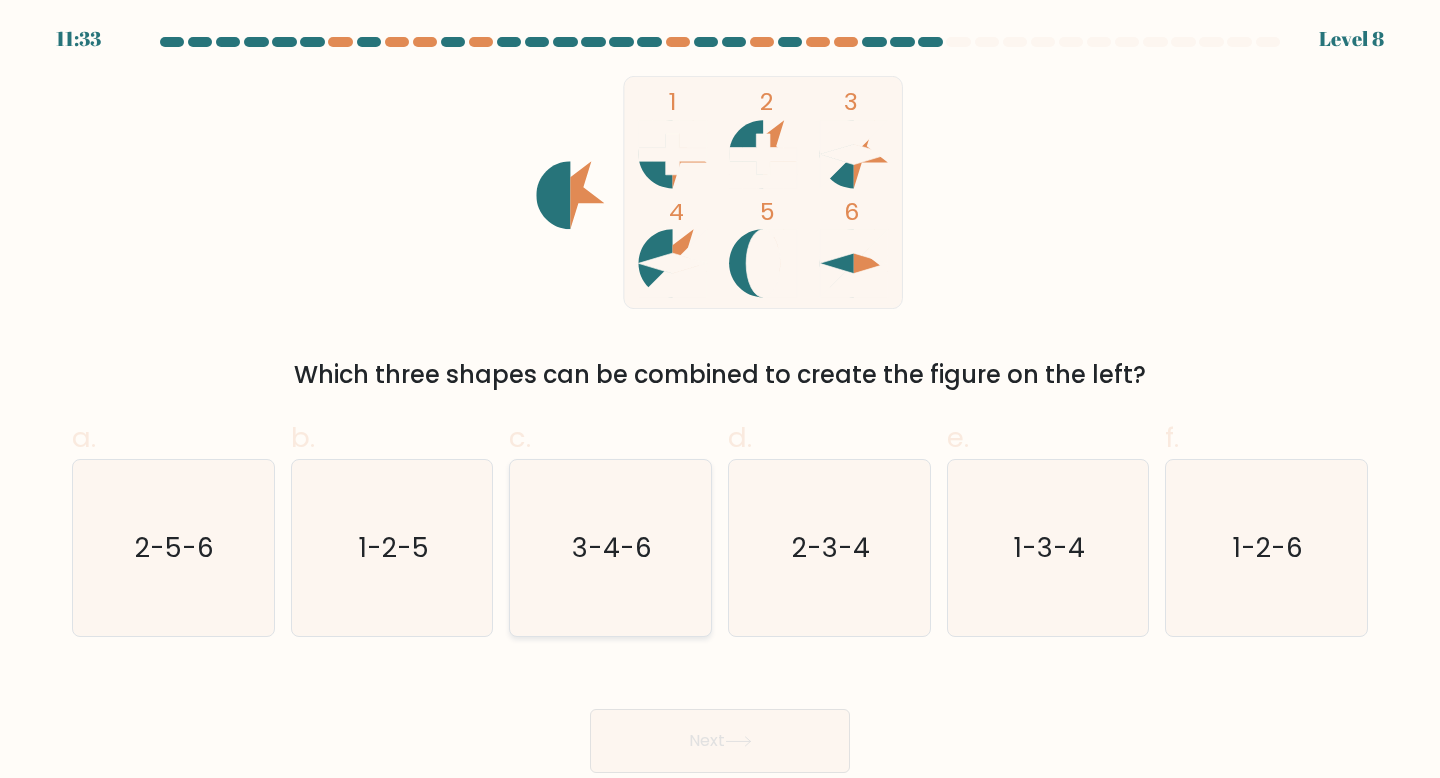 click on "3-4-6" at bounding box center (610, 548) 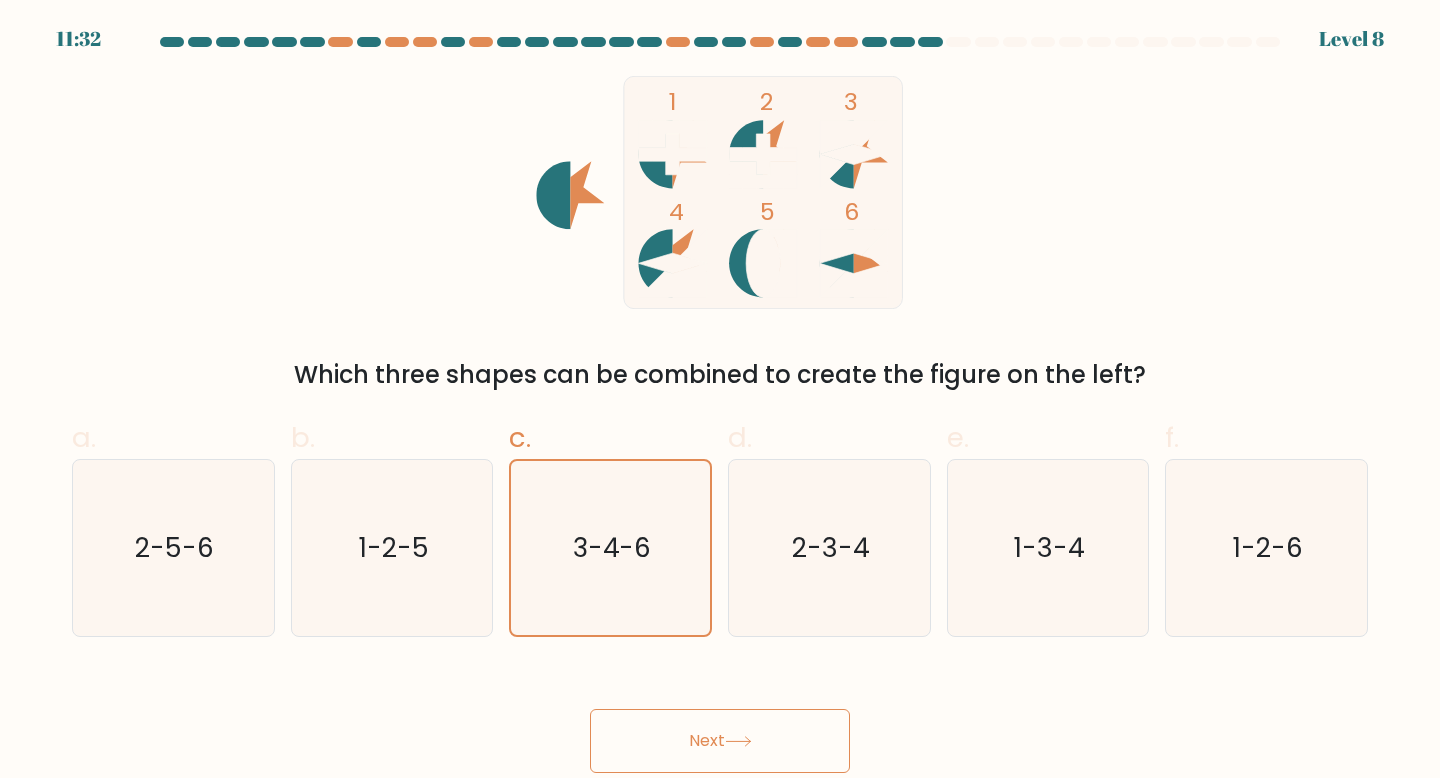 click on "Next" at bounding box center [720, 741] 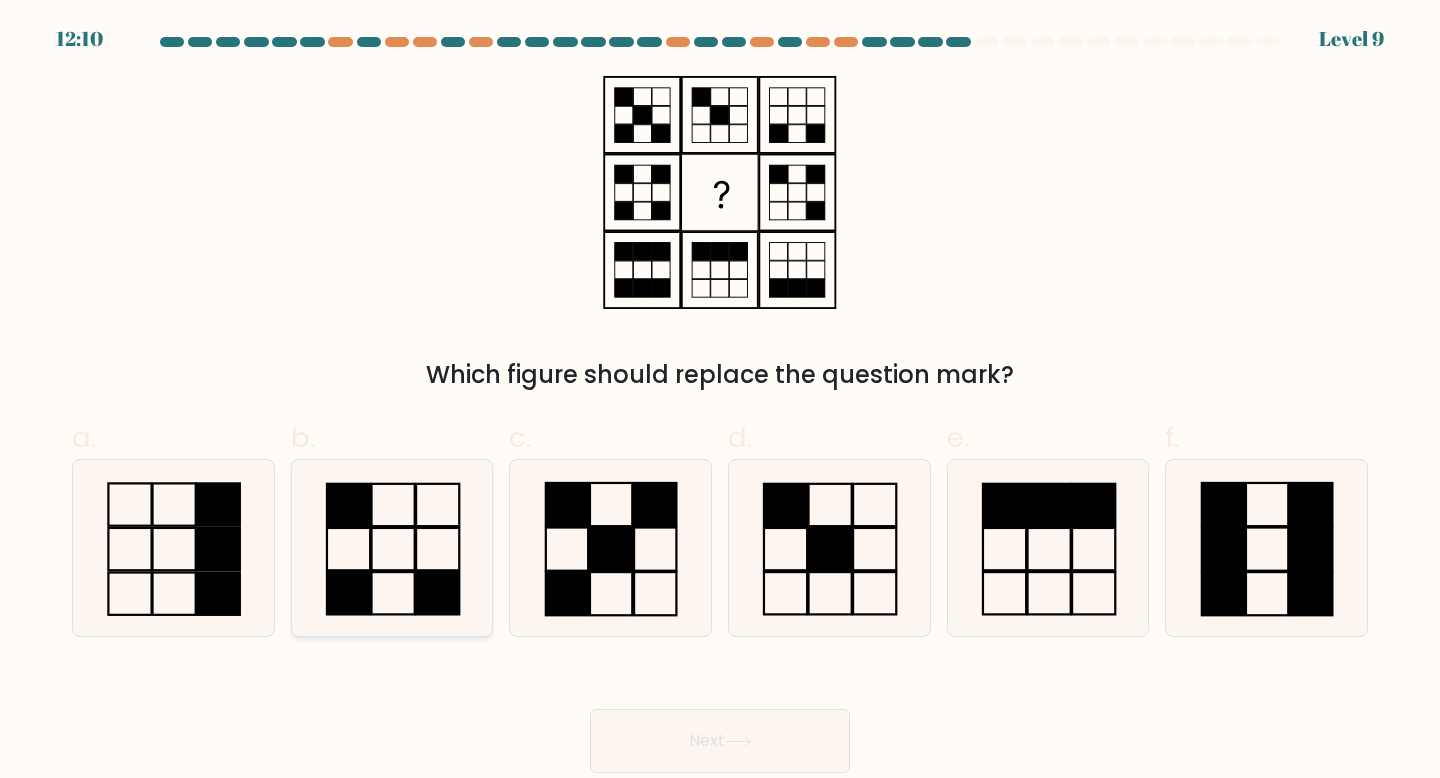 click at bounding box center [392, 548] 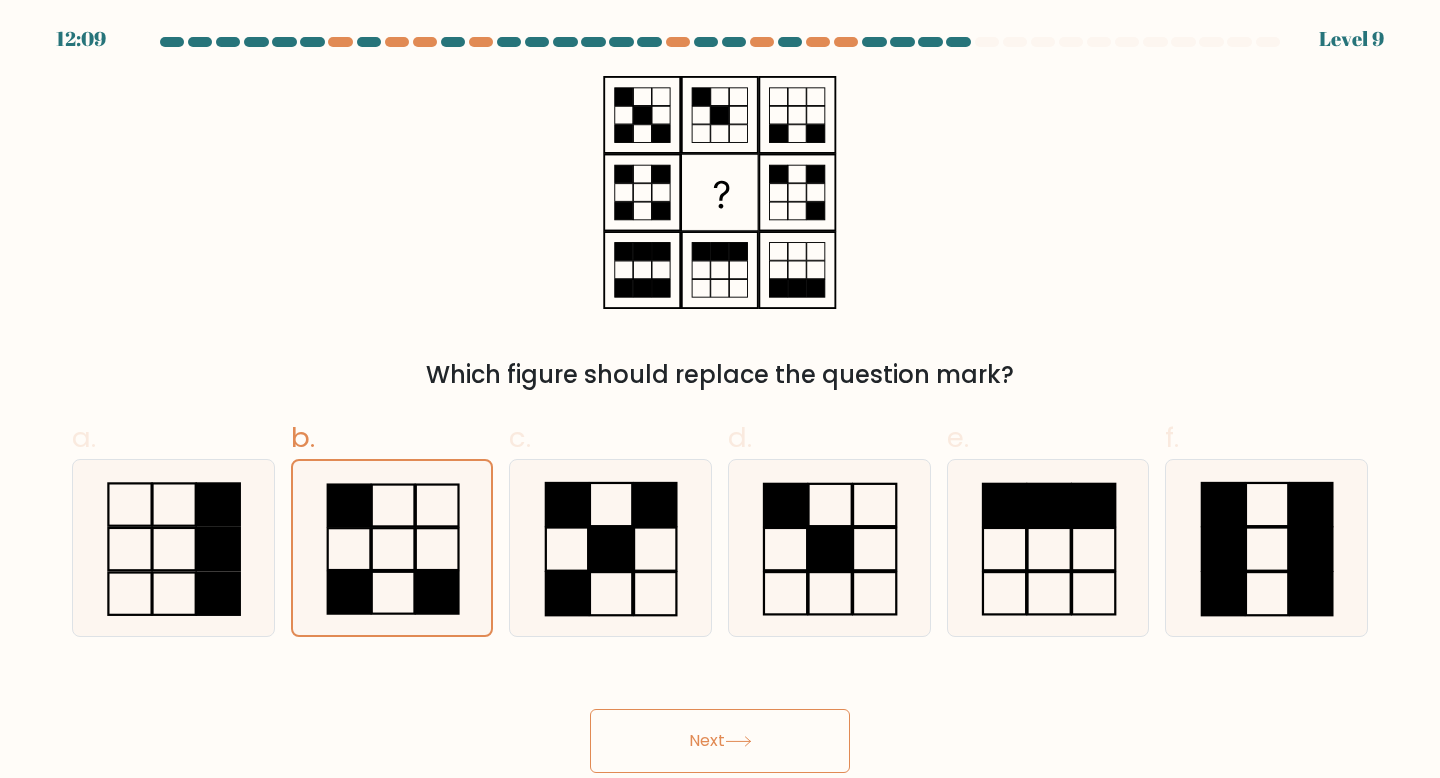 click on "Next" at bounding box center (720, 741) 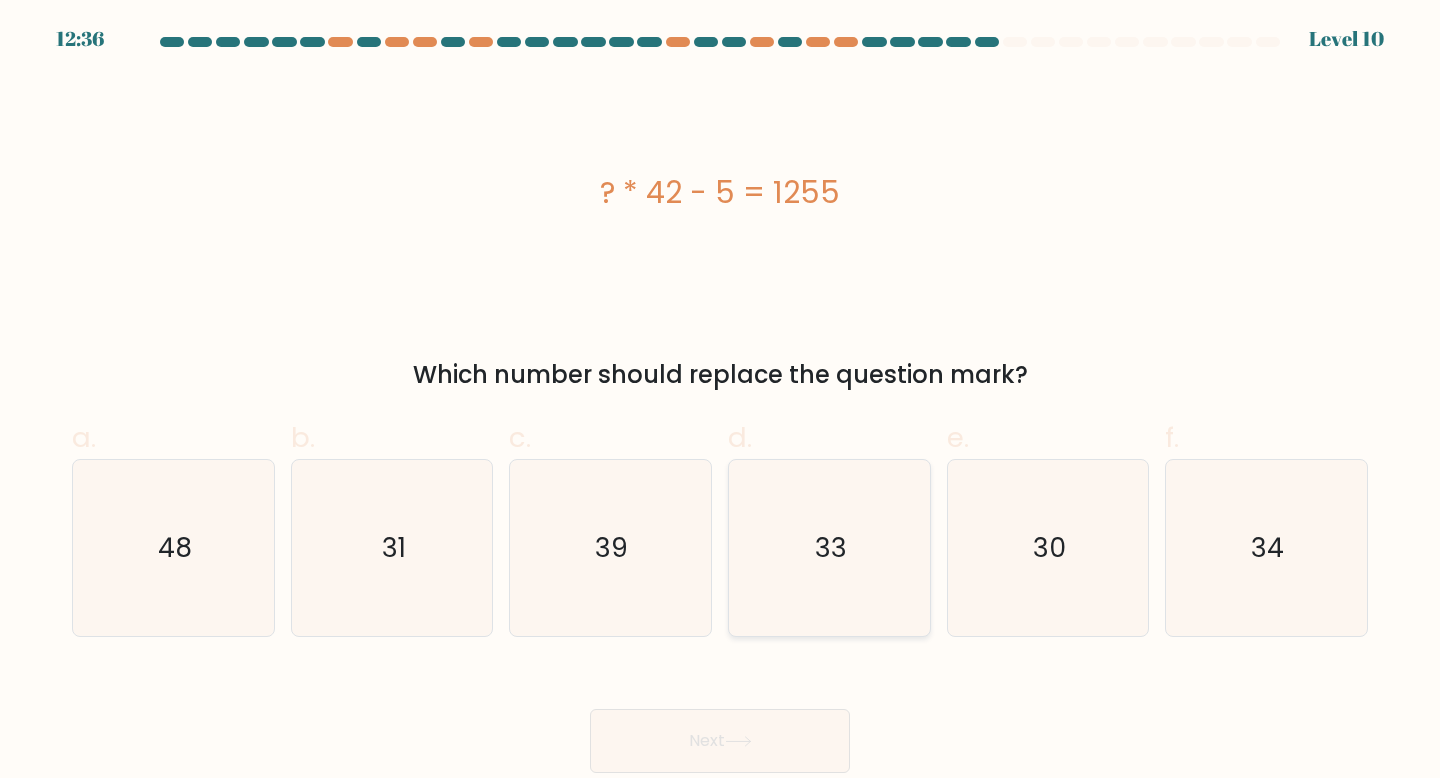 click on "33" at bounding box center (829, 548) 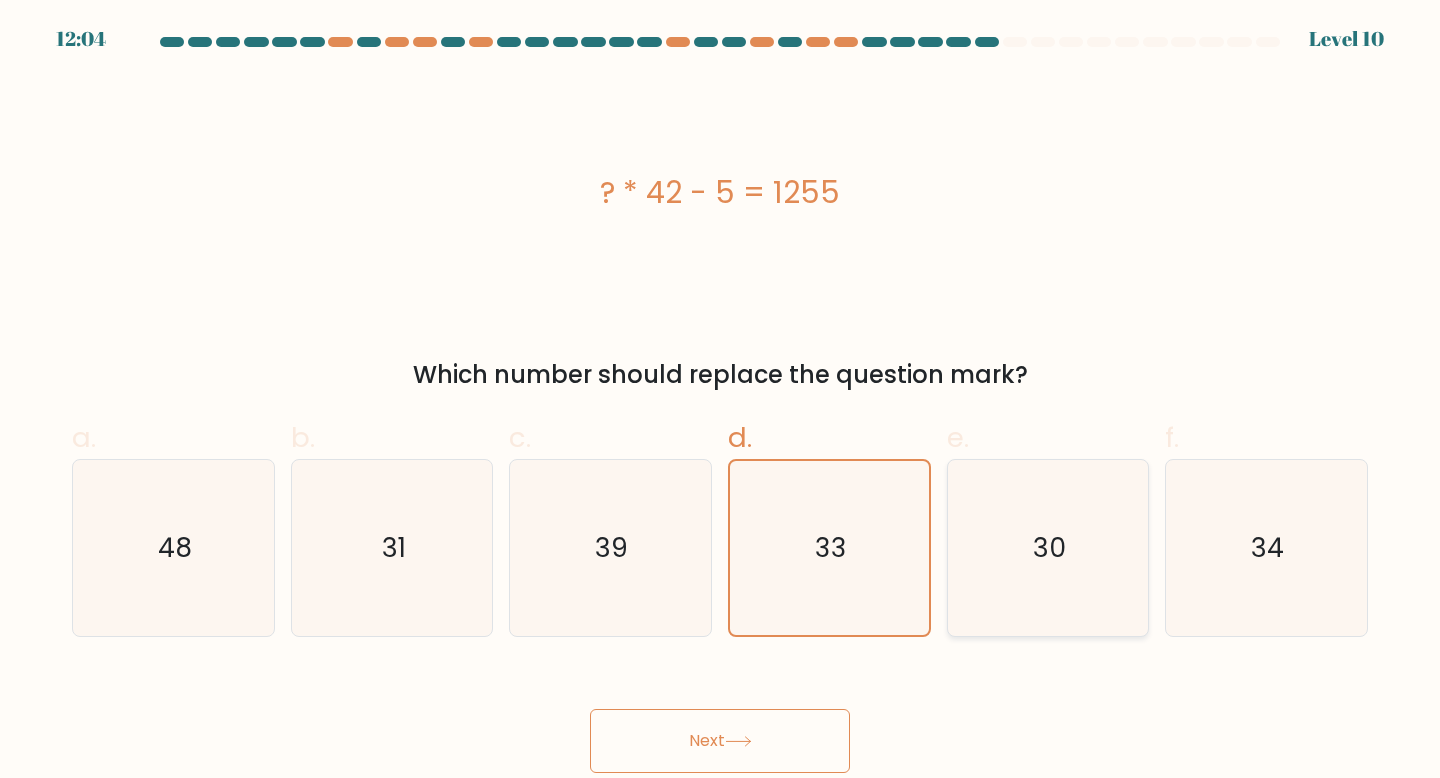 click on "30" at bounding box center [1048, 548] 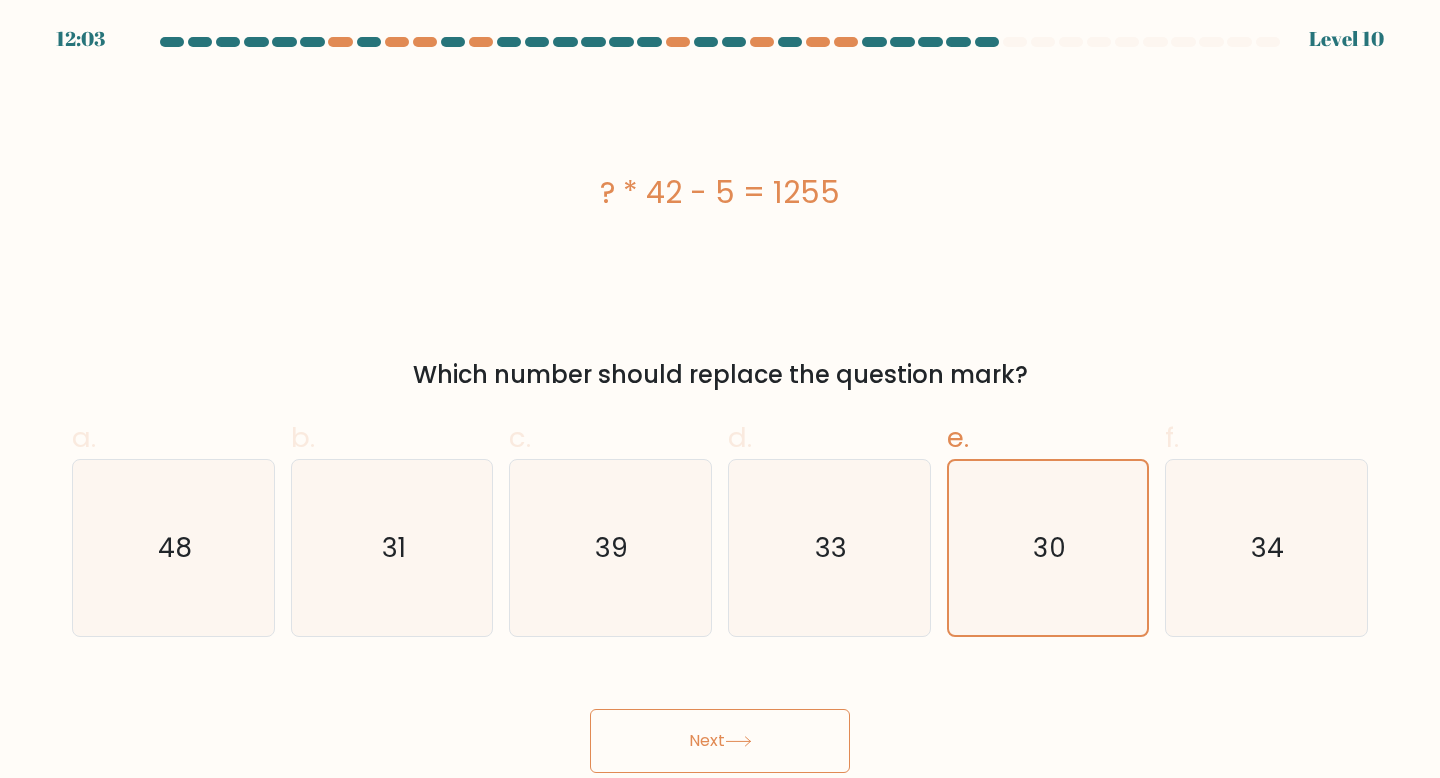 click on "Next" at bounding box center (720, 741) 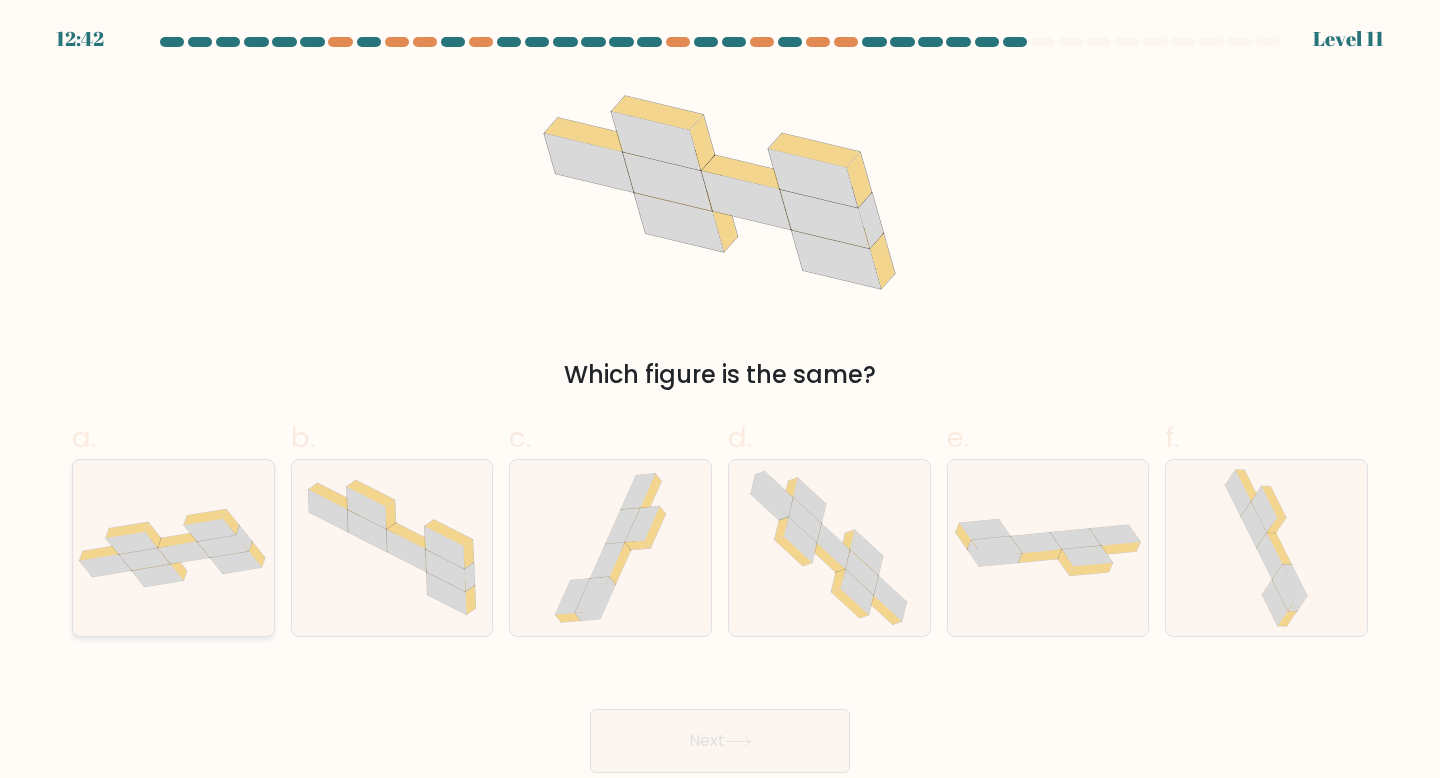 click at bounding box center [159, 576] 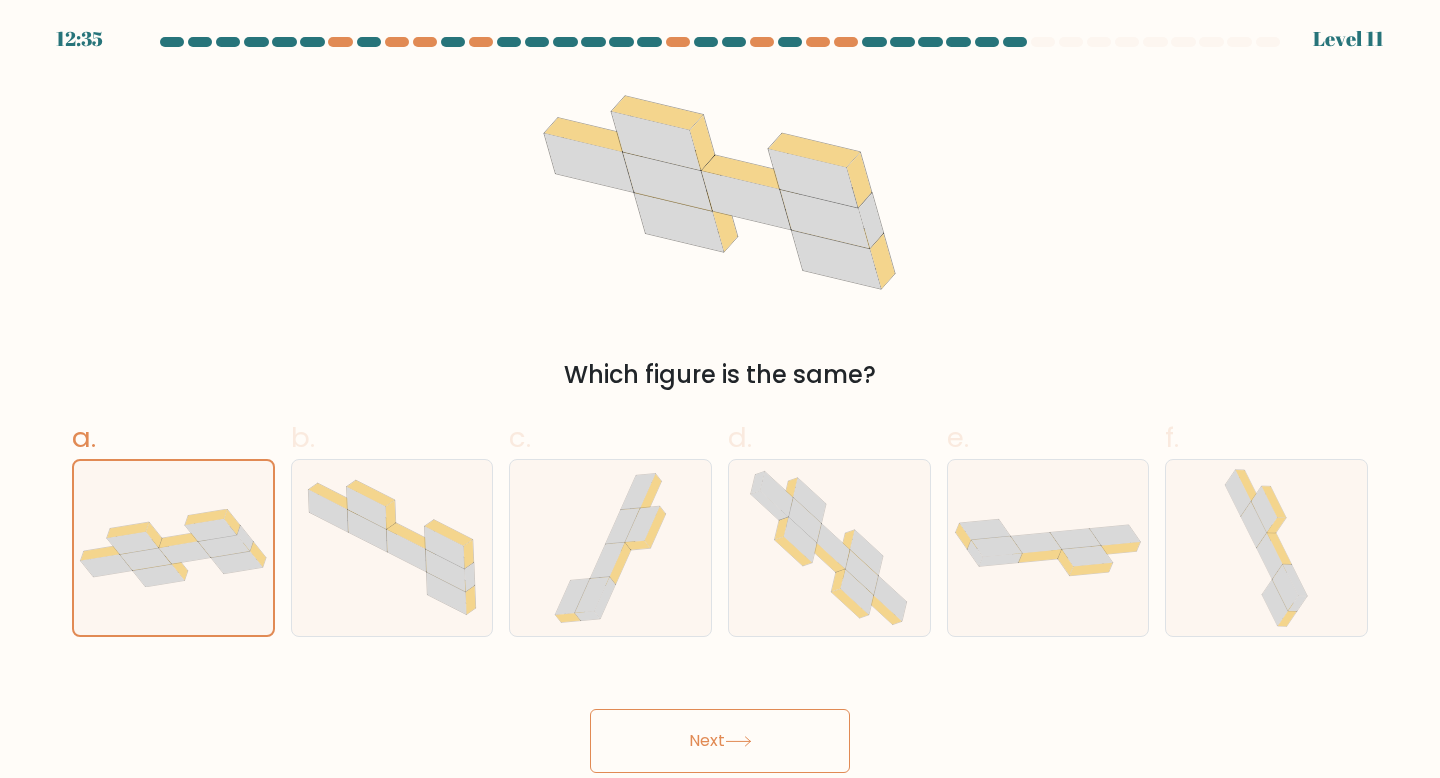 click on "Next" at bounding box center [720, 741] 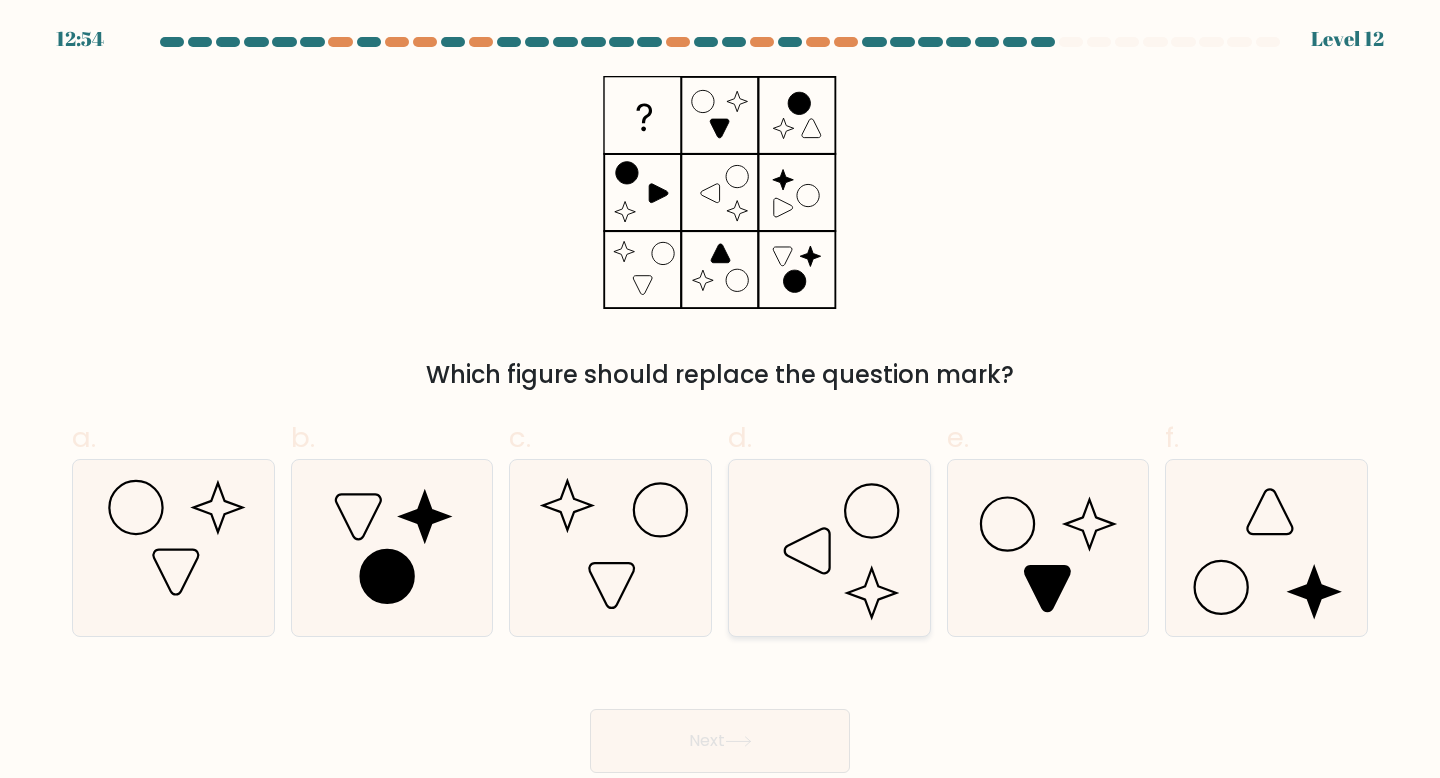 click at bounding box center [829, 548] 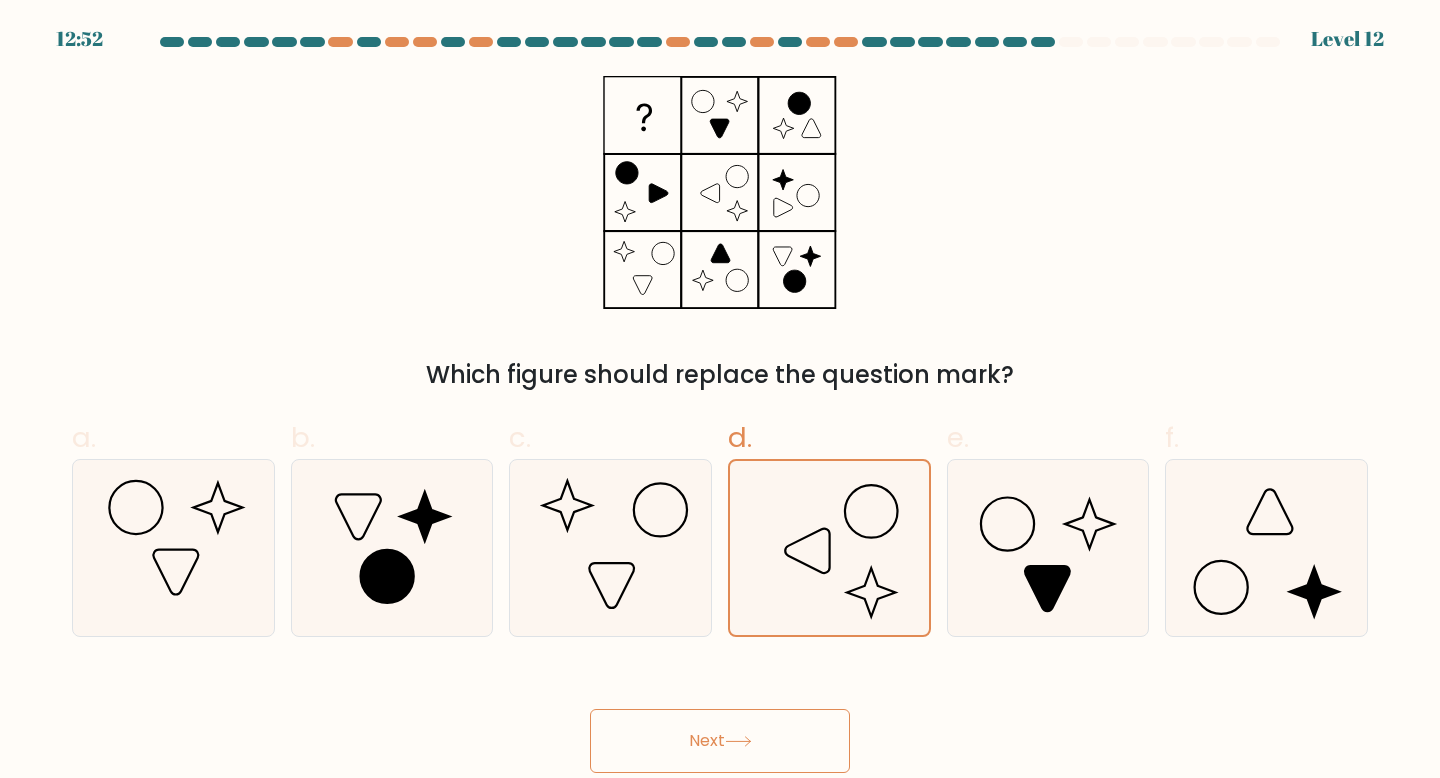 click on "Next" at bounding box center (720, 741) 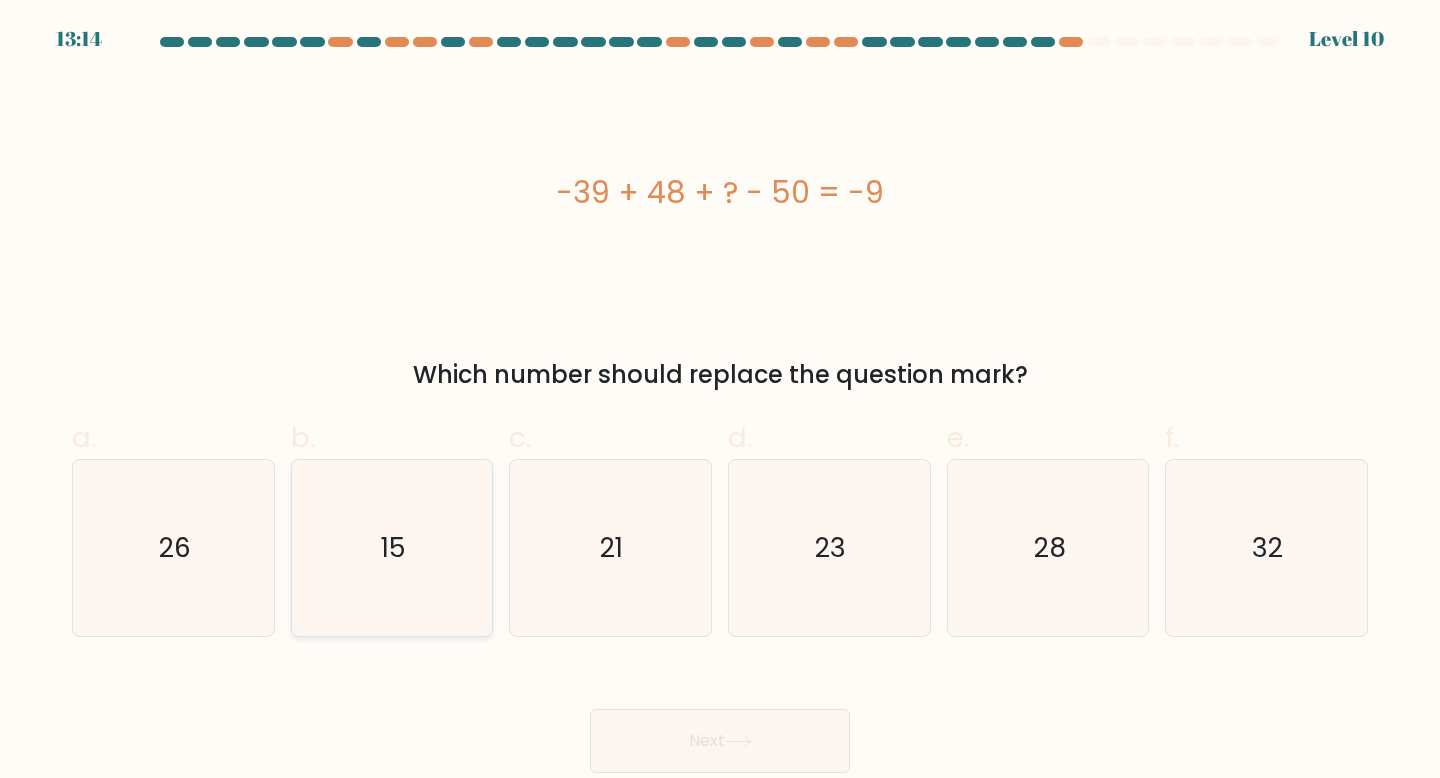 click on "15" at bounding box center [392, 548] 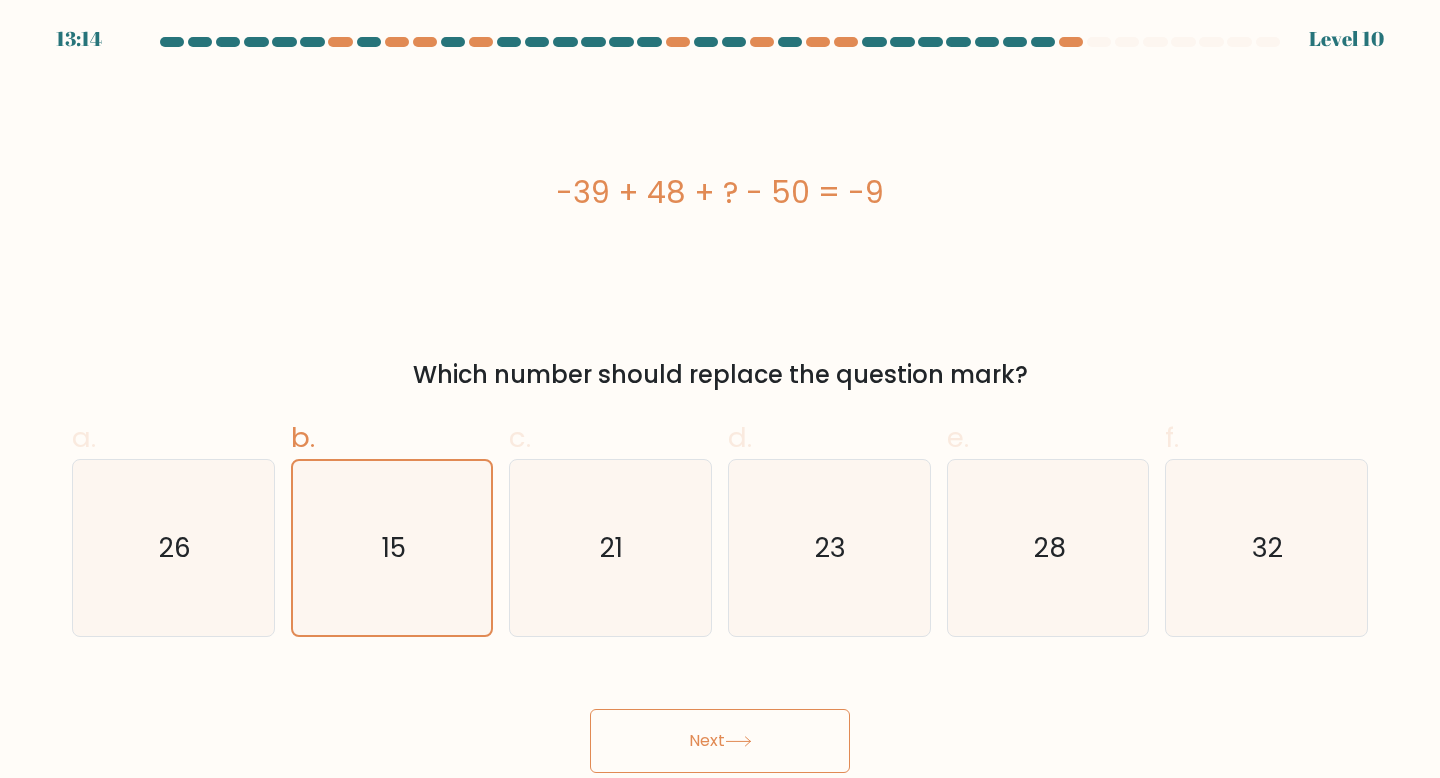 click on "Next" at bounding box center [720, 741] 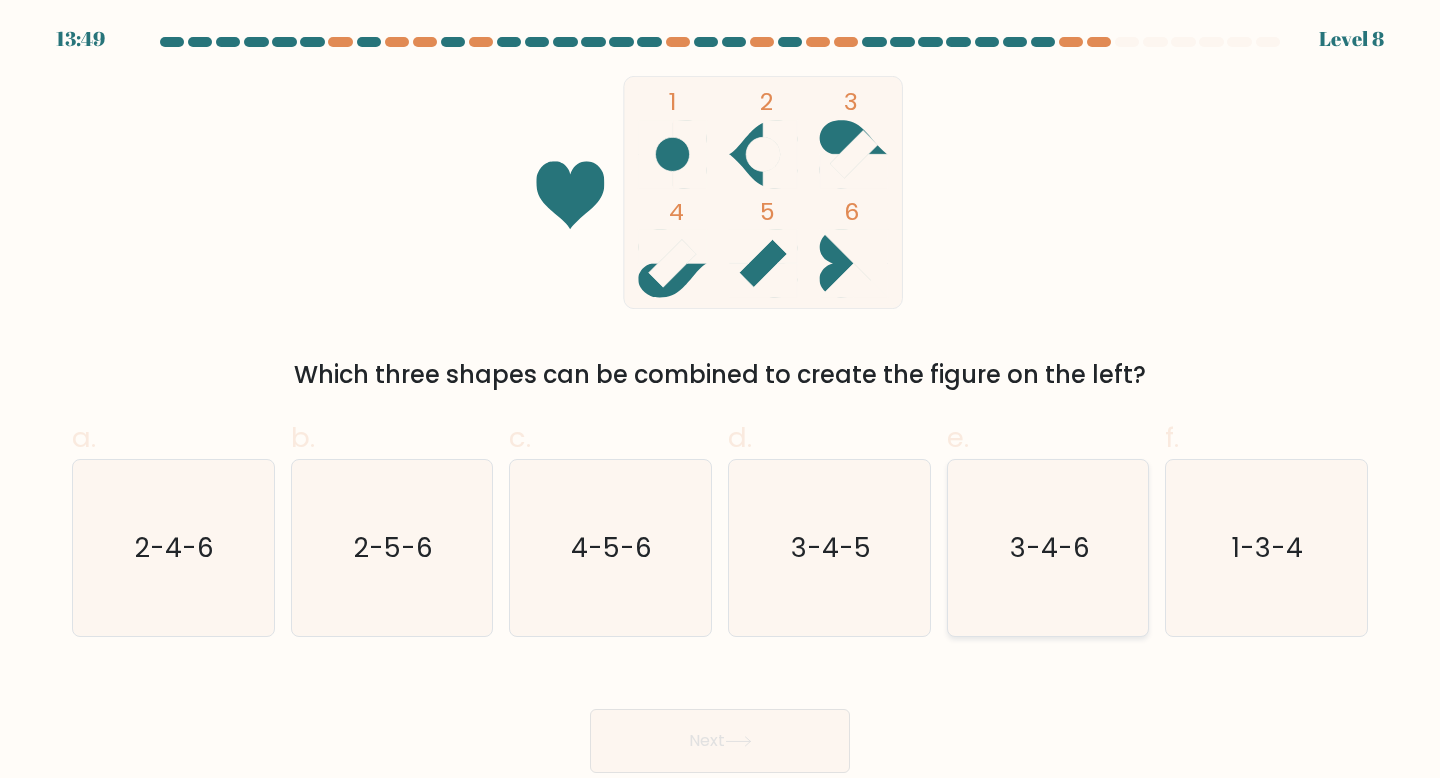 click on "3-4-6" at bounding box center [1048, 548] 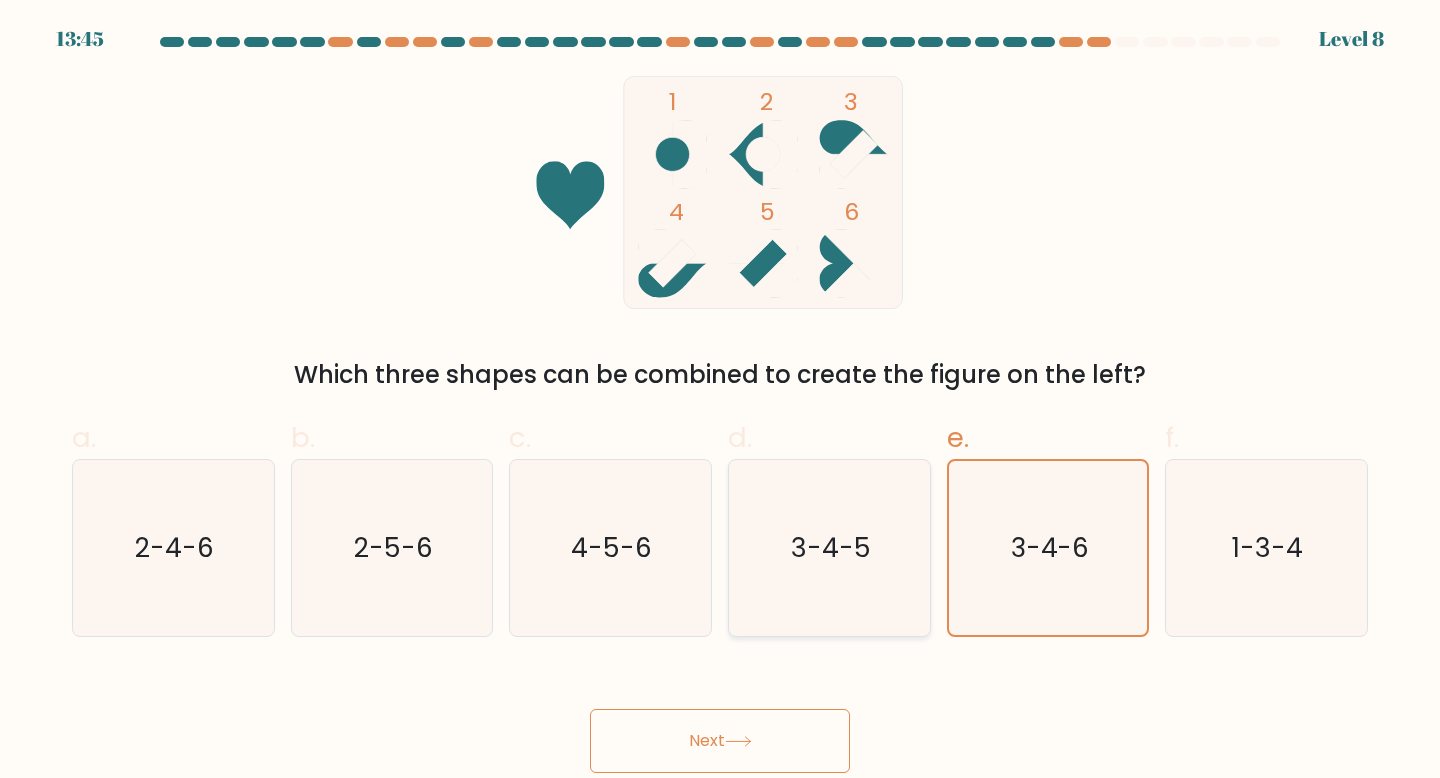 drag, startPoint x: 743, startPoint y: 728, endPoint x: 746, endPoint y: 634, distance: 94.04786 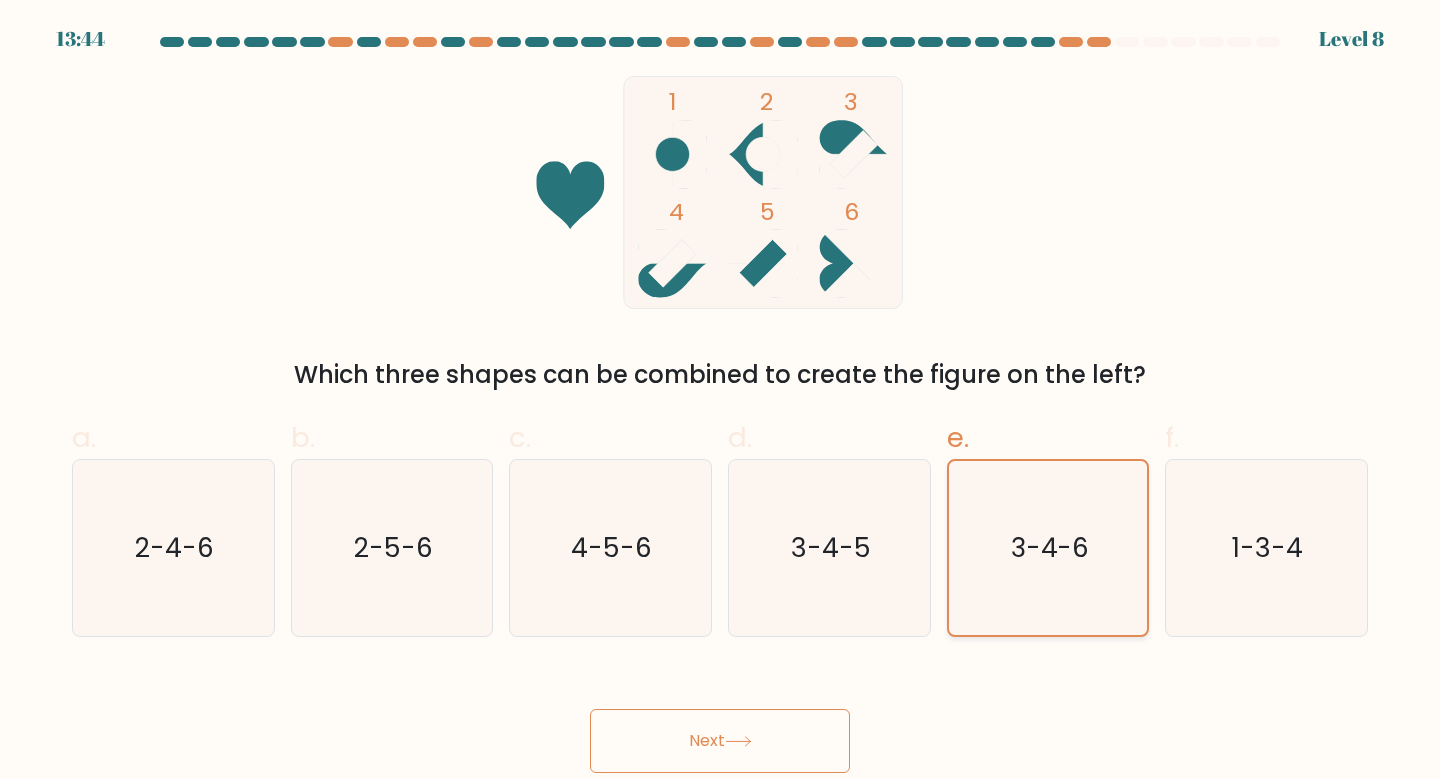 click on "3-4-6" at bounding box center (1048, 548) 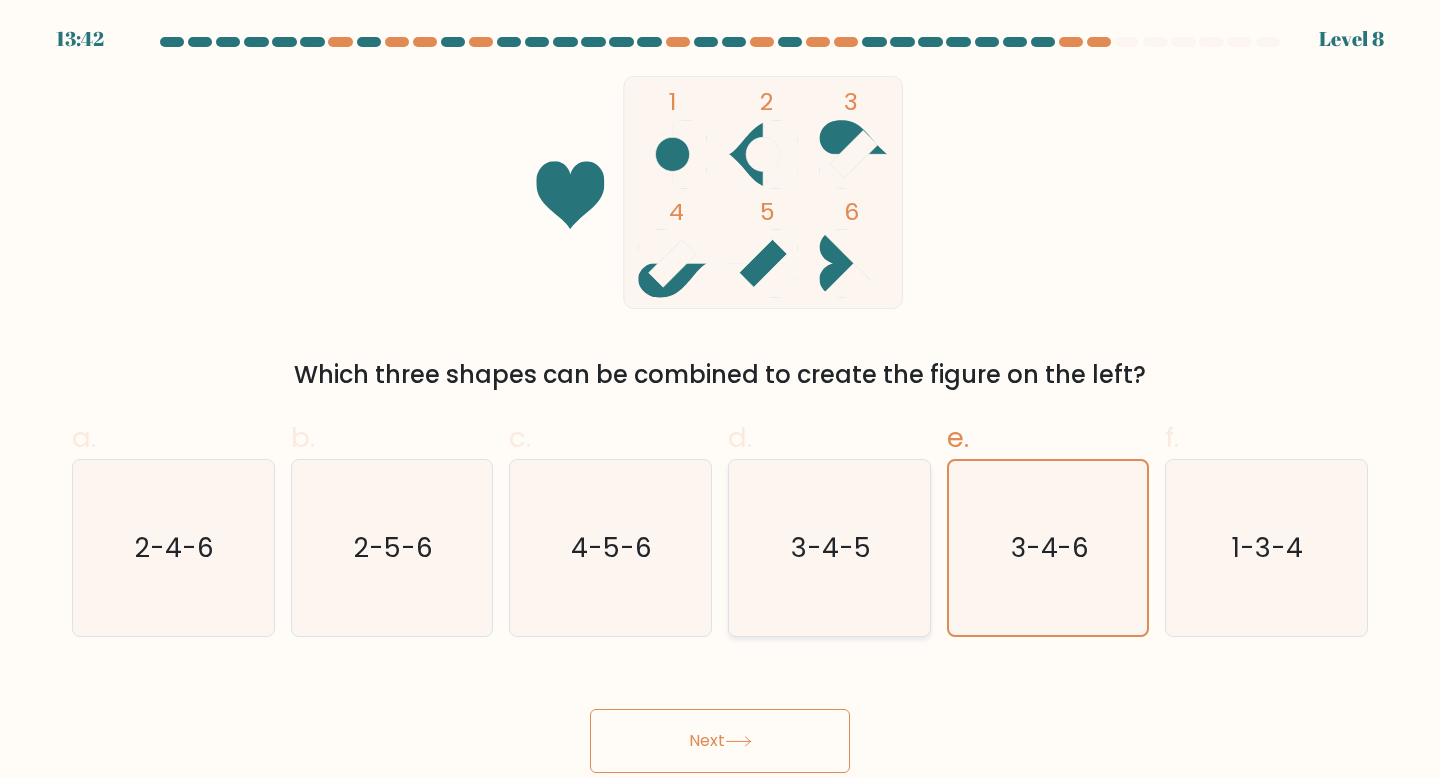 click on "3-4-5" at bounding box center [831, 547] 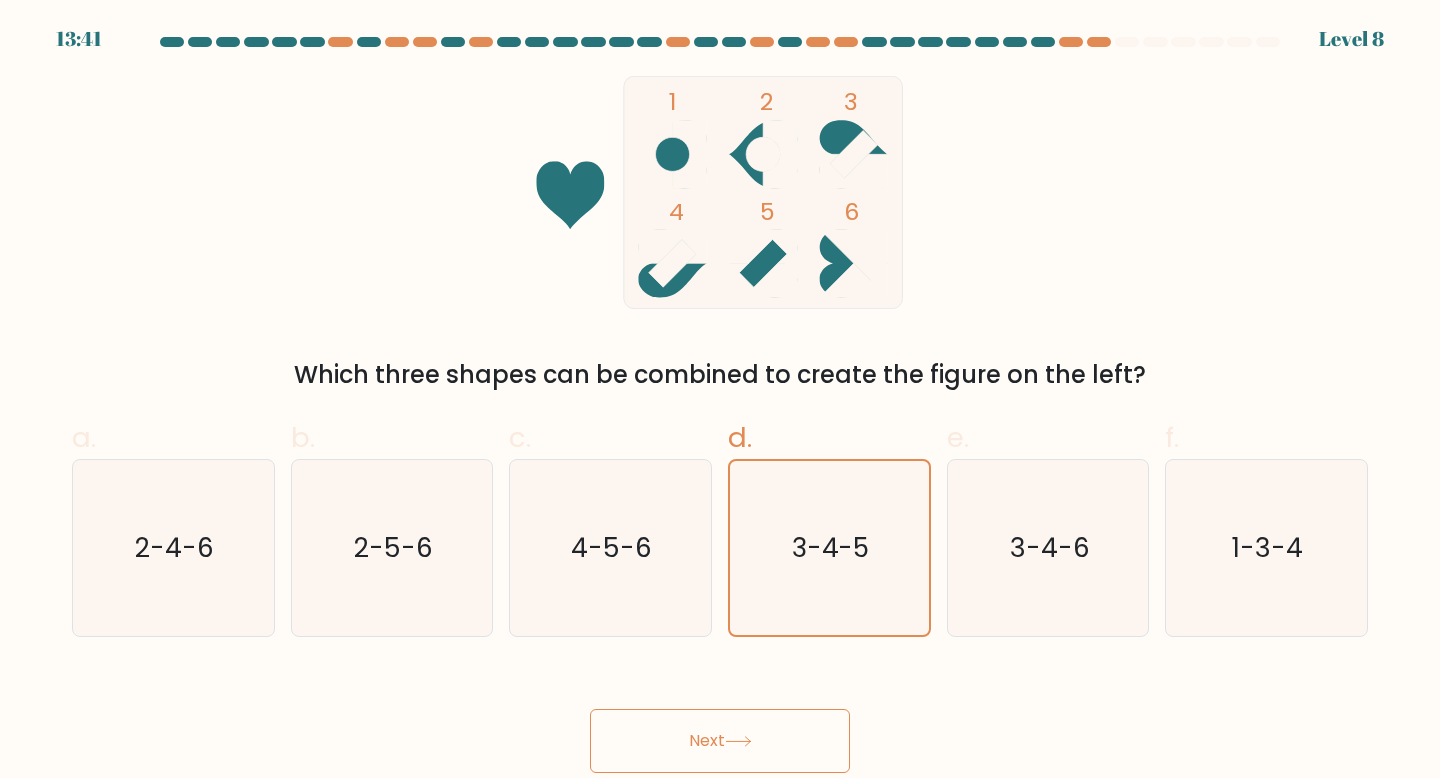 click on "Next" at bounding box center [720, 741] 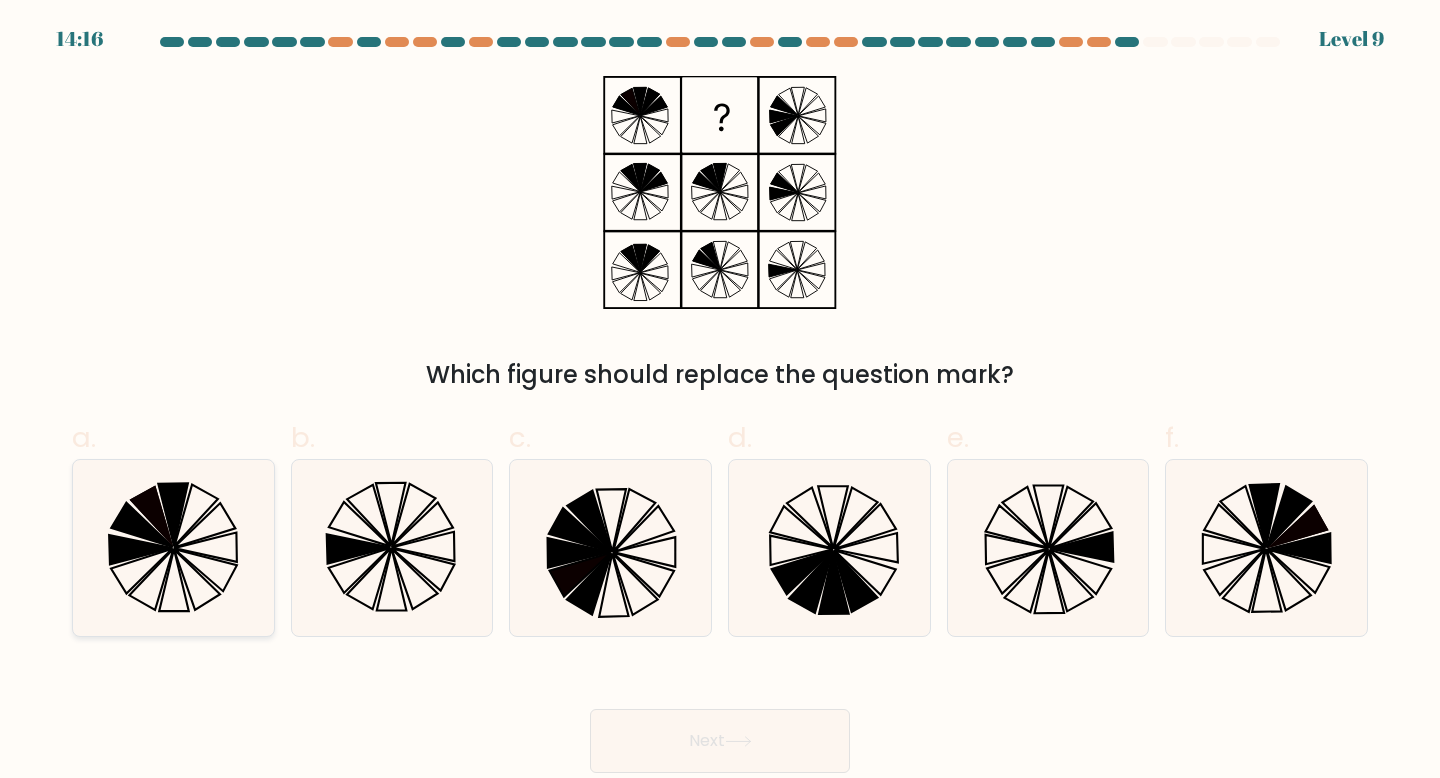 click at bounding box center [173, 548] 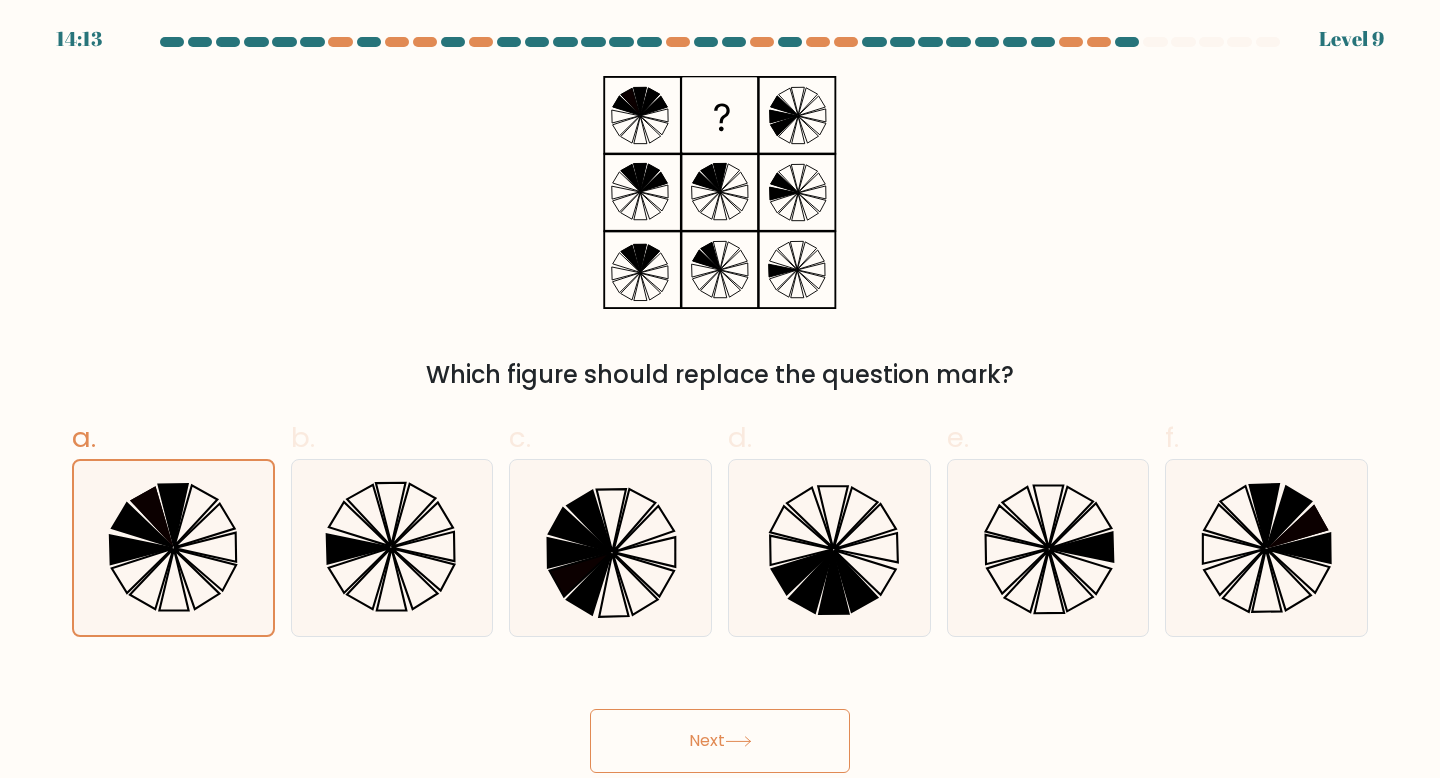 click on "Next" at bounding box center (720, 741) 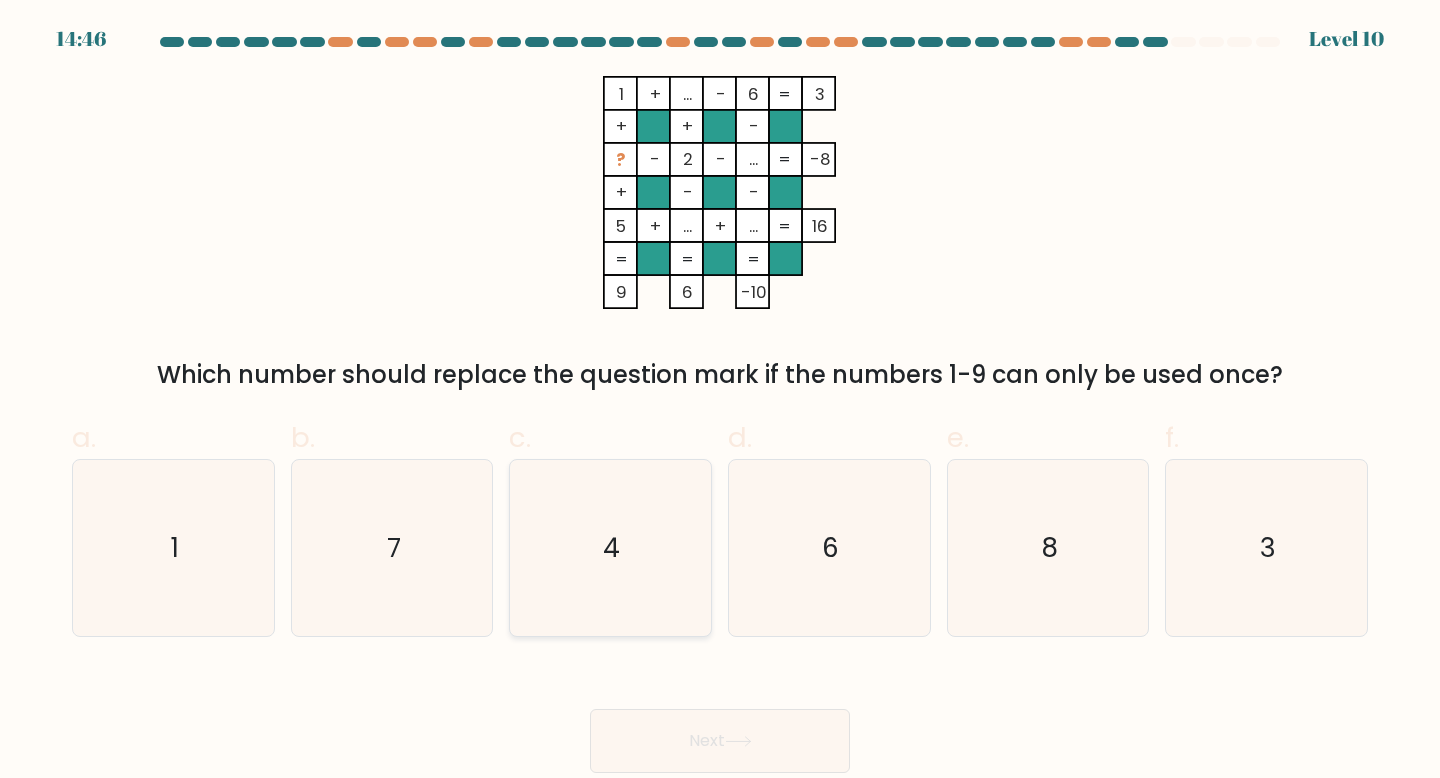 click on "4" at bounding box center [610, 548] 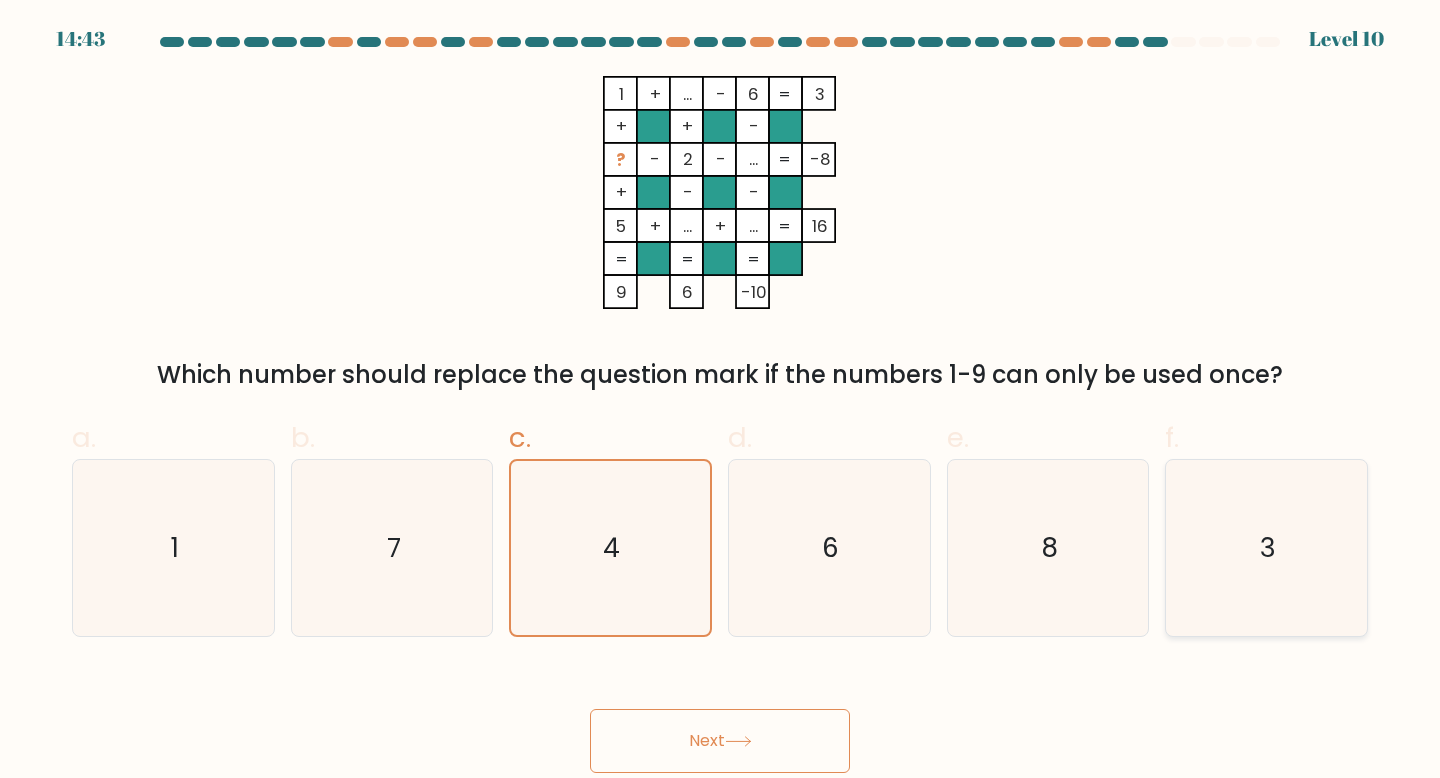 click on "3" at bounding box center [1266, 548] 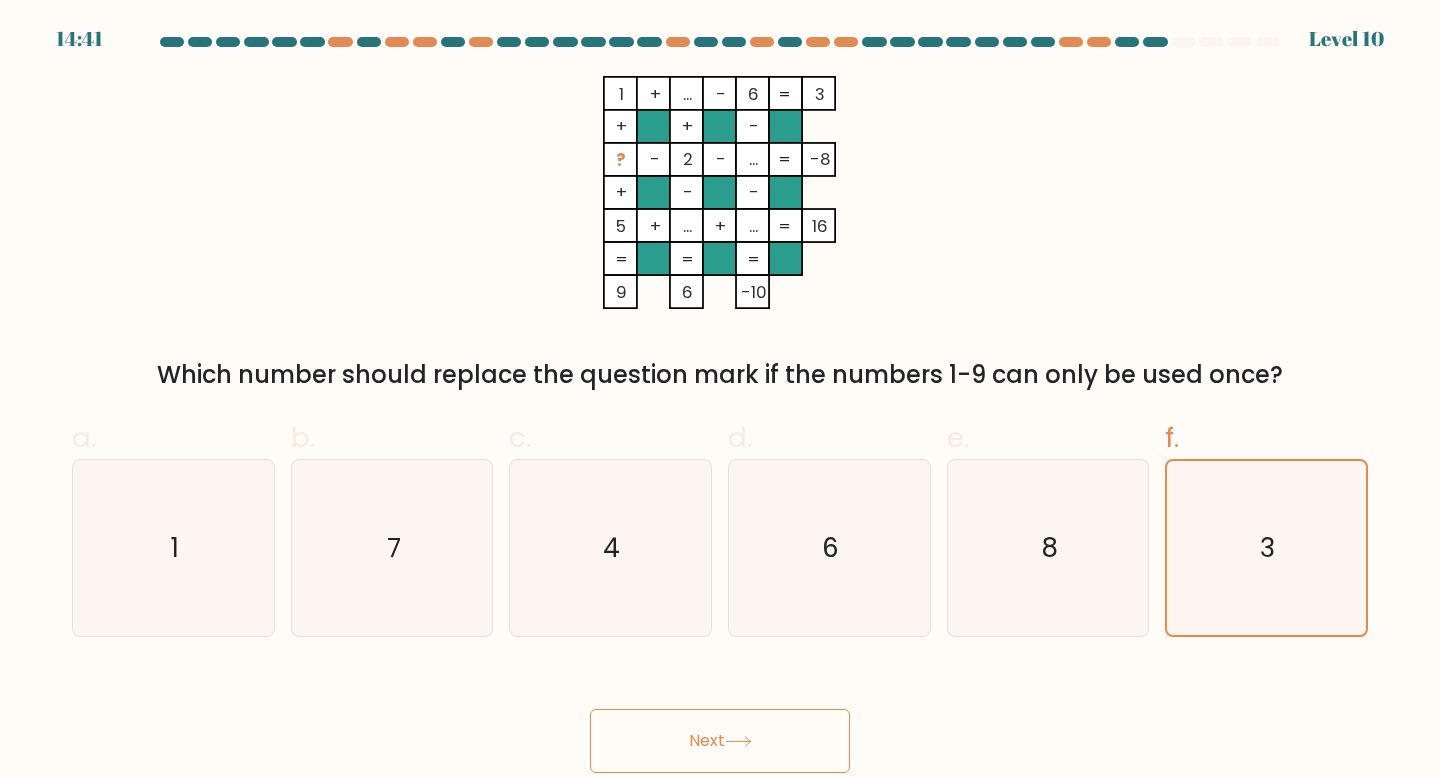 click on "Next" at bounding box center (720, 741) 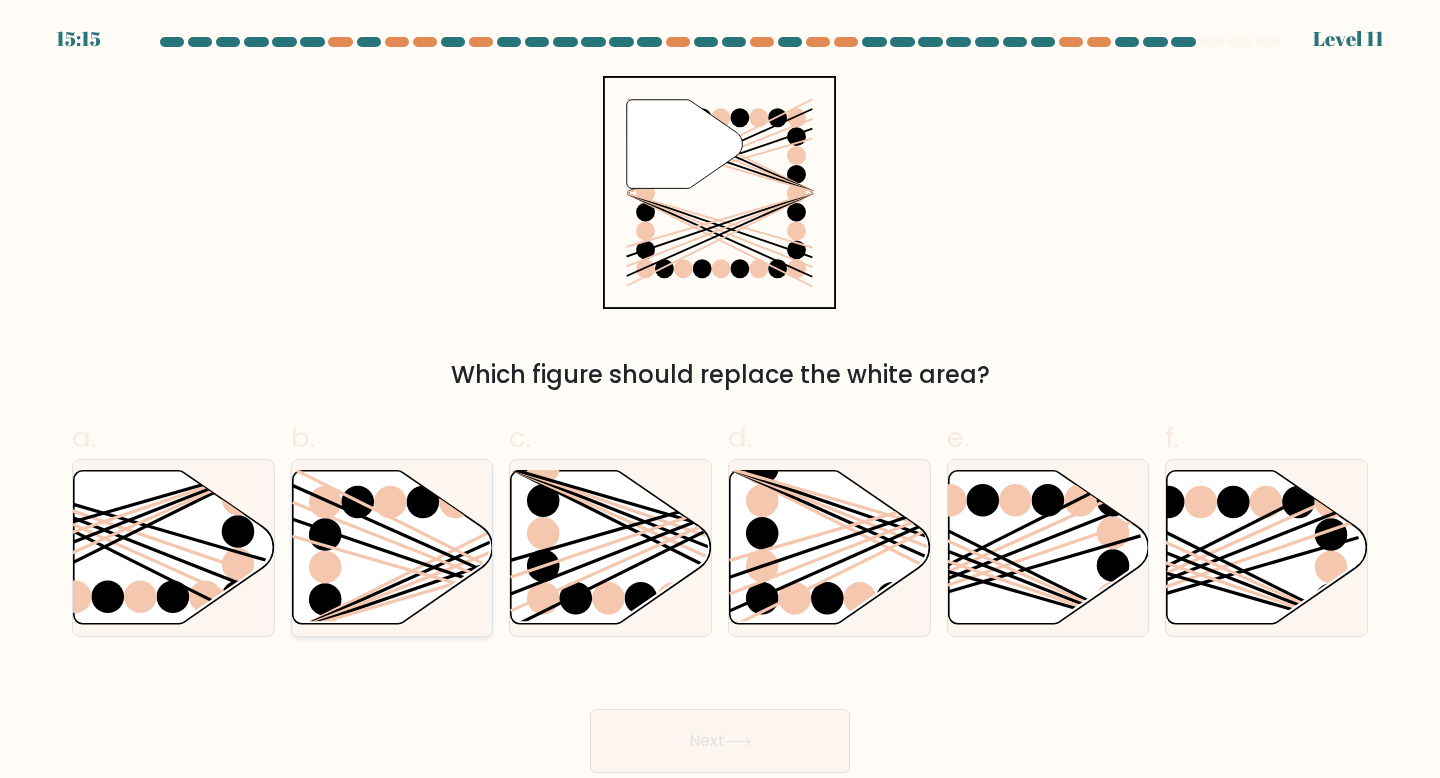 click at bounding box center (454, 566) 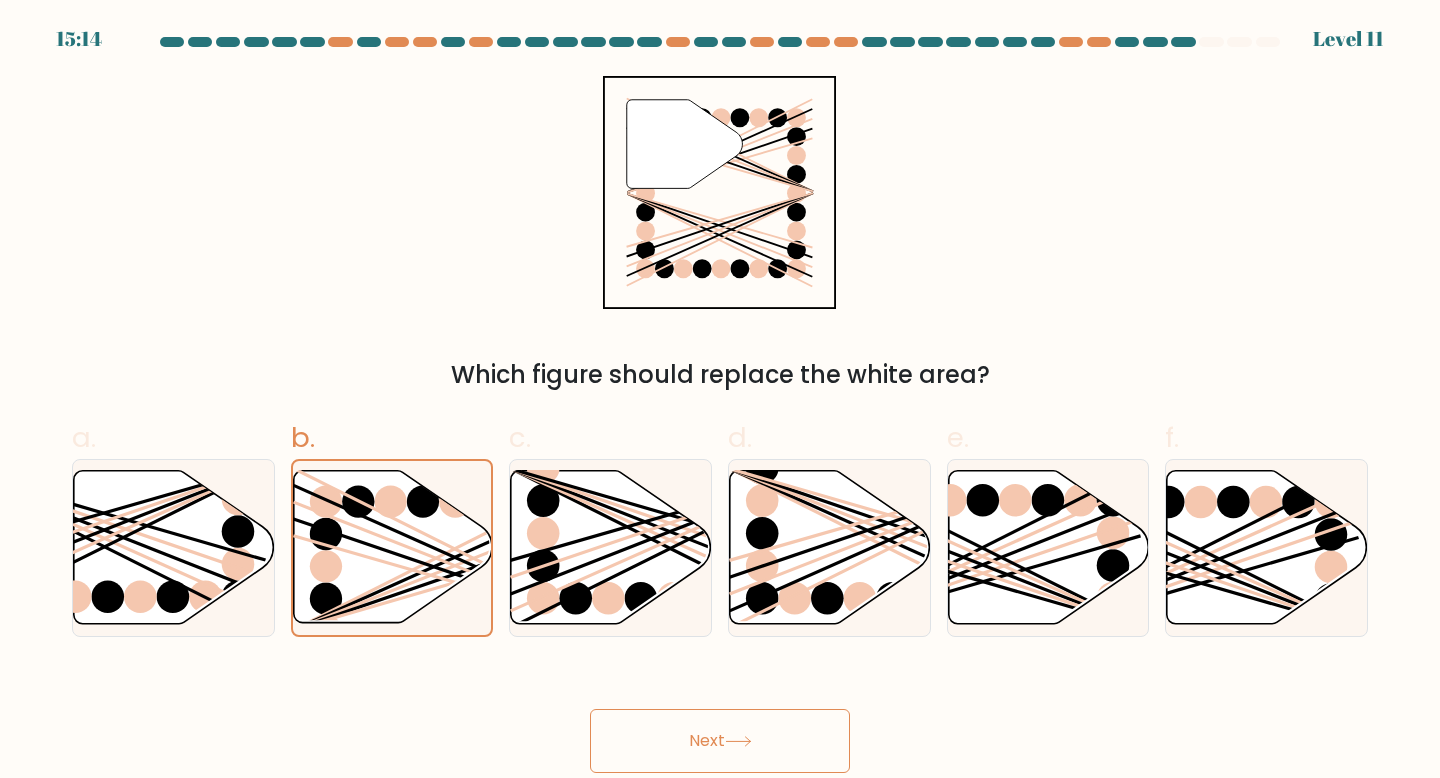 click on "Next" at bounding box center (720, 741) 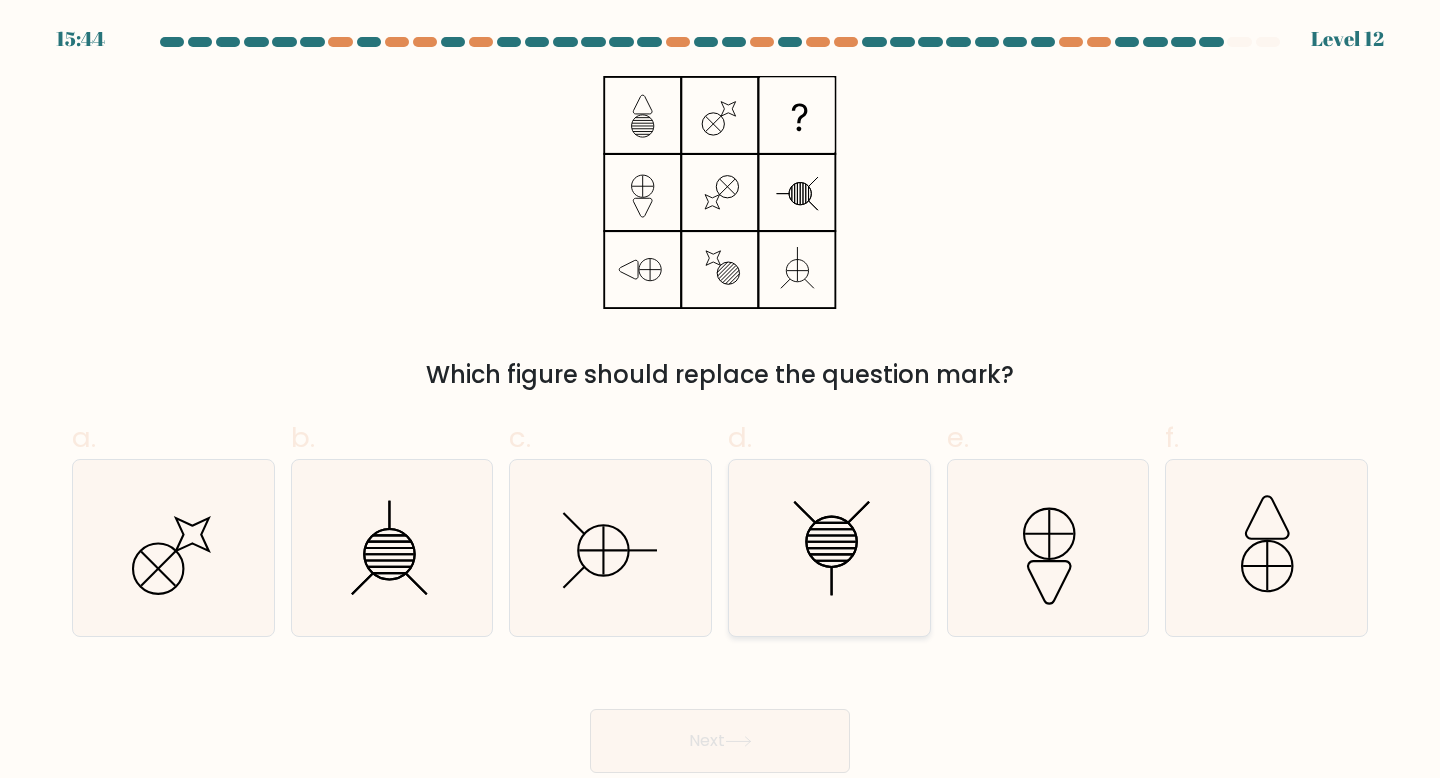click at bounding box center [829, 548] 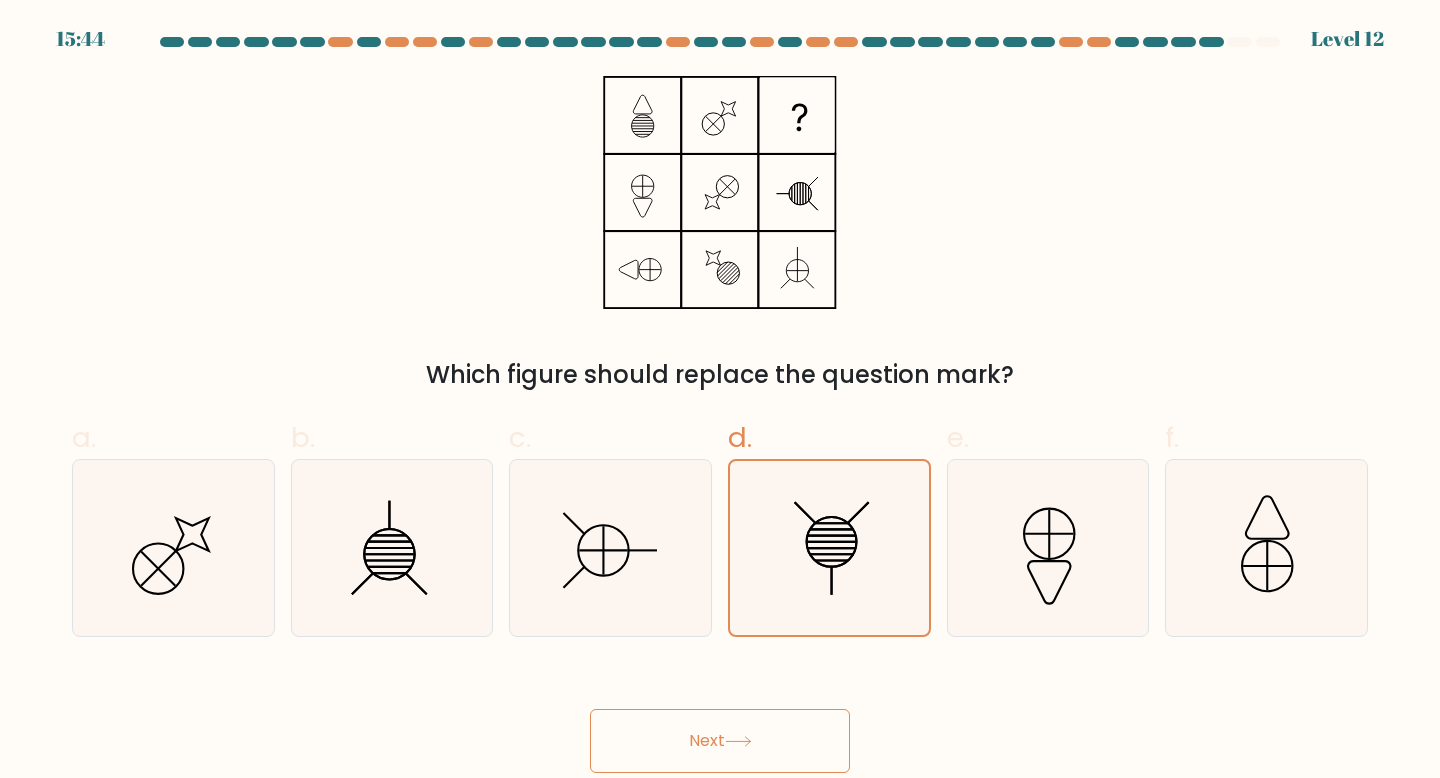 click on "Next" at bounding box center (720, 741) 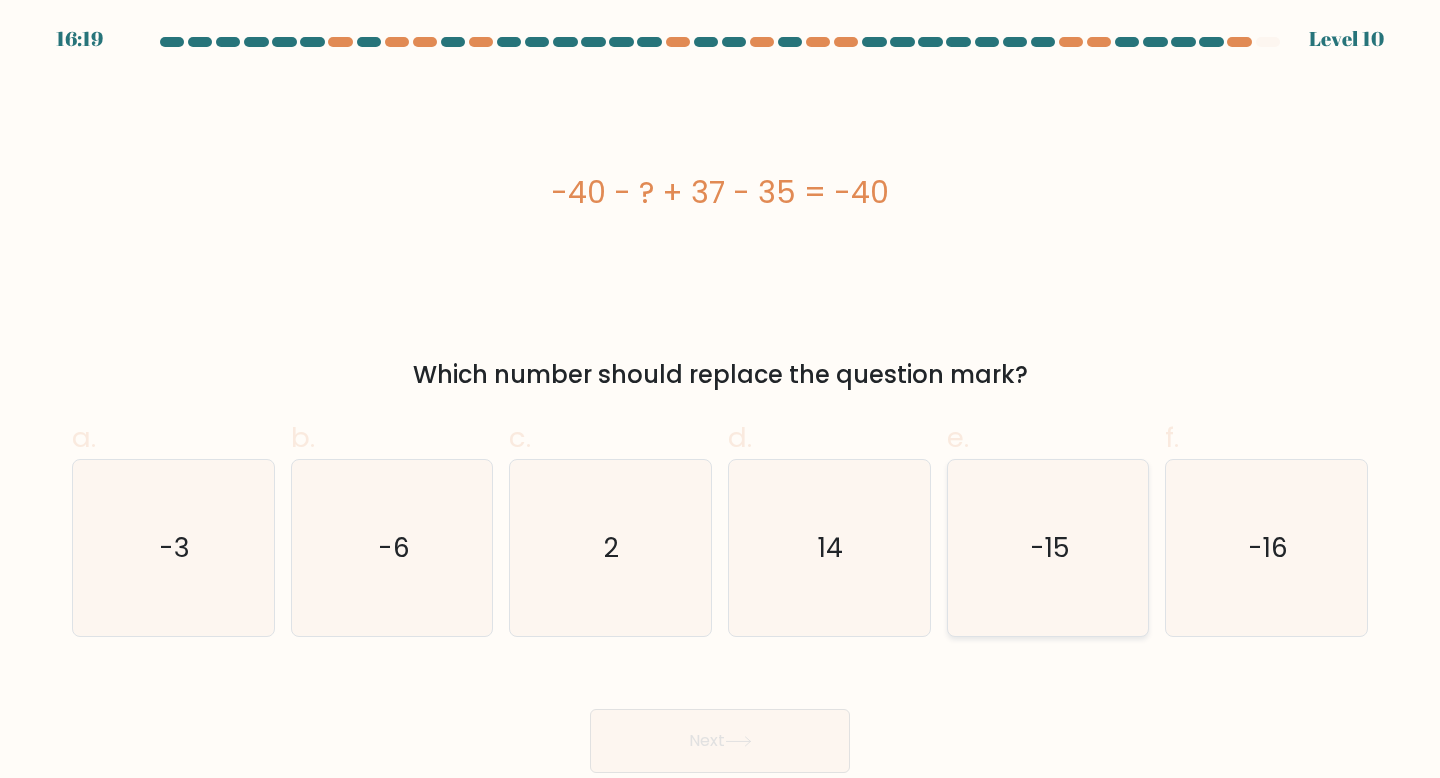 click on "-15" at bounding box center (1048, 548) 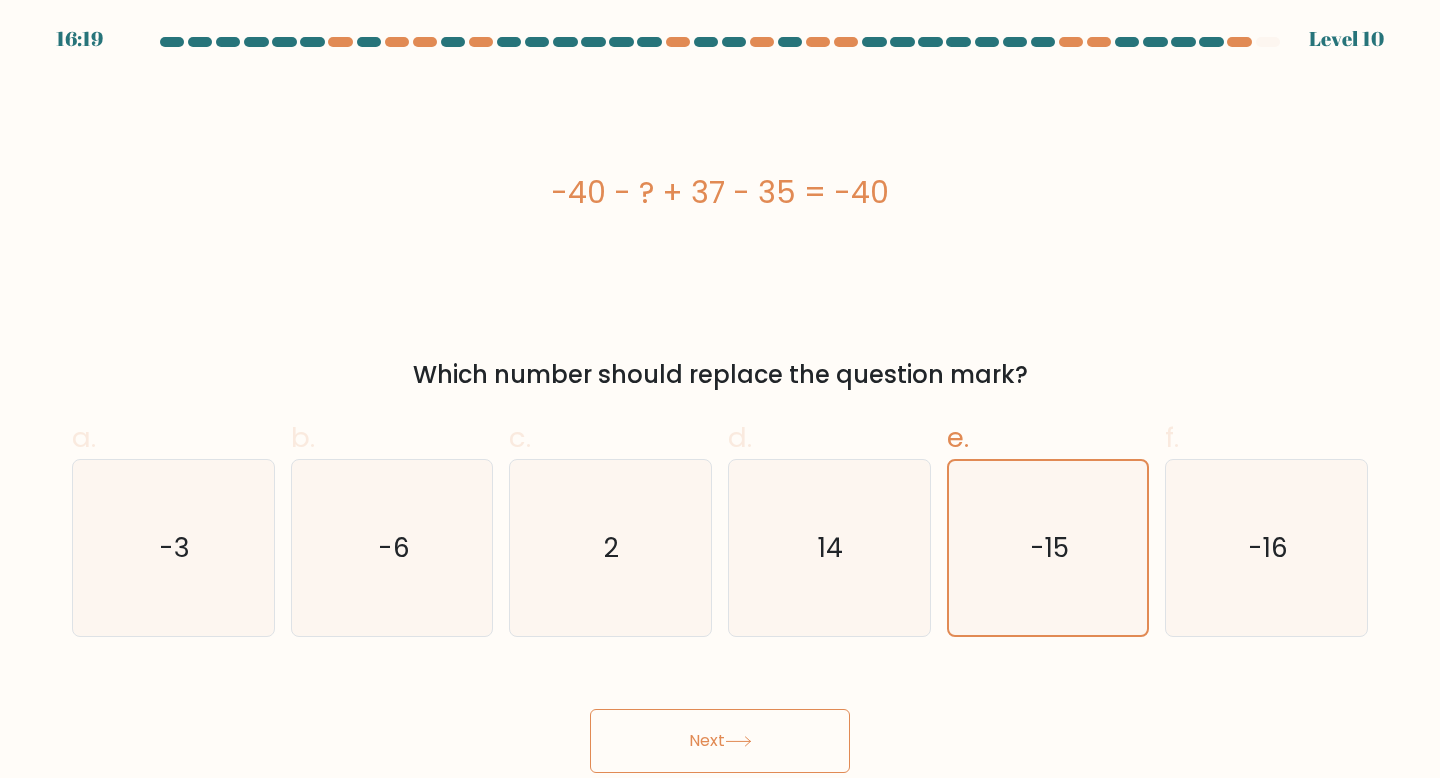 click on "Next" at bounding box center [720, 741] 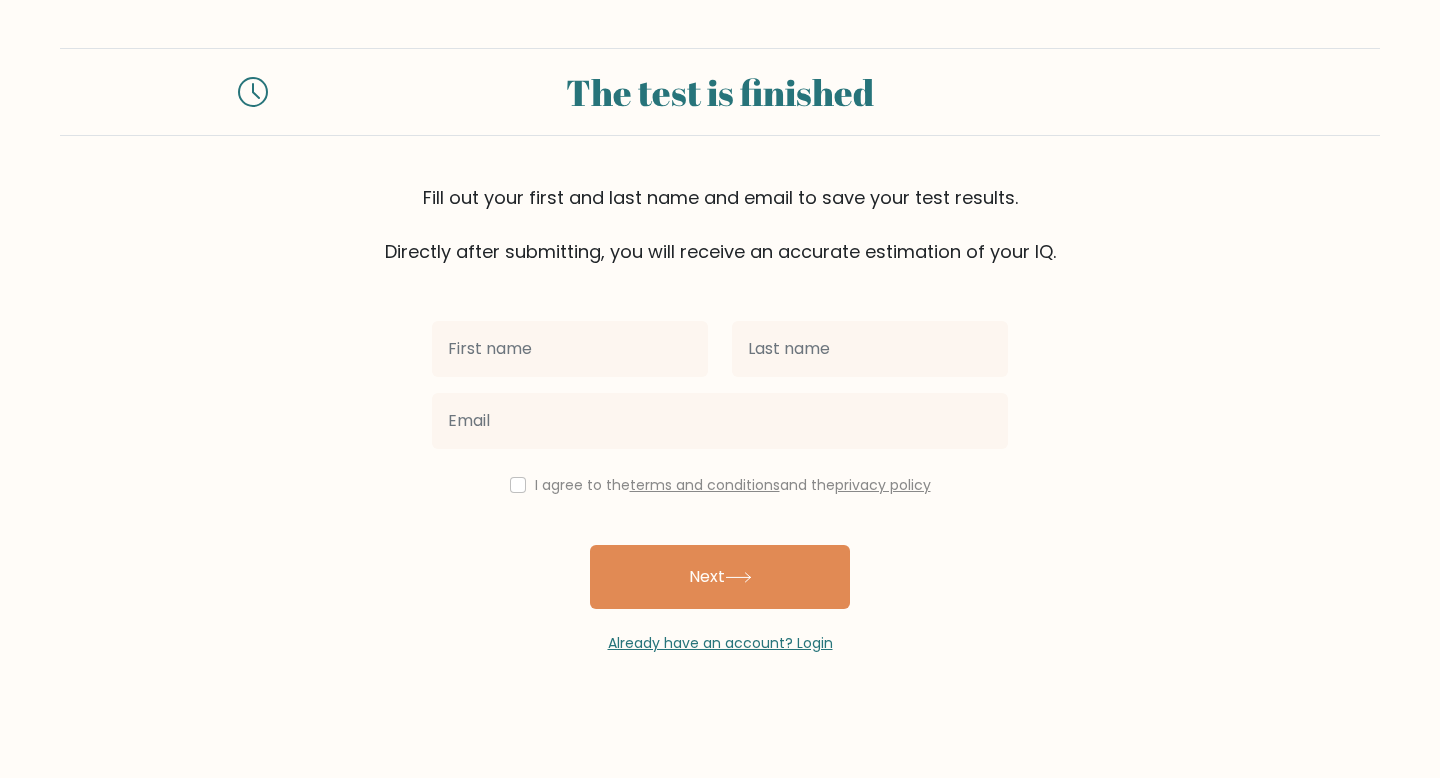 scroll, scrollTop: 0, scrollLeft: 0, axis: both 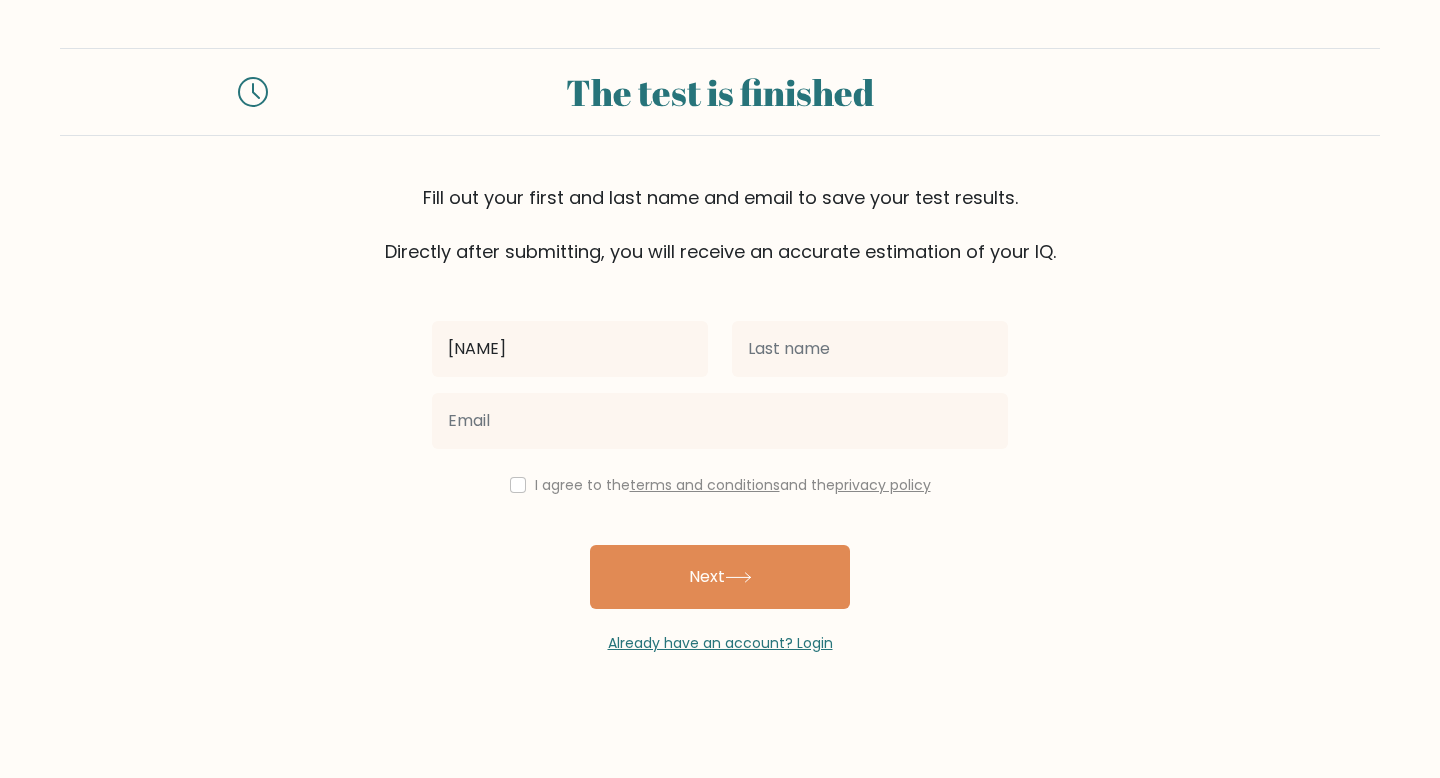 type on "jasmine" 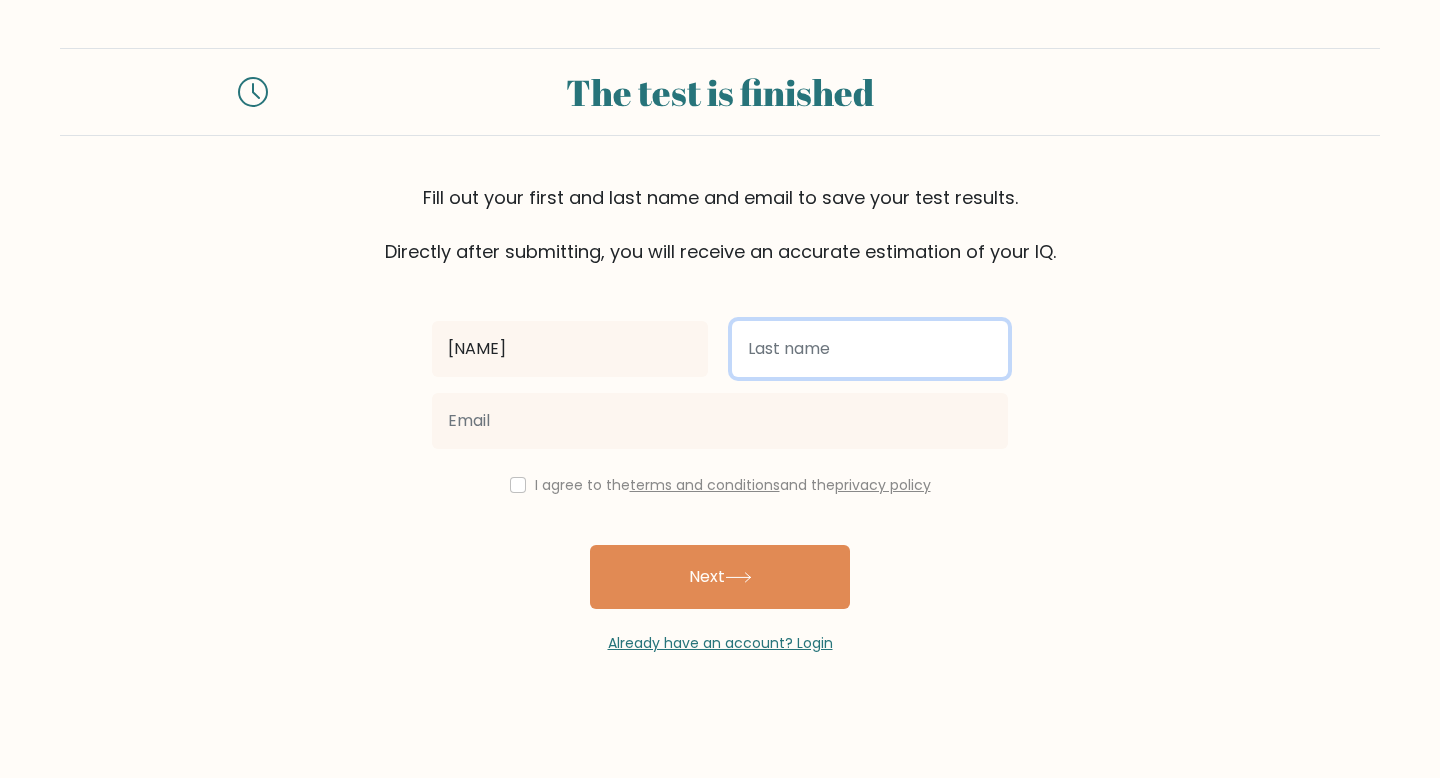 click at bounding box center (870, 349) 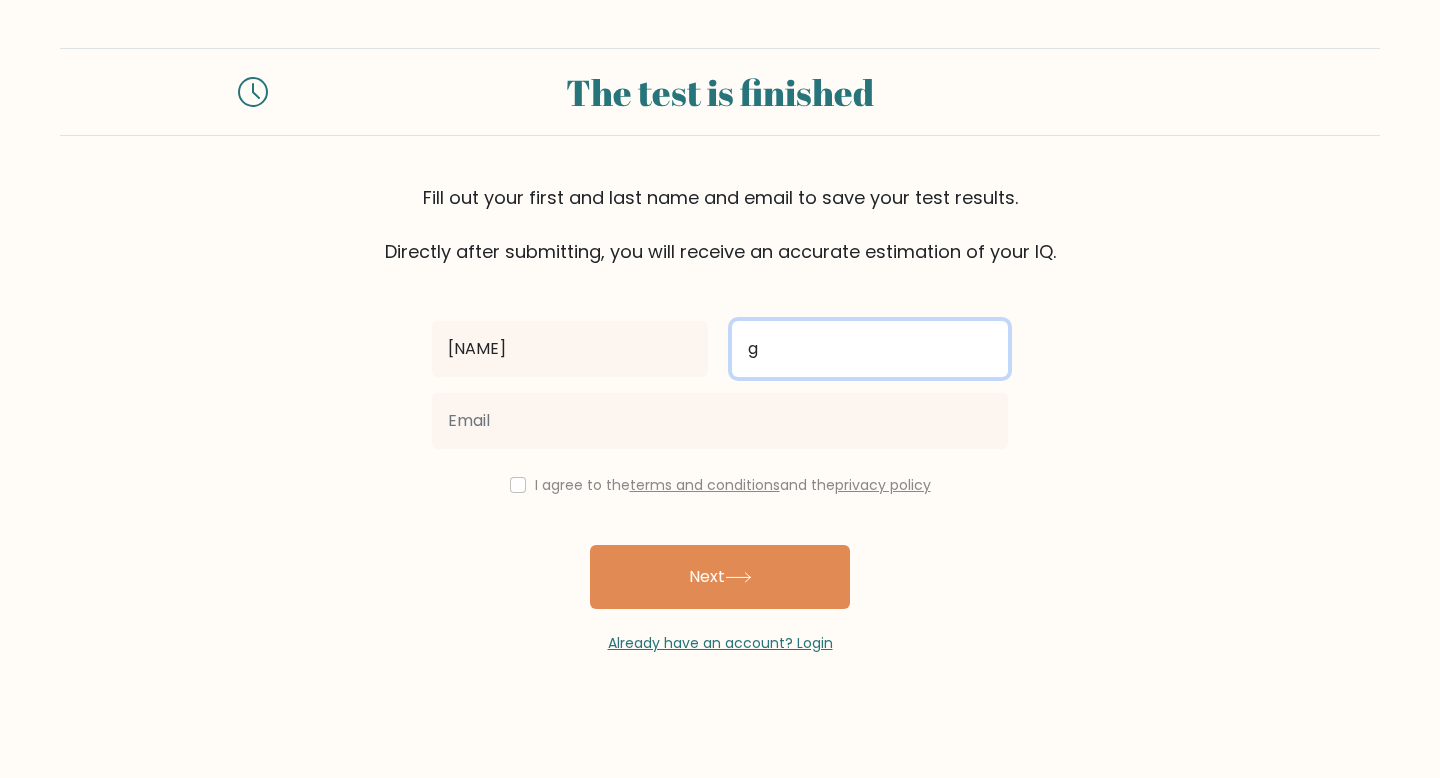 type on "g" 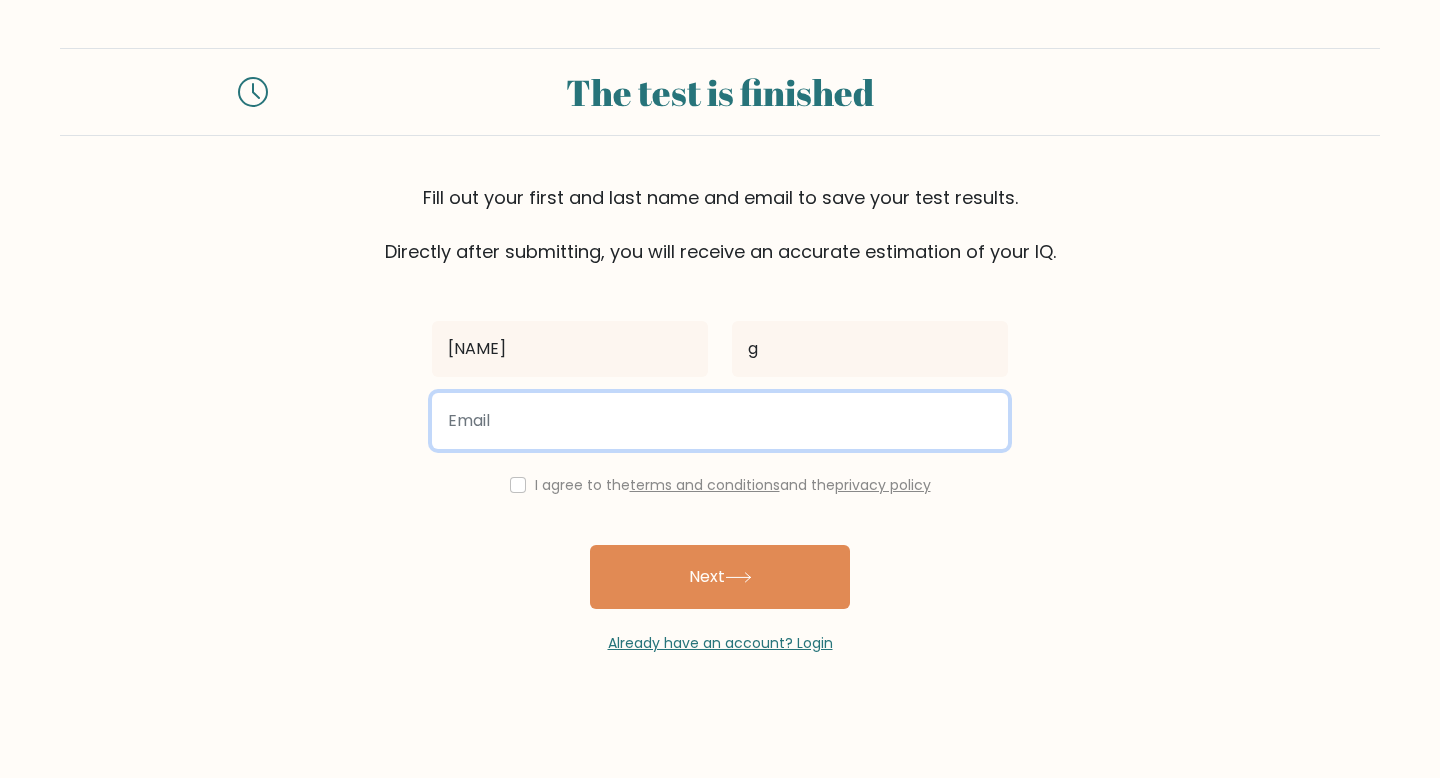 click at bounding box center (720, 421) 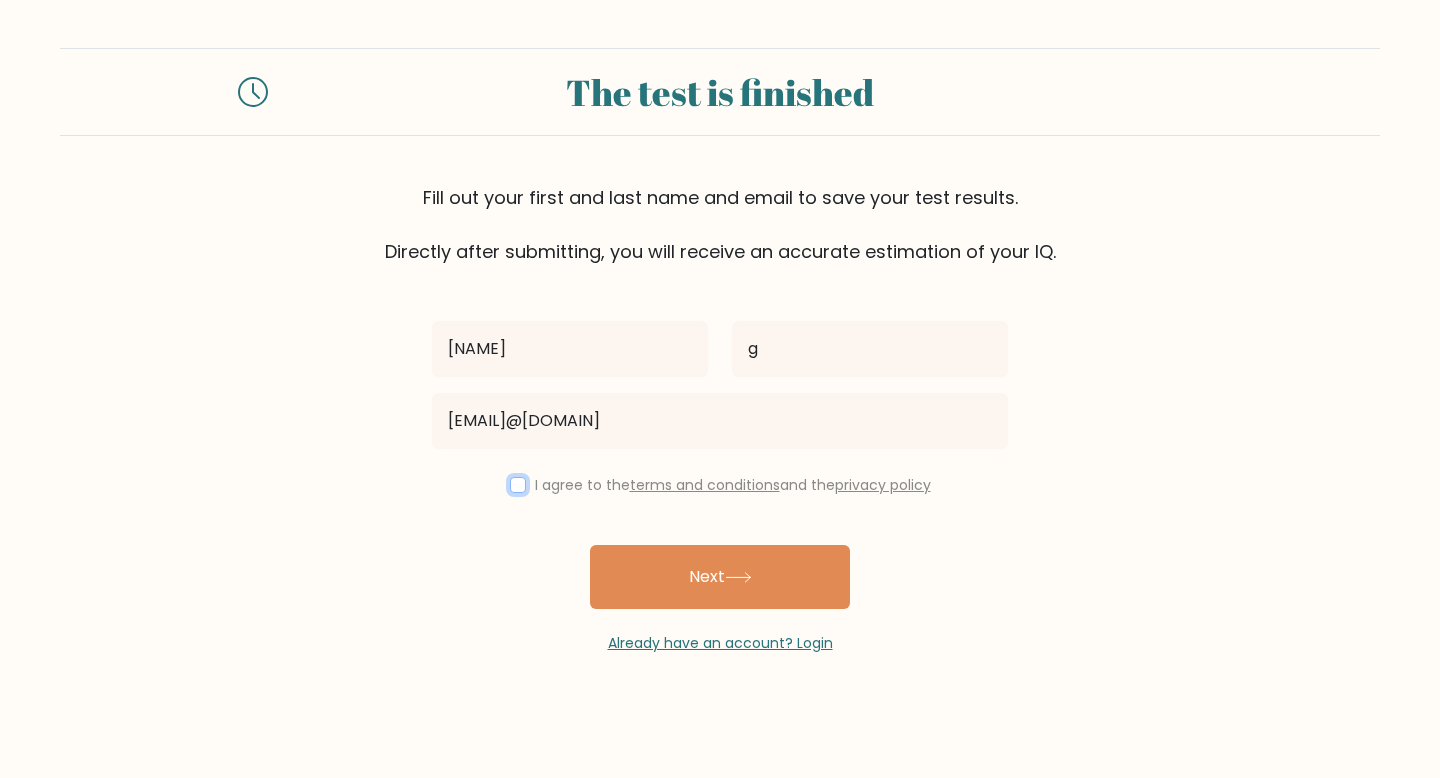 click at bounding box center [518, 485] 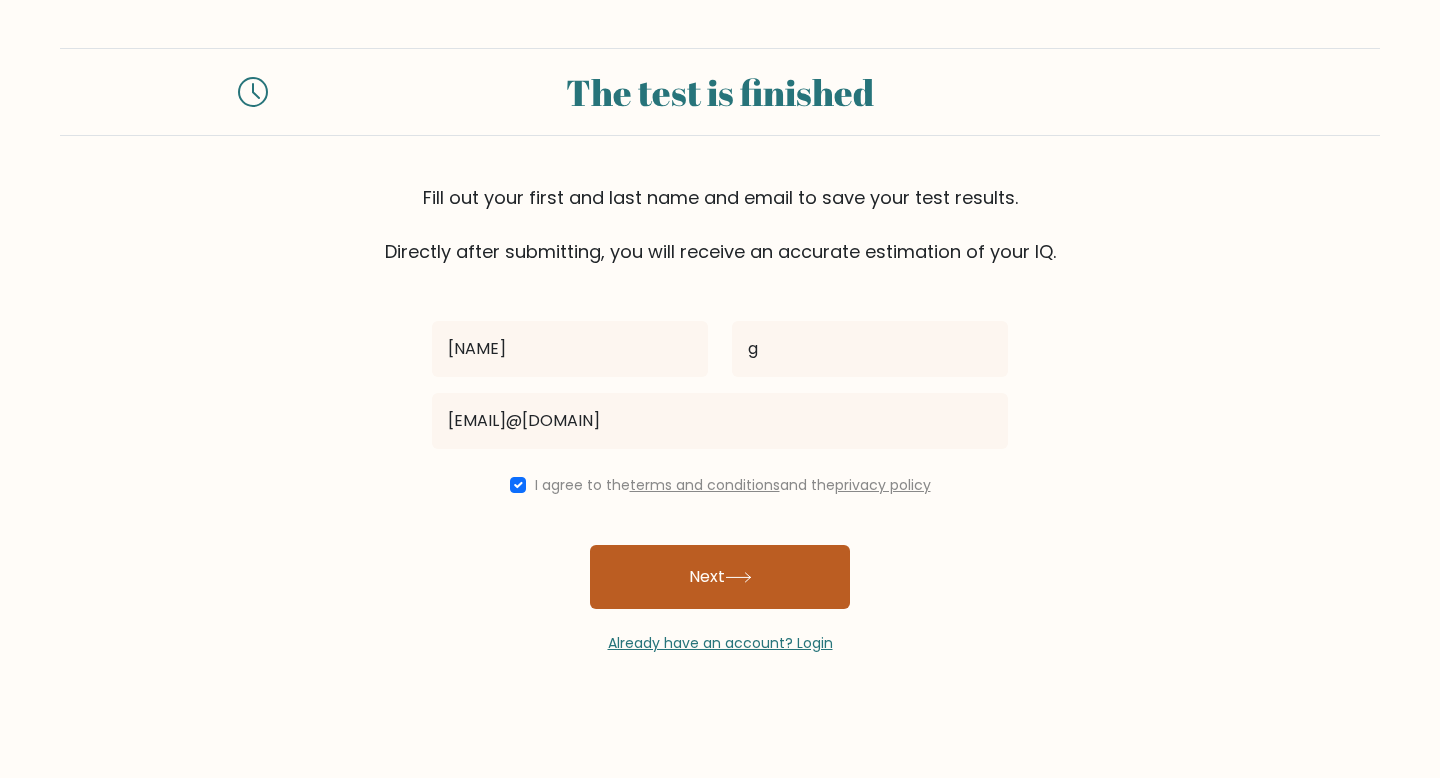click on "Next" at bounding box center [720, 577] 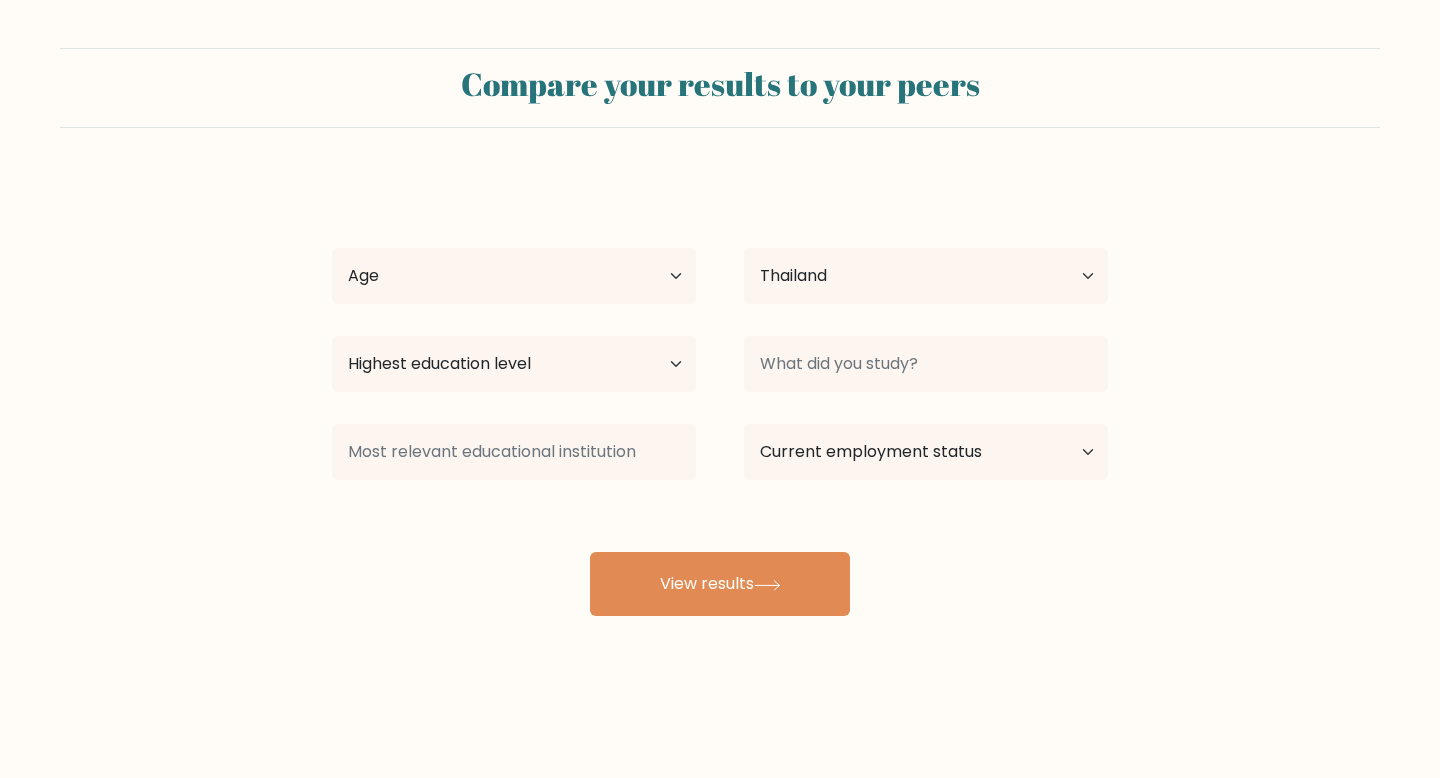 scroll, scrollTop: 0, scrollLeft: 0, axis: both 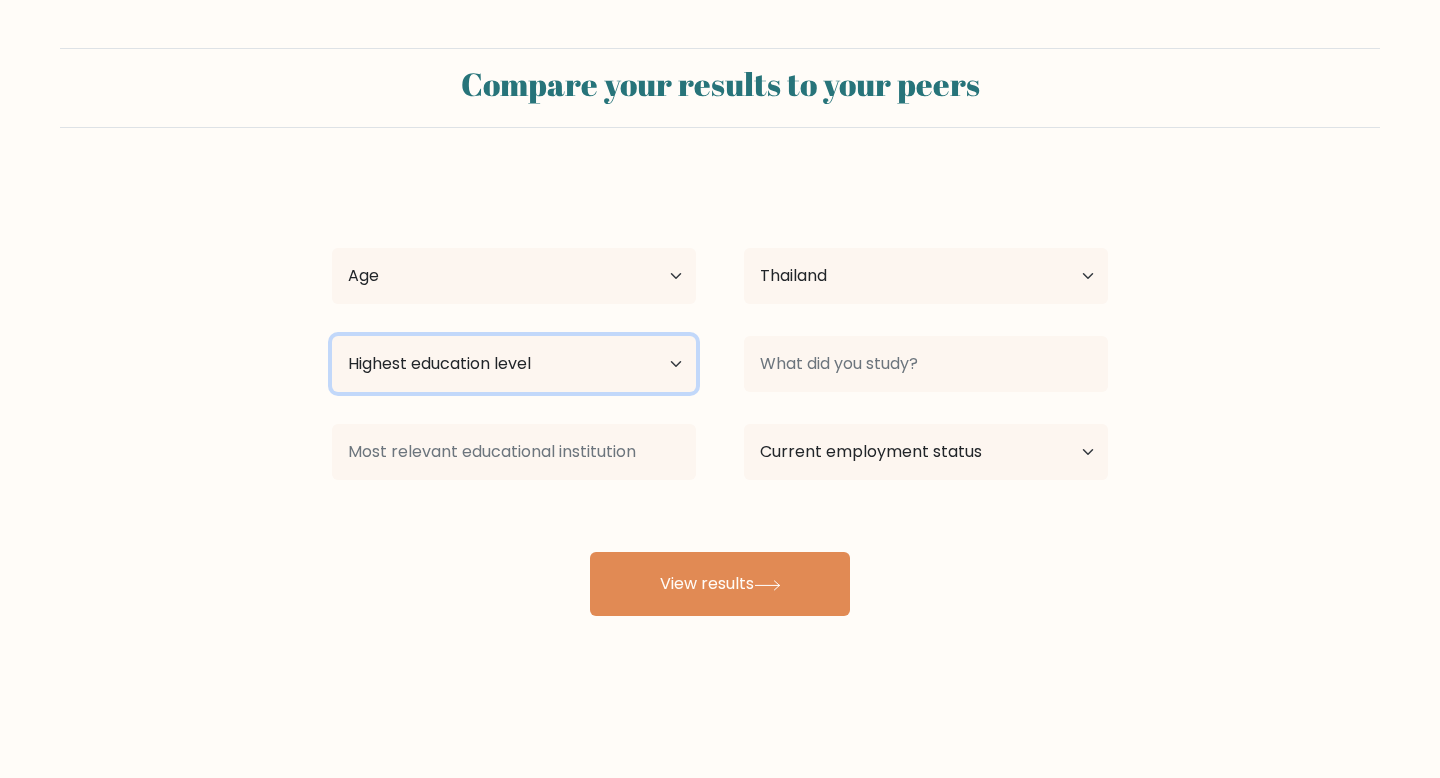 click on "Highest education level
No schooling
Primary
Lower Secondary
Upper Secondary
Occupation Specific
Bachelor's degree
Master's degree
Doctoral degree" at bounding box center [514, 364] 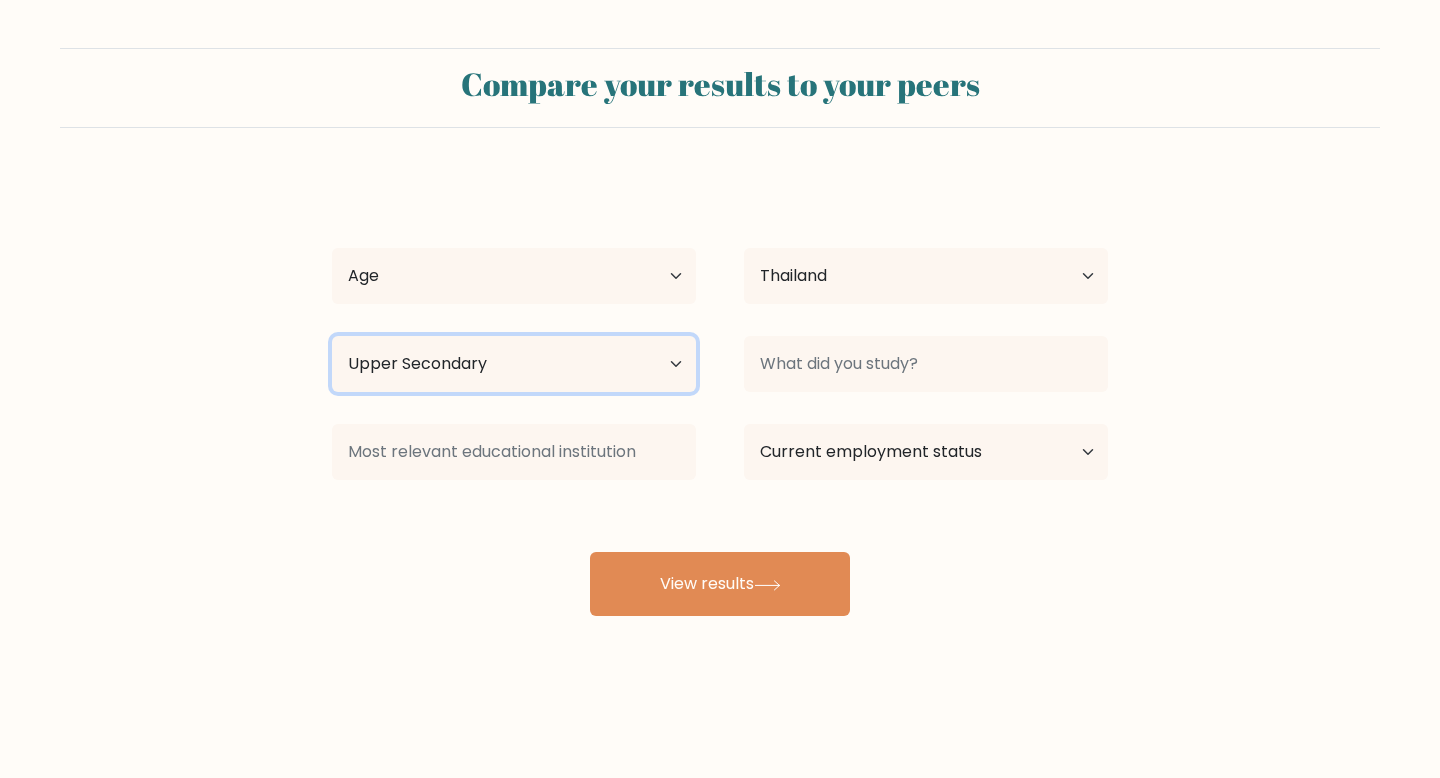click on "Highest education level
No schooling
Primary
Lower Secondary
Upper Secondary
Occupation Specific
Bachelor's degree
Master's degree
Doctoral degree" at bounding box center [514, 364] 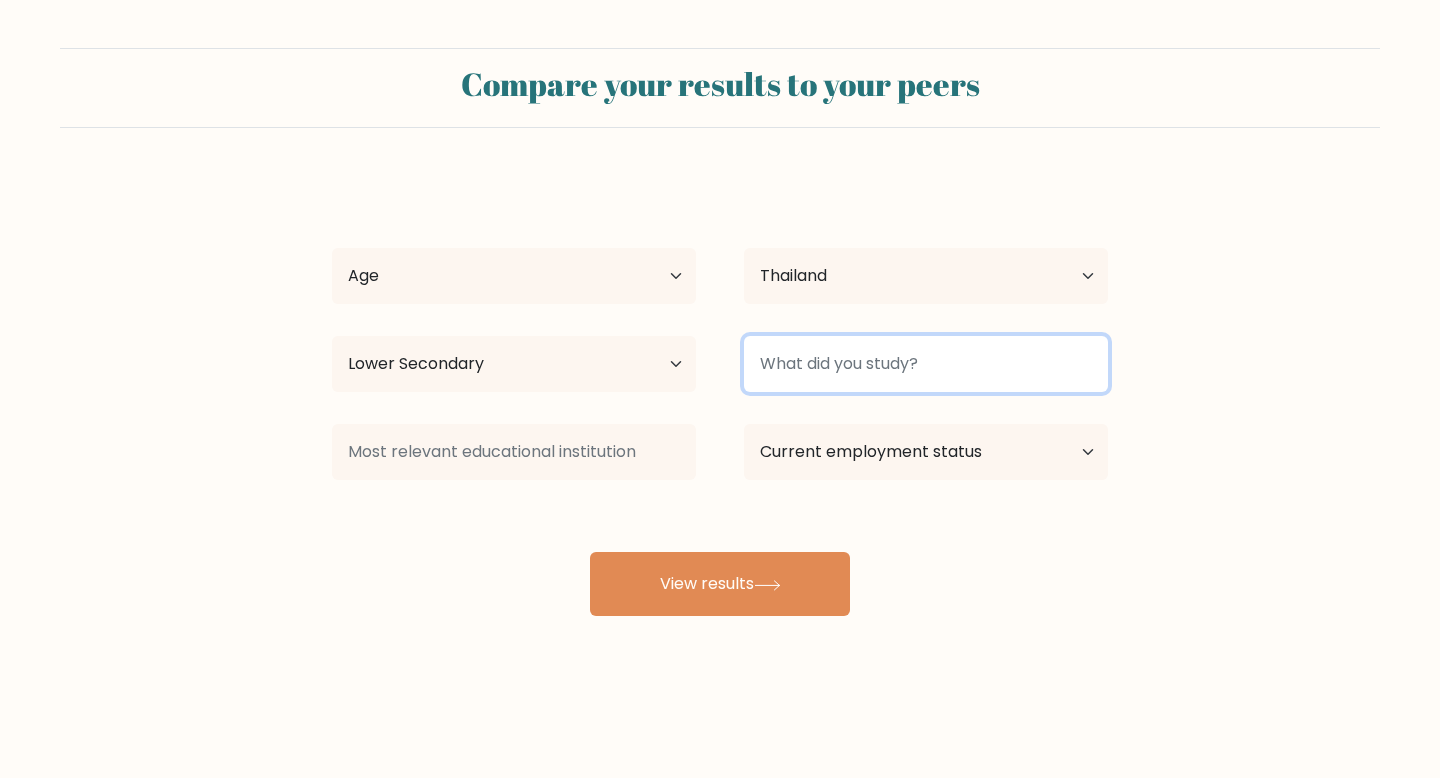click at bounding box center (926, 364) 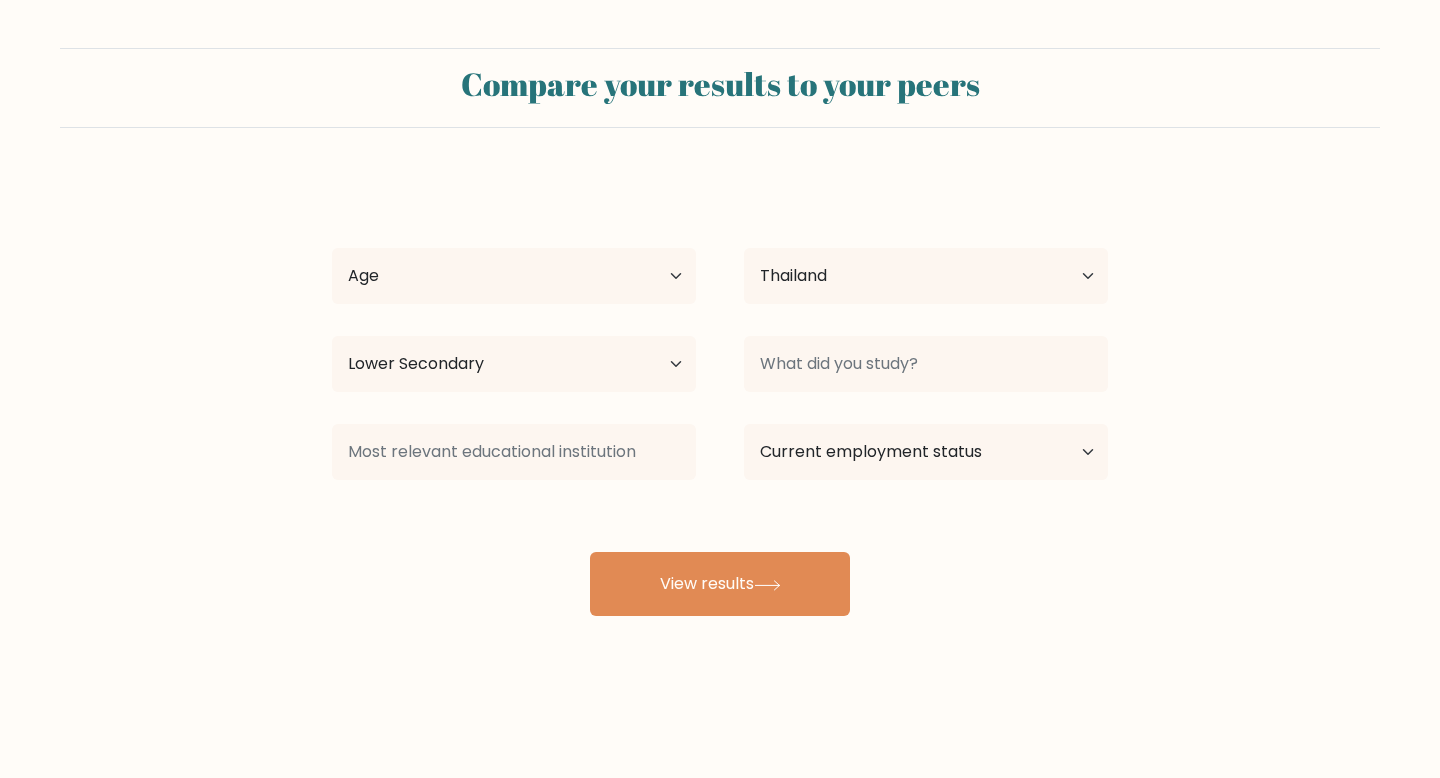 click at bounding box center (514, 276) 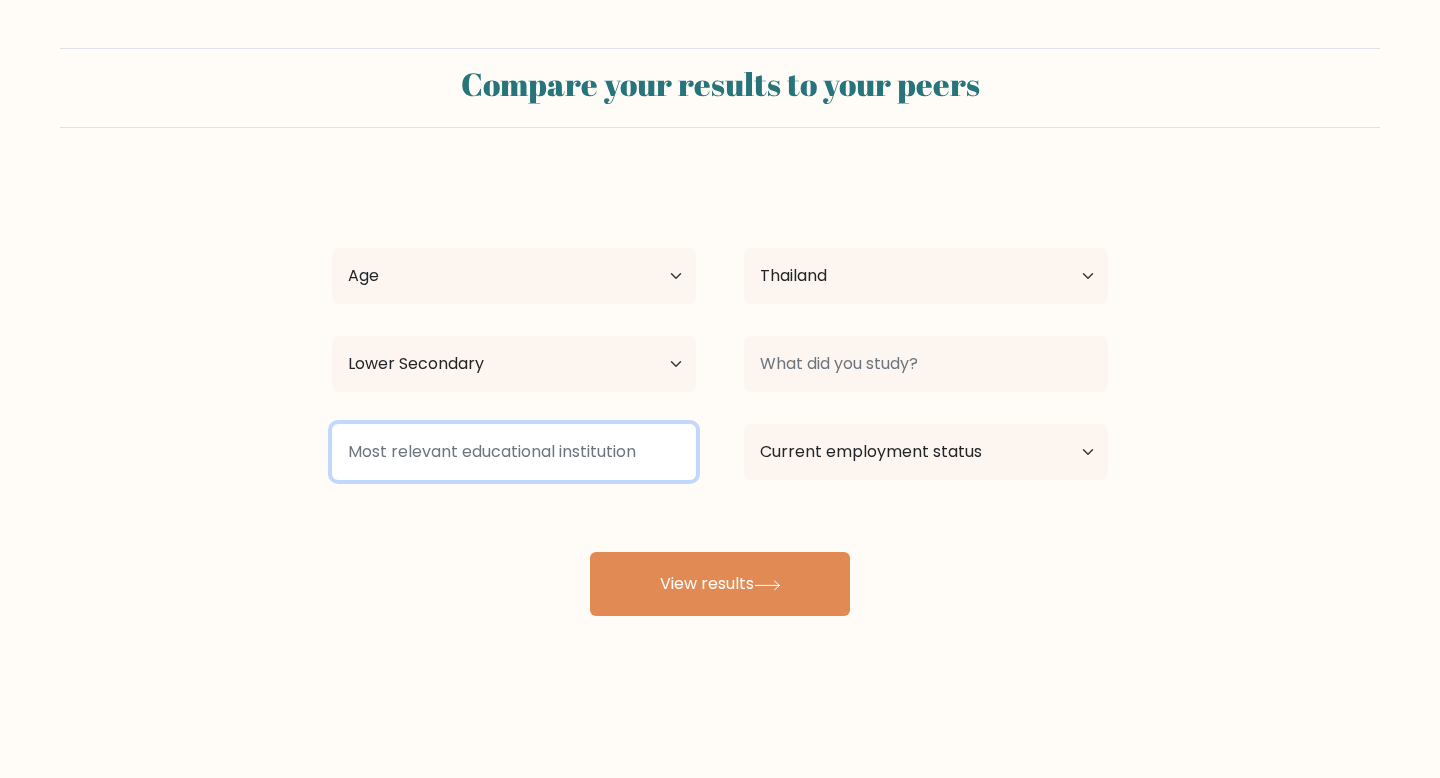 click at bounding box center (514, 452) 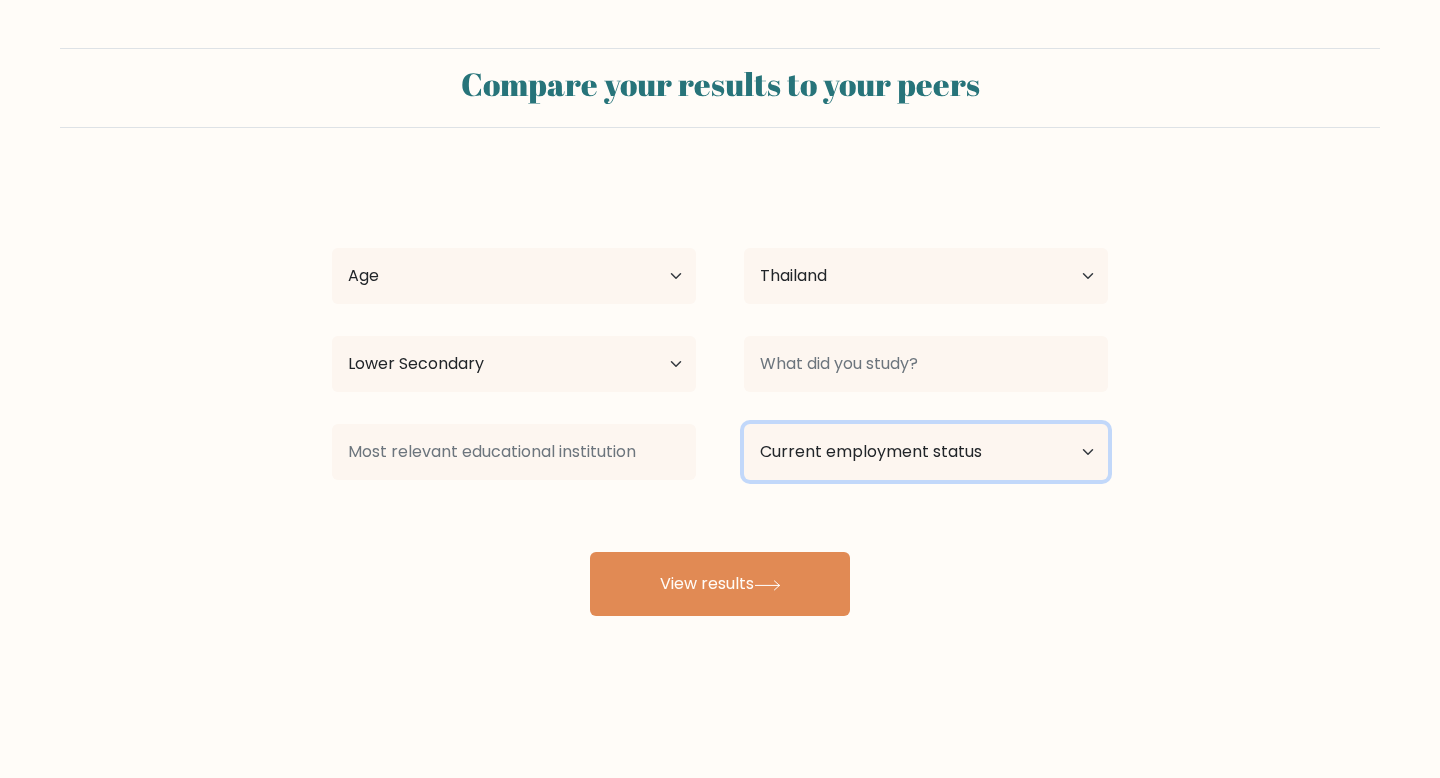 click on "Current employment status
Employed
Student
Retired
Other / prefer not to answer" at bounding box center (926, 452) 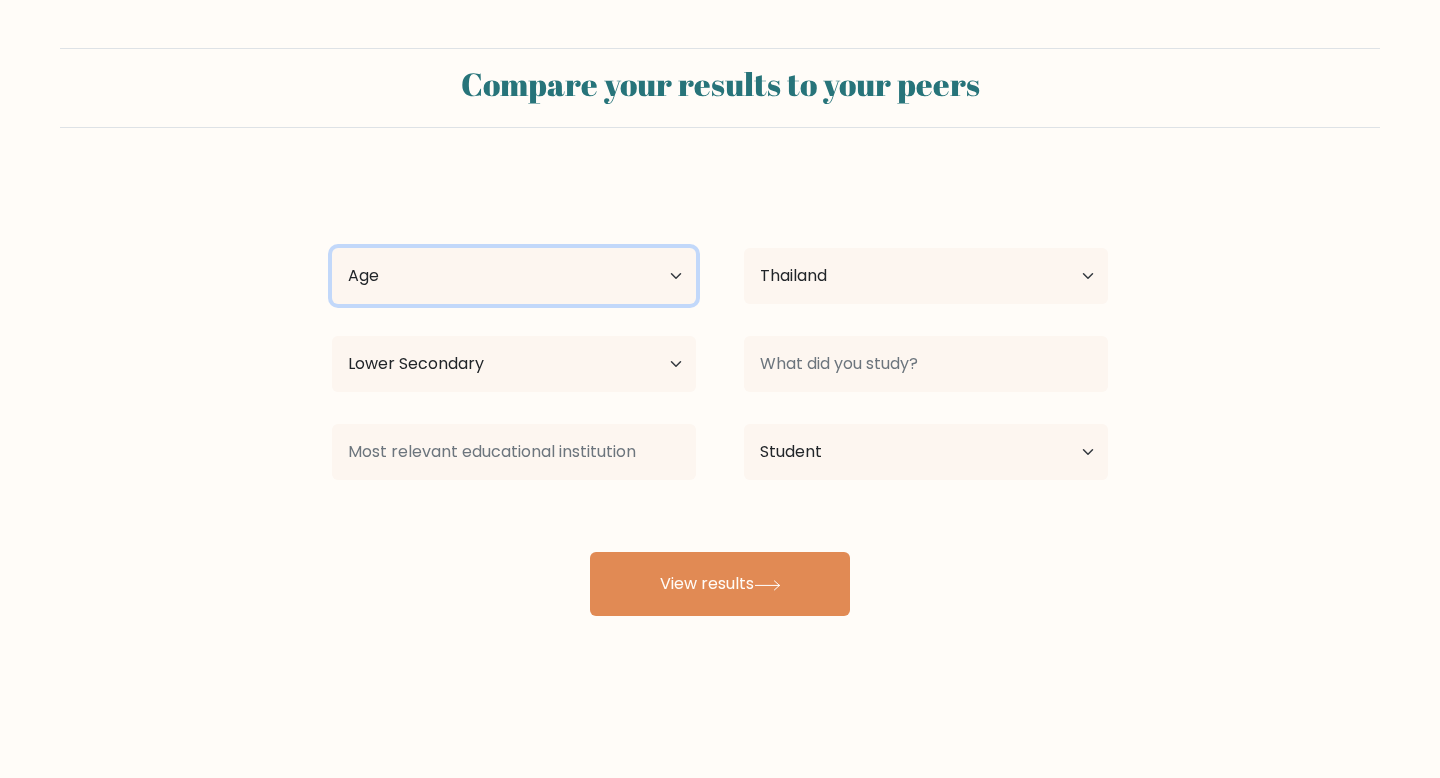 click on "Age
Under 18 years old
18-24 years old
25-34 years old
35-44 years old
45-54 years old
55-64 years old
65 years old and above" at bounding box center (514, 276) 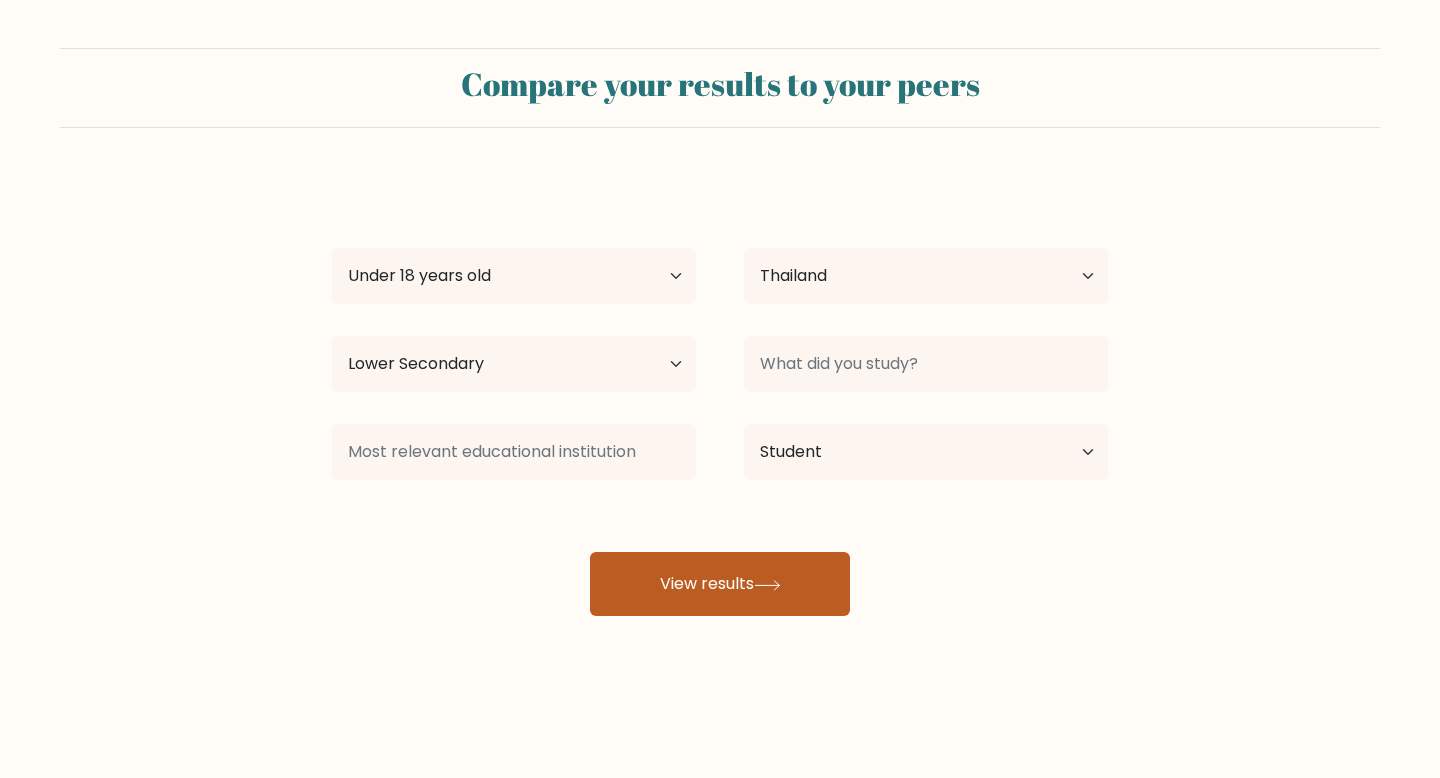 click on "View results" at bounding box center (720, 584) 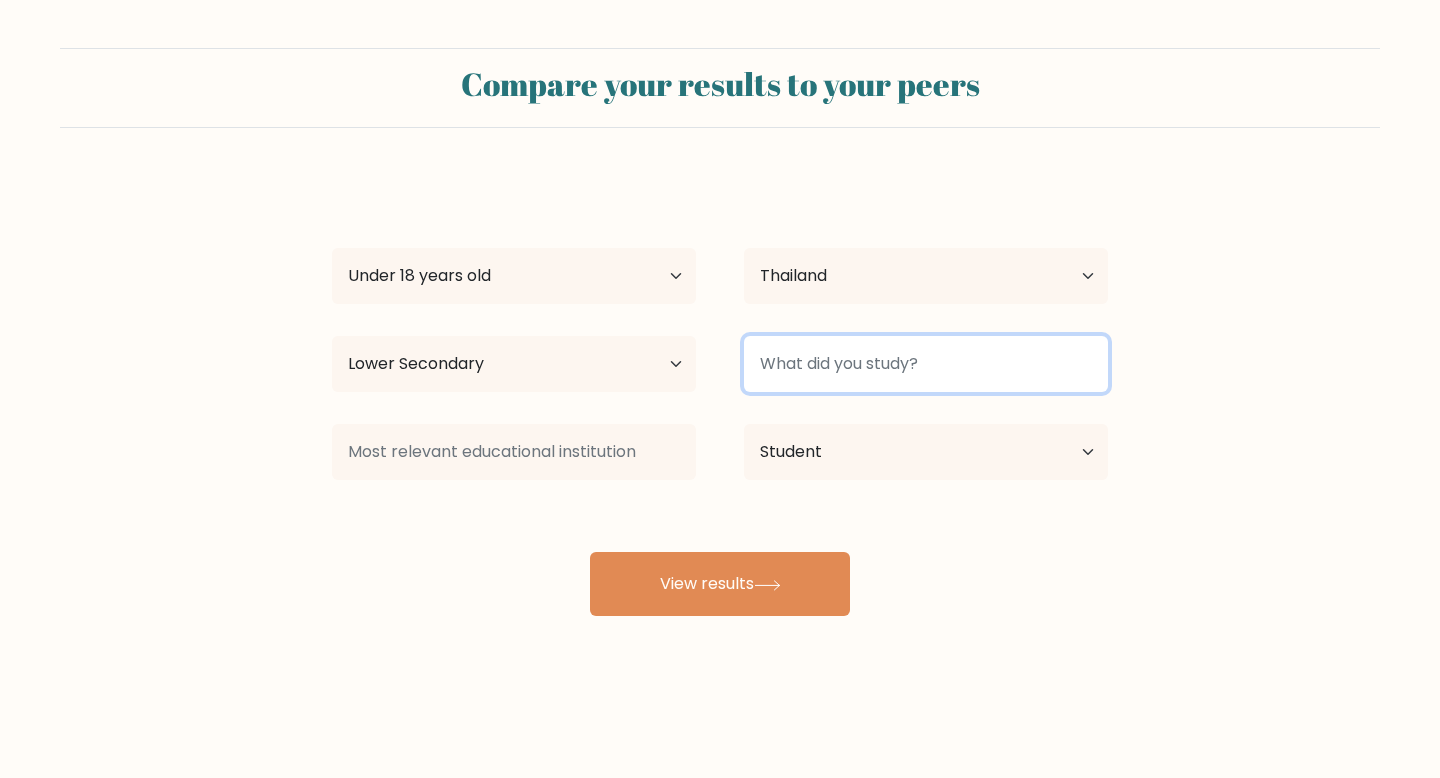 click at bounding box center [926, 364] 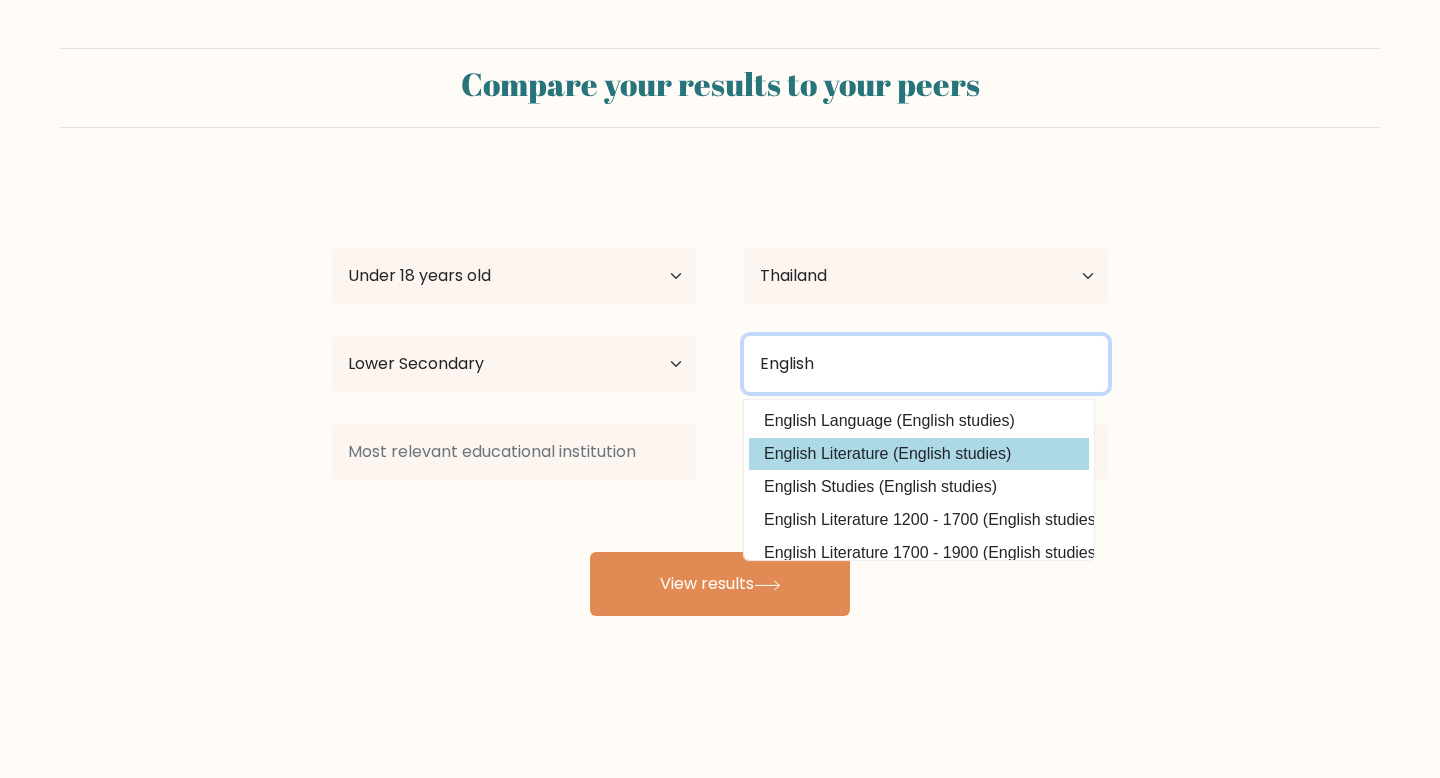 type on "English" 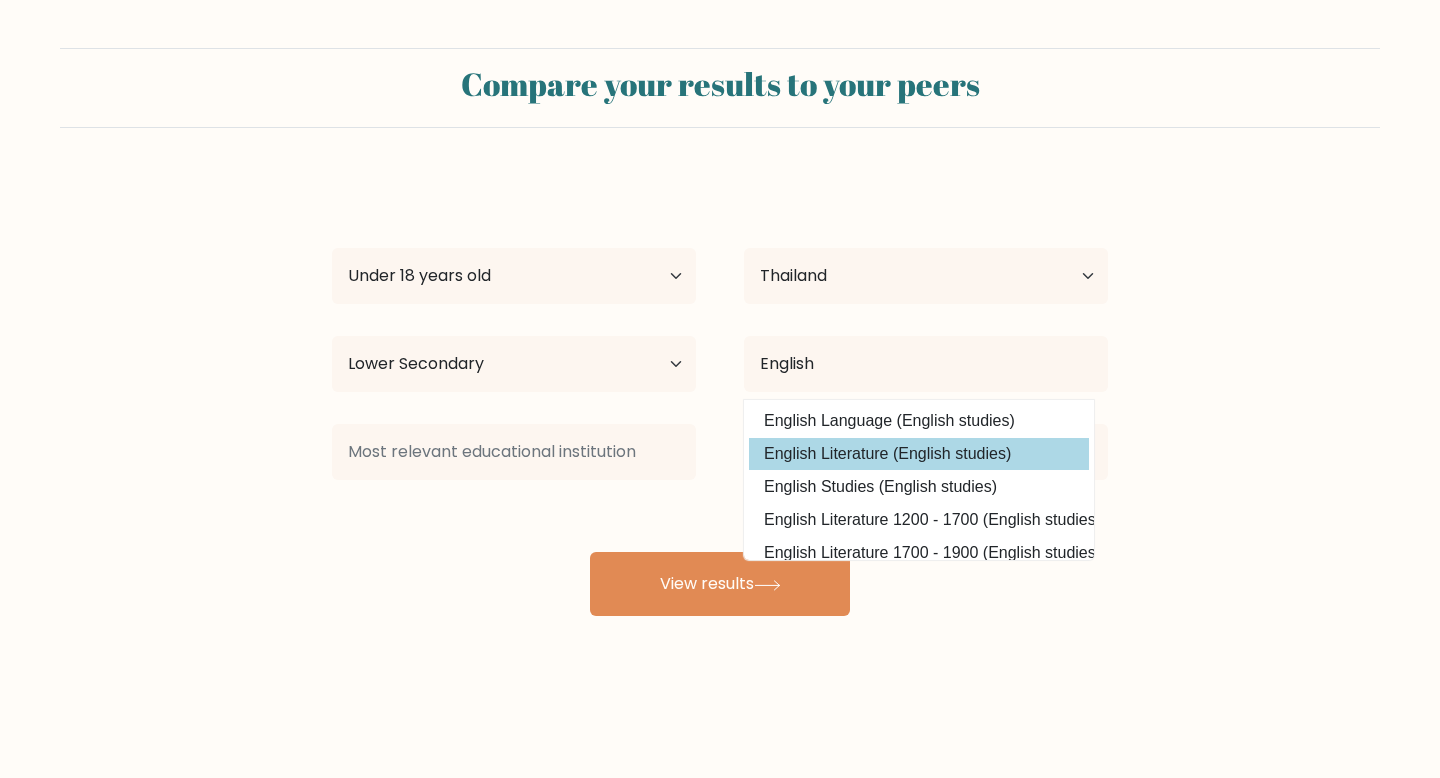 click on "jasmine
g
Age
Under 18 years old
18-24 years old
25-34 years old
35-44 years old
45-54 years old
55-64 years old
65 years old and above
Country
Afghanistan
Albania
Algeria
American Samoa
Andorra
Angola
Anguilla
Antarctica
Antigua and Barbuda
Argentina
Armenia
Aruba
Australia
Austria
Azerbaijan
Bahamas
Bahrain
Bangladesh
Barbados
Belarus
Belgium
Belize
Benin
Bermuda
Bhutan
Bolivia
Bonaire, Sint Eustatius and Saba
Bosnia and Herzegovina
Botswana
Bouvet Island
Brazil
Brunei" at bounding box center (720, 396) 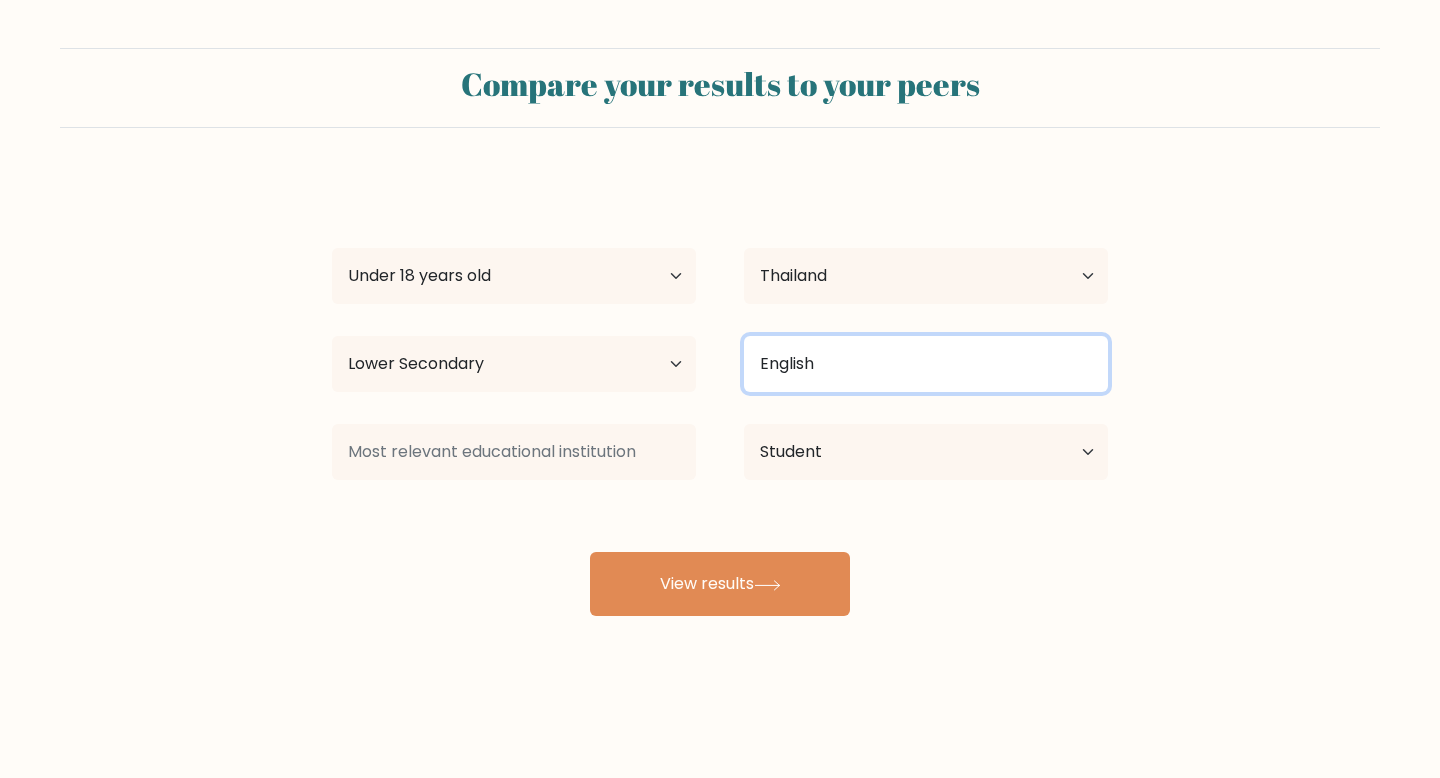 click on "English" at bounding box center [926, 364] 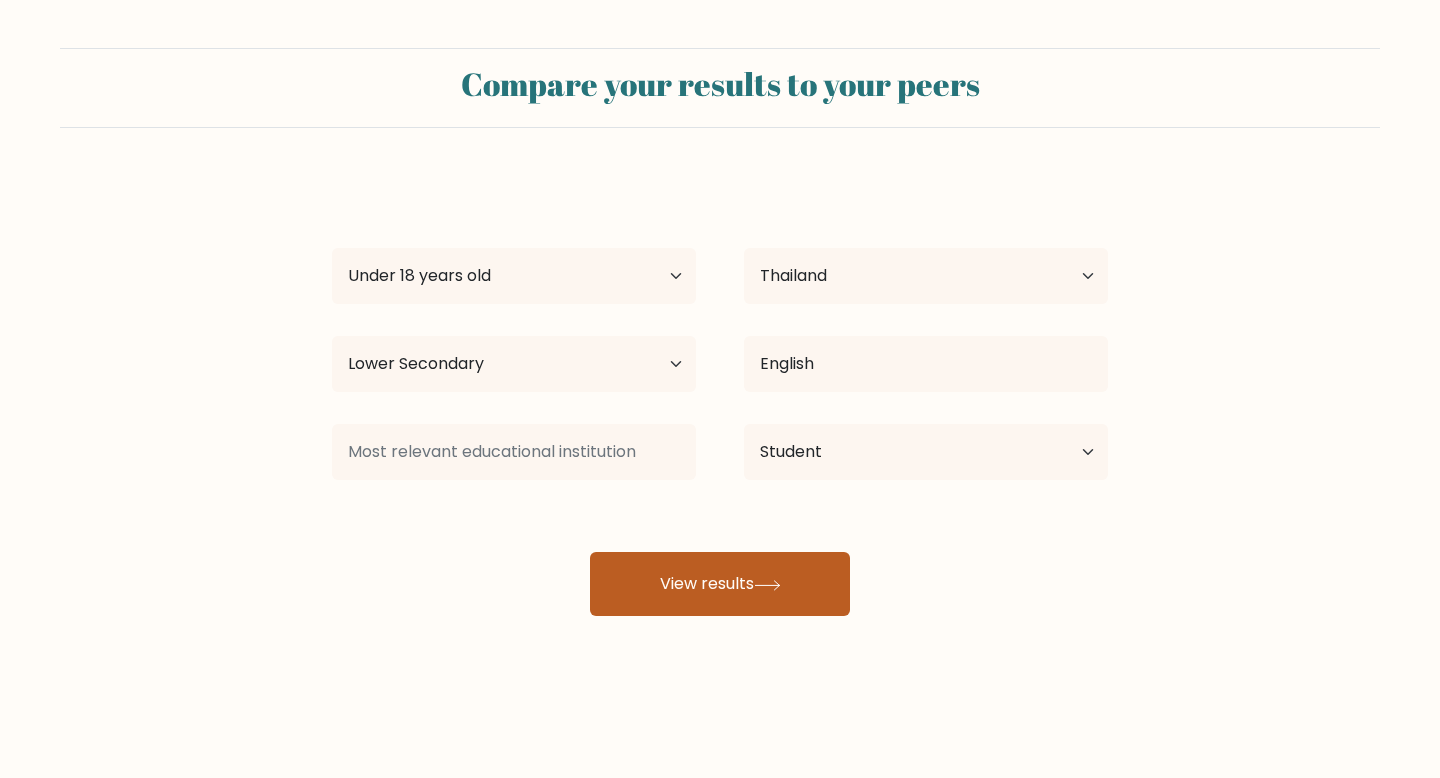 click on "View results" at bounding box center [720, 584] 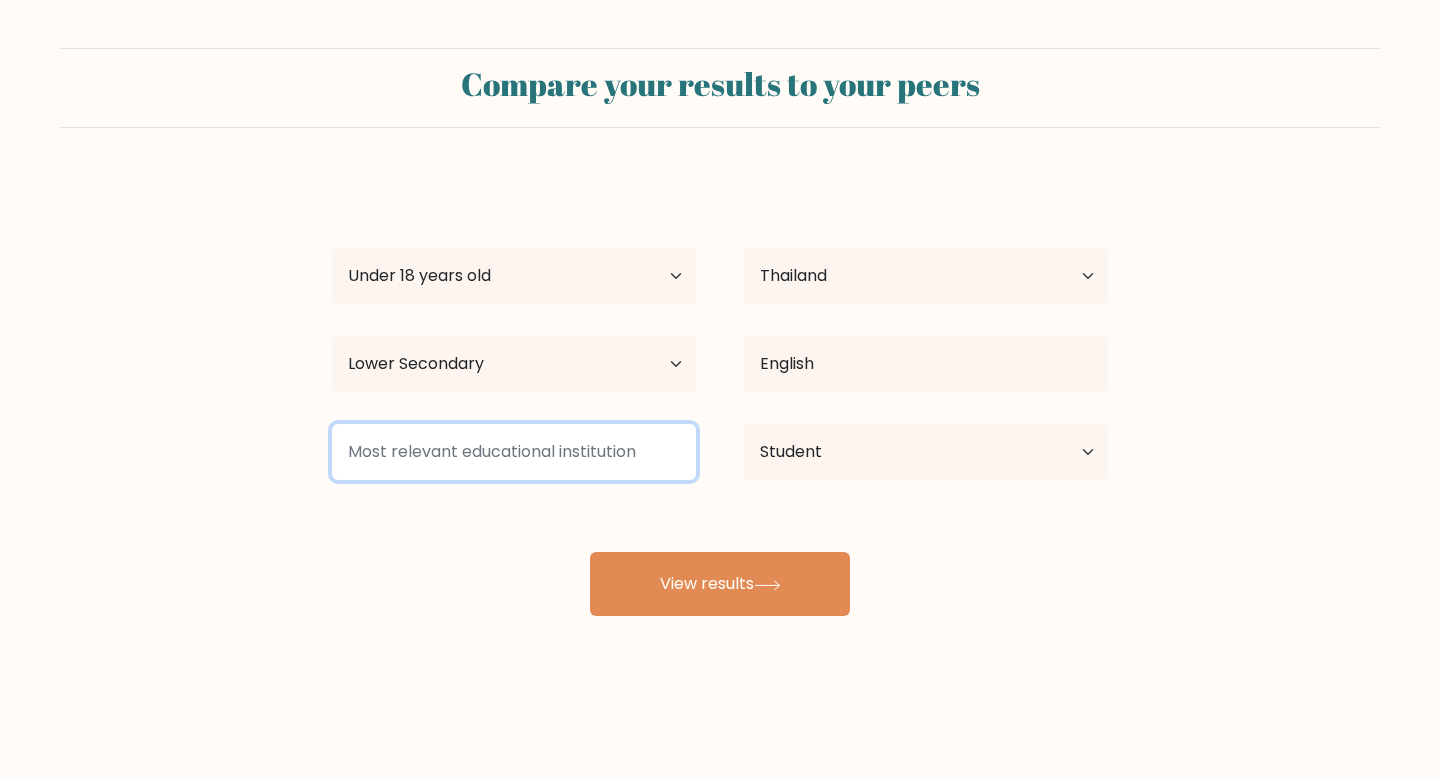 click at bounding box center (514, 452) 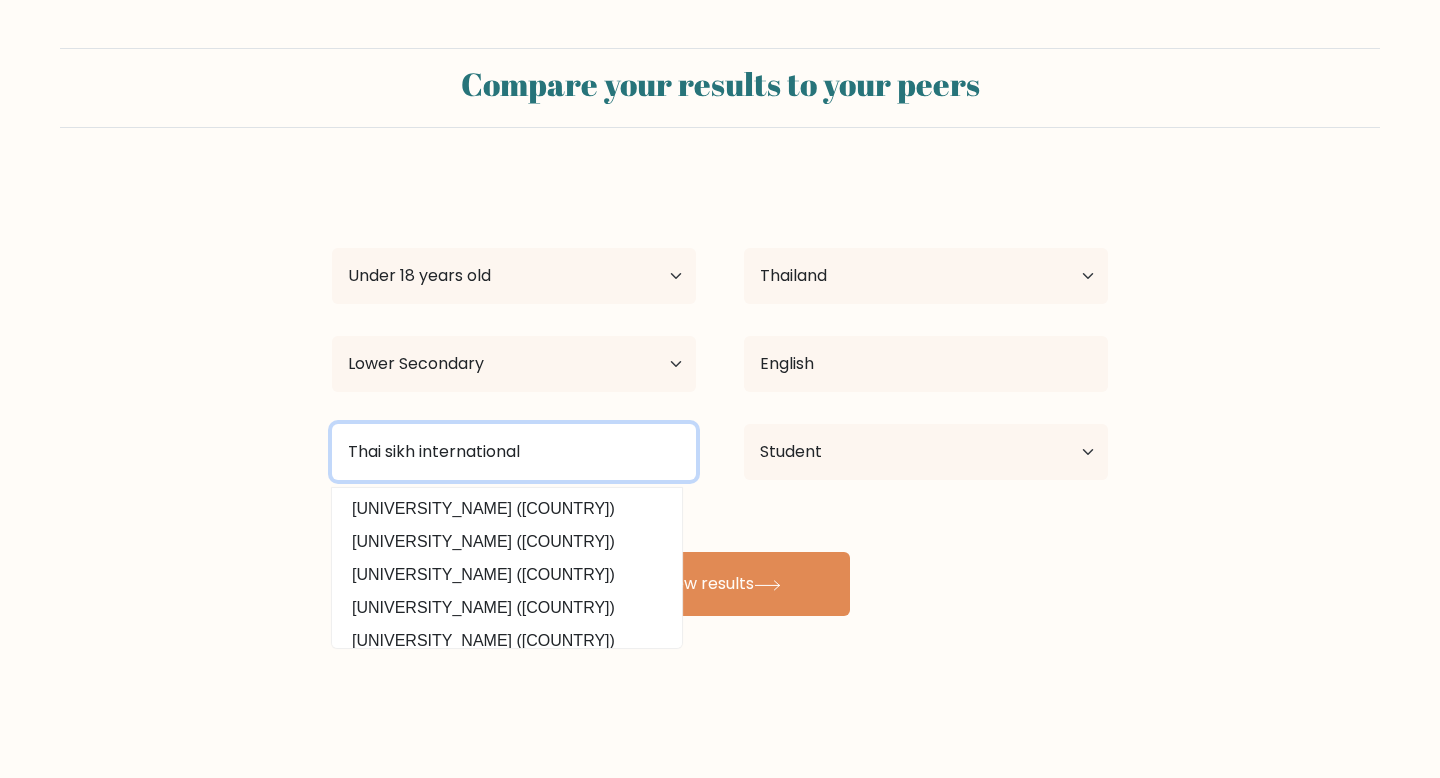 drag, startPoint x: 566, startPoint y: 451, endPoint x: 327, endPoint y: 469, distance: 239.67686 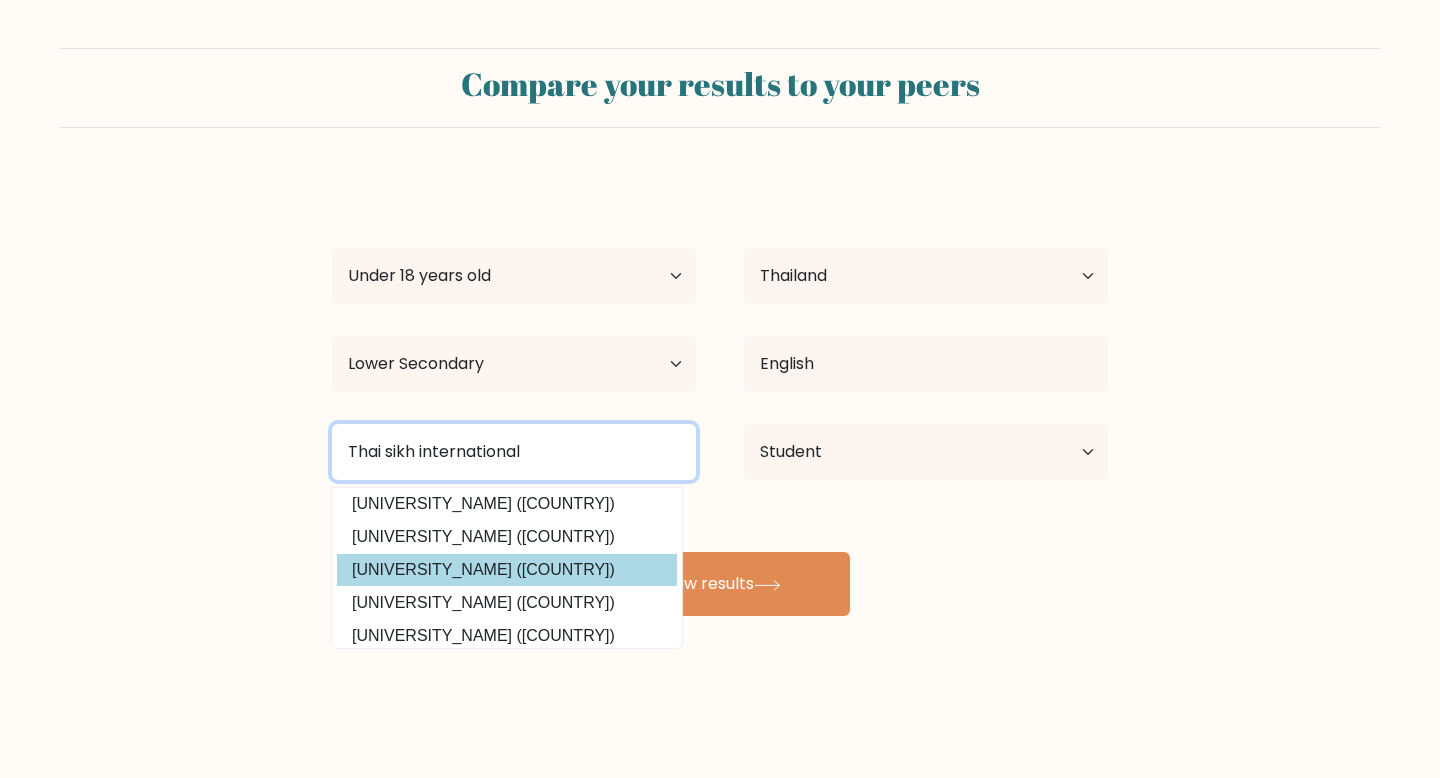 scroll, scrollTop: 180, scrollLeft: 0, axis: vertical 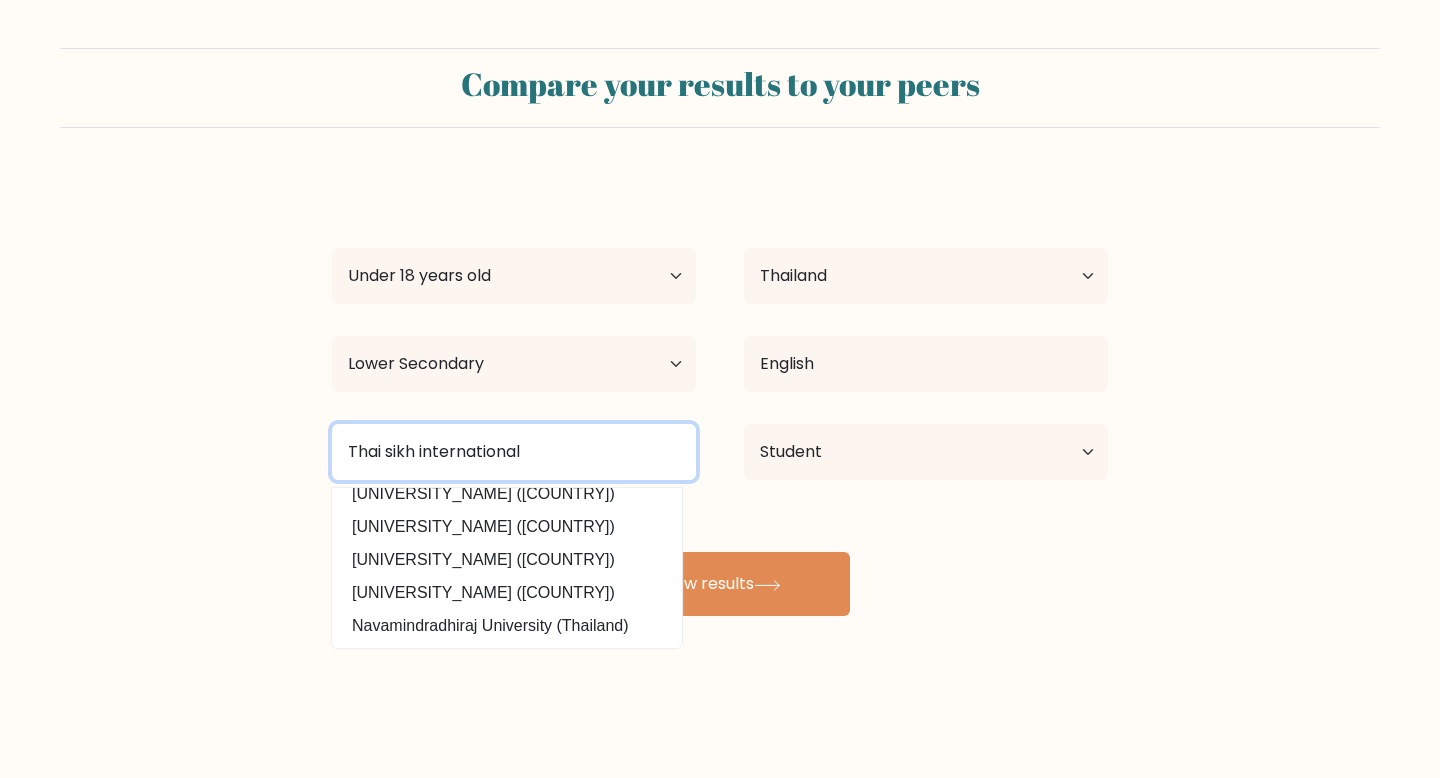 drag, startPoint x: 563, startPoint y: 453, endPoint x: 260, endPoint y: 453, distance: 303 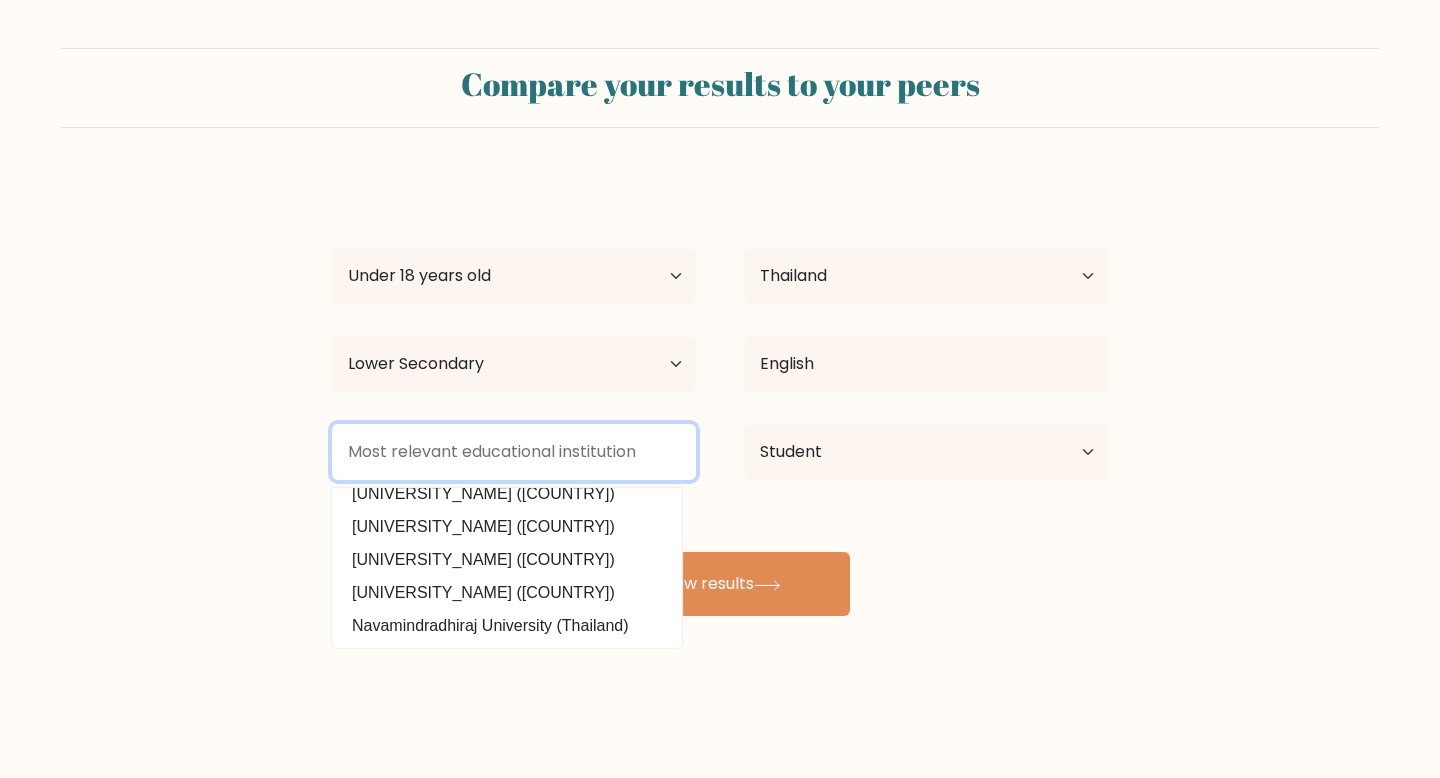 scroll, scrollTop: 0, scrollLeft: 0, axis: both 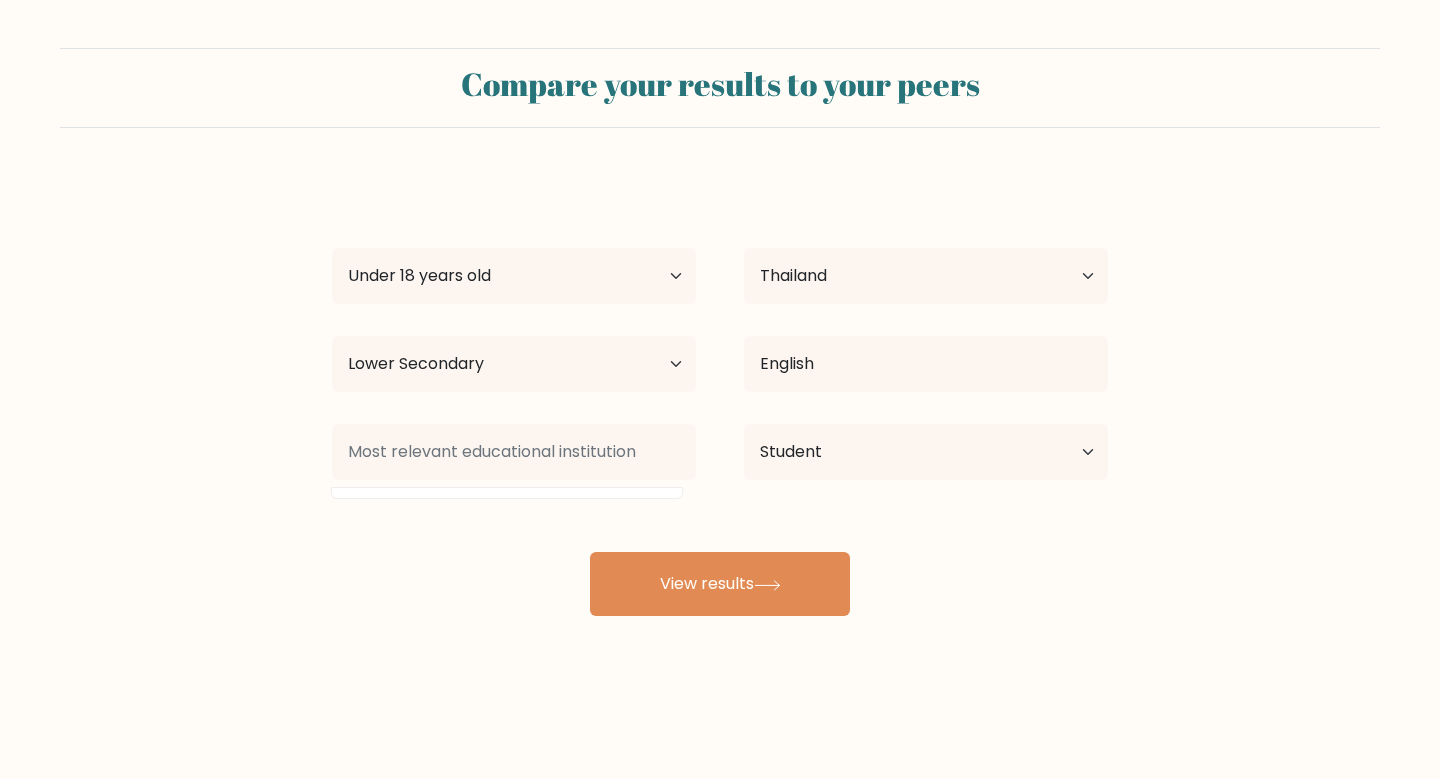 click on "Compare your results to your peers
jasmine
g
Age
Under 18 years old
18-24 years old
25-34 years old
35-44 years old
45-54 years old
55-64 years old
65 years old and above
Country
Afghanistan
Albania
Algeria
American Samoa
Andorra
Angola
Anguilla
Antarctica
Antigua and Barbuda
Argentina
Armenia
Aruba
Australia
Austria" at bounding box center (720, 332) 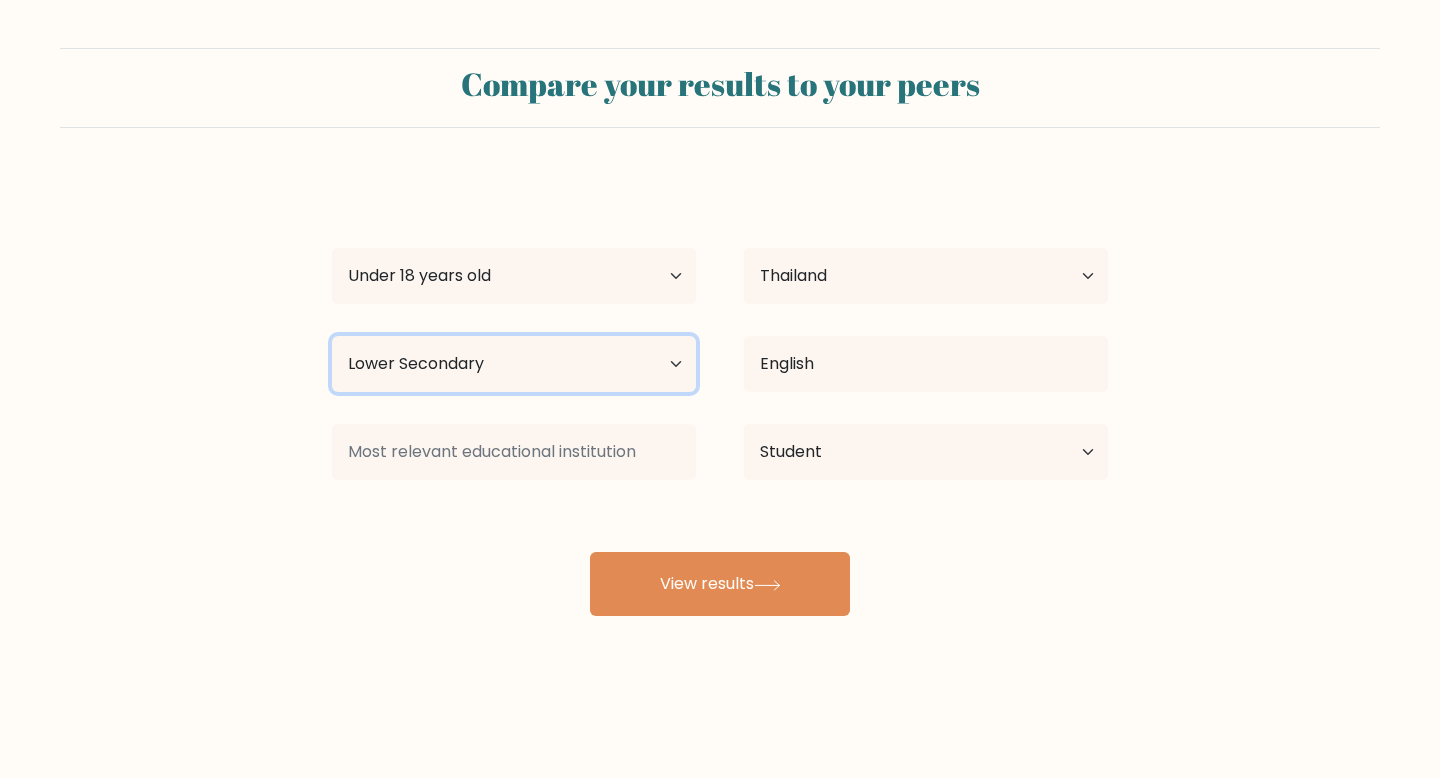 click on "Highest education level
No schooling
Primary
Lower Secondary
Upper Secondary
Occupation Specific
Bachelor's degree
Master's degree
Doctoral degree" at bounding box center [514, 364] 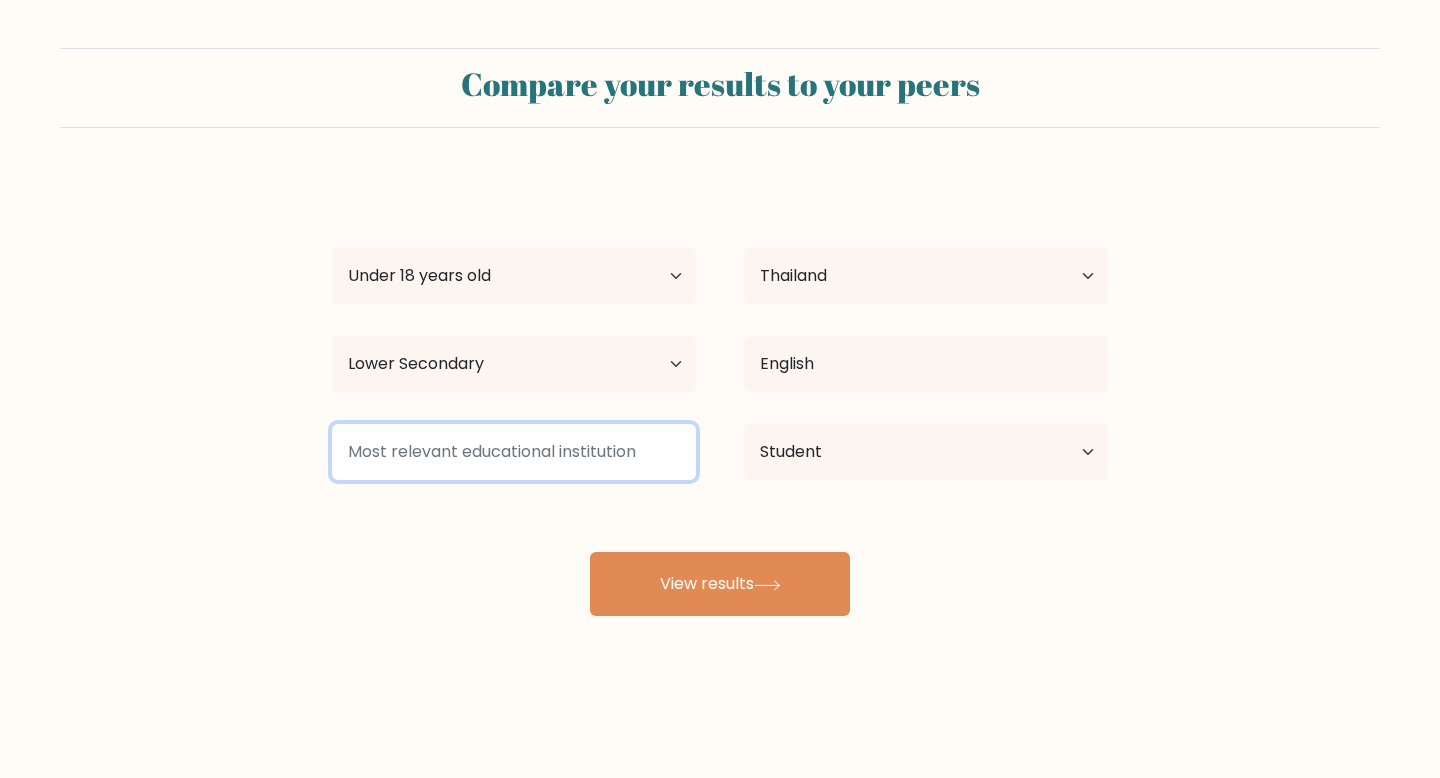 click at bounding box center [514, 452] 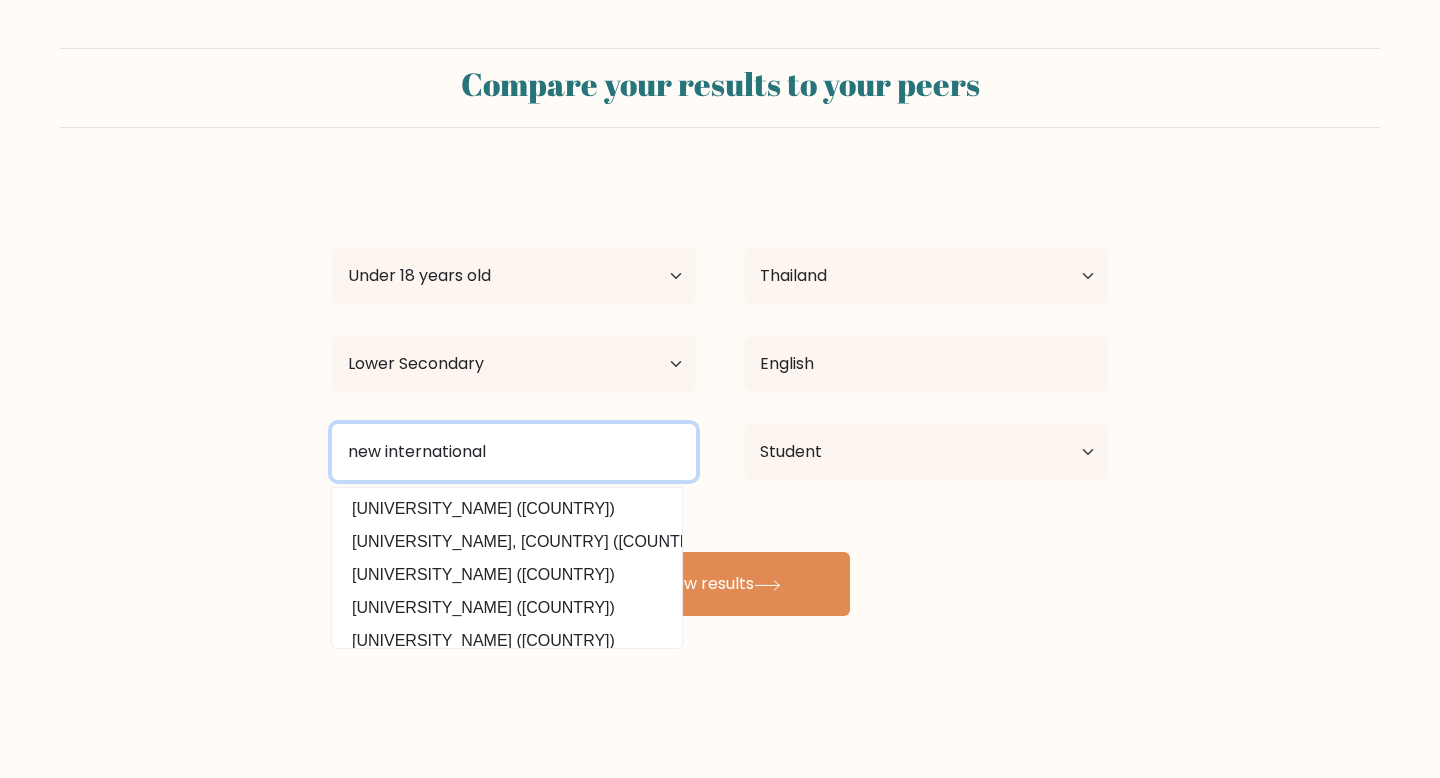 type on "new international" 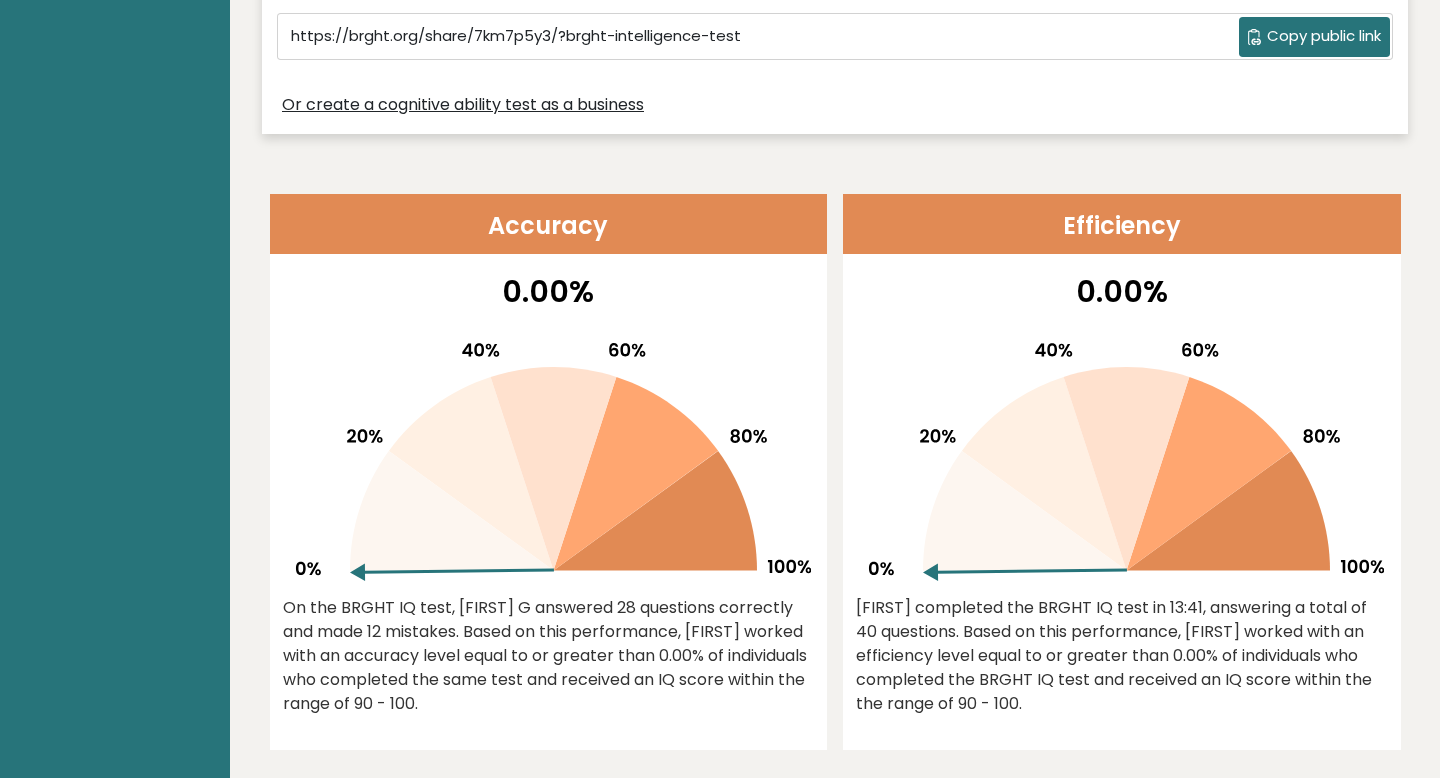 scroll, scrollTop: 712, scrollLeft: 0, axis: vertical 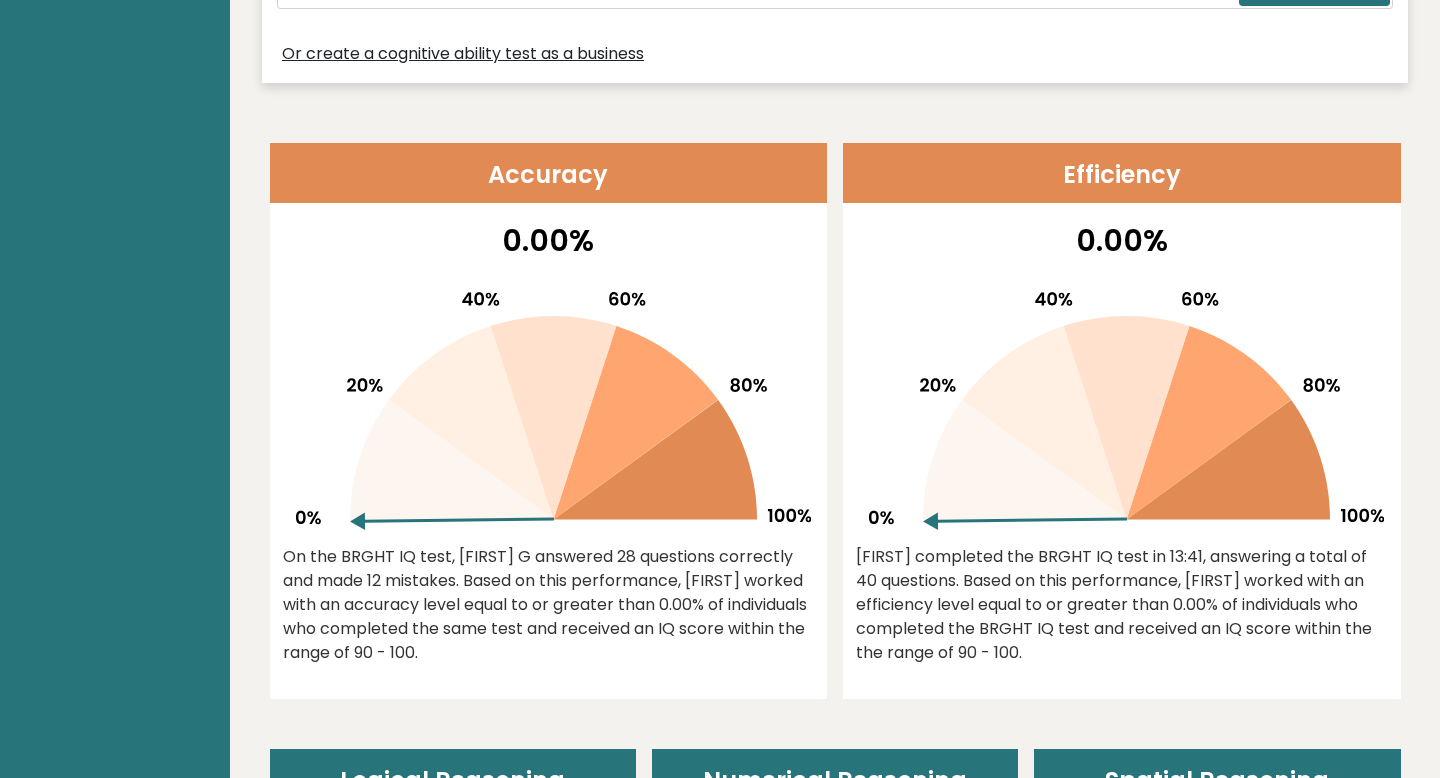 drag, startPoint x: 700, startPoint y: 499, endPoint x: 707, endPoint y: 453, distance: 46.52956 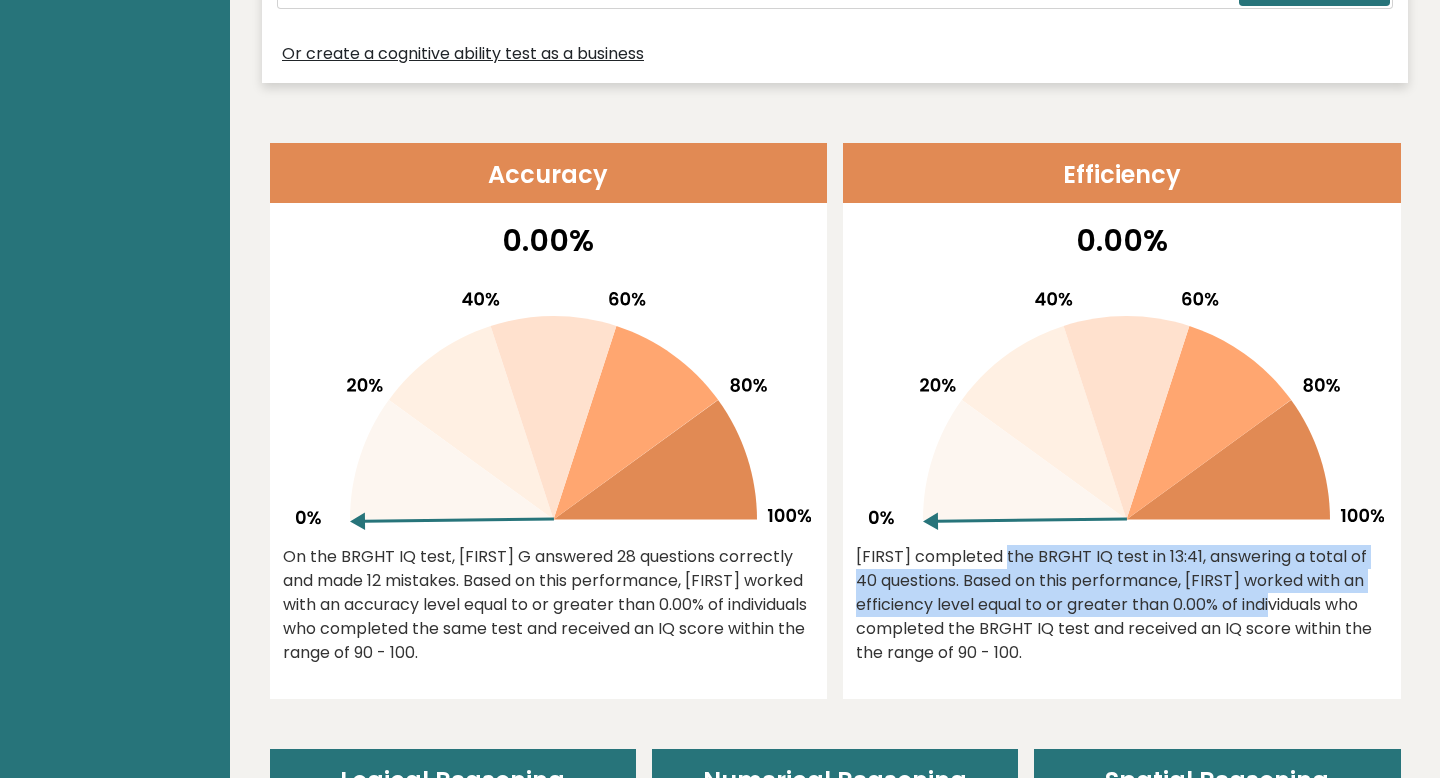 drag, startPoint x: 1147, startPoint y: 520, endPoint x: 1134, endPoint y: 602, distance: 83.02409 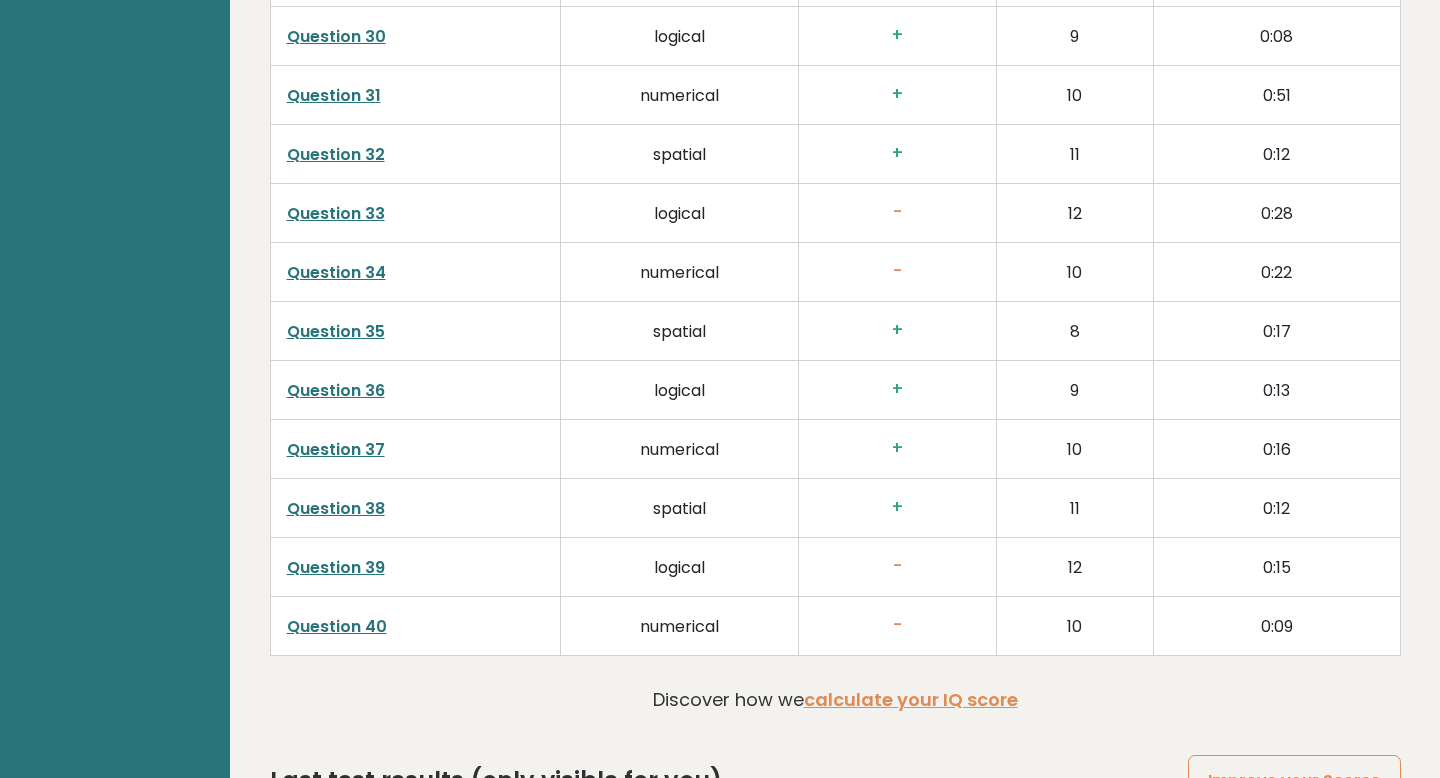 scroll, scrollTop: 5037, scrollLeft: 0, axis: vertical 